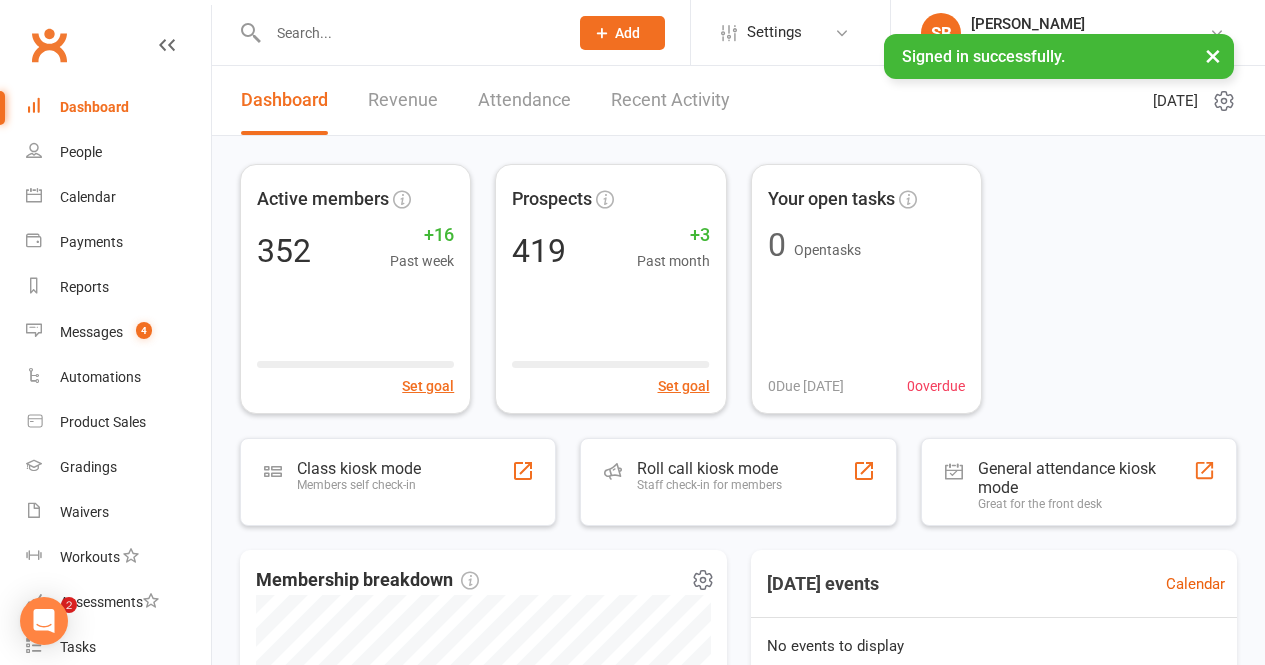scroll, scrollTop: 0, scrollLeft: 0, axis: both 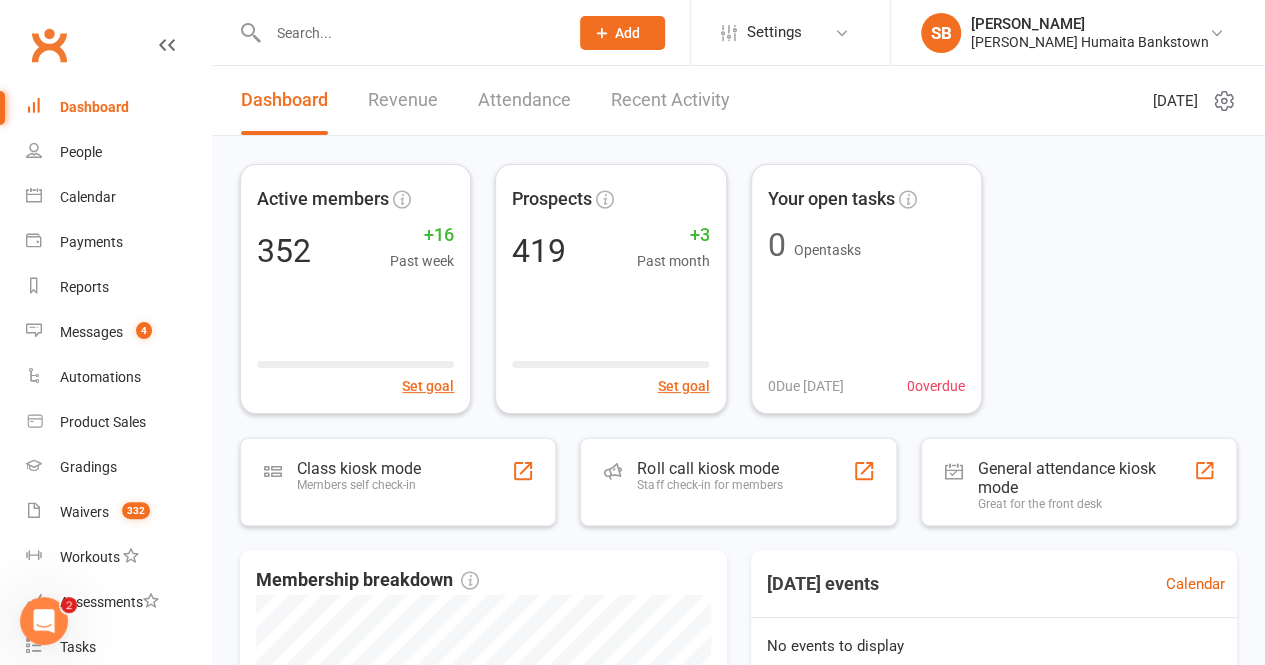 click at bounding box center (408, 33) 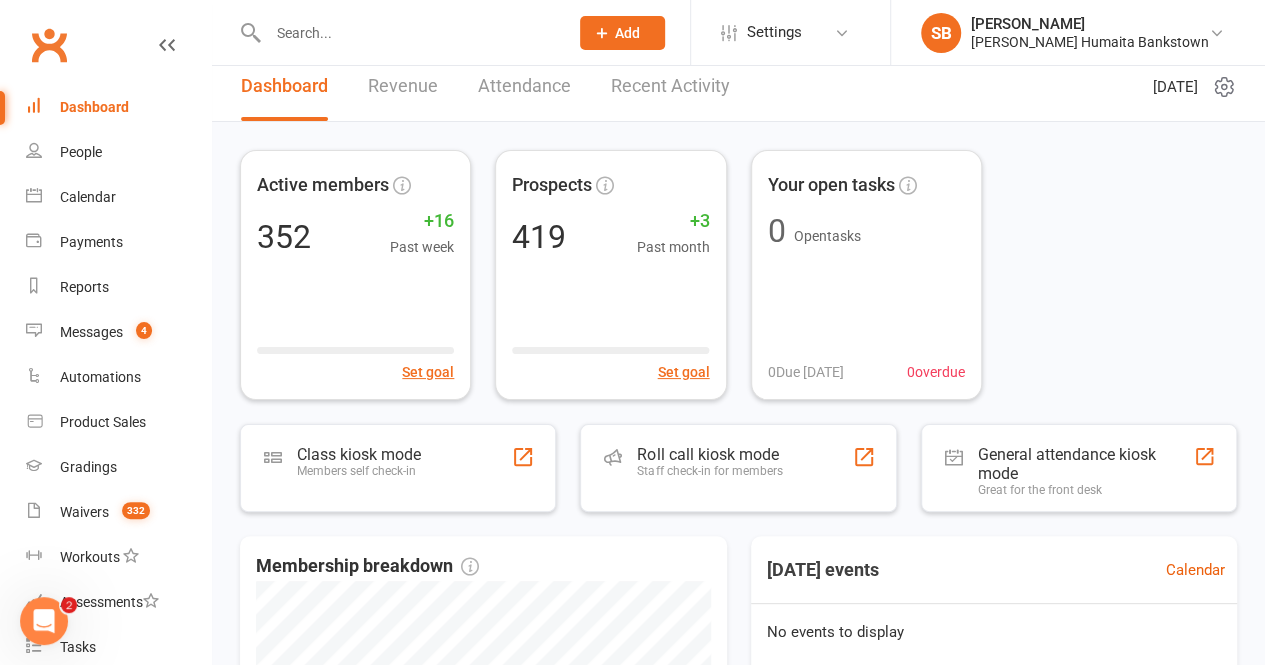 scroll, scrollTop: 0, scrollLeft: 0, axis: both 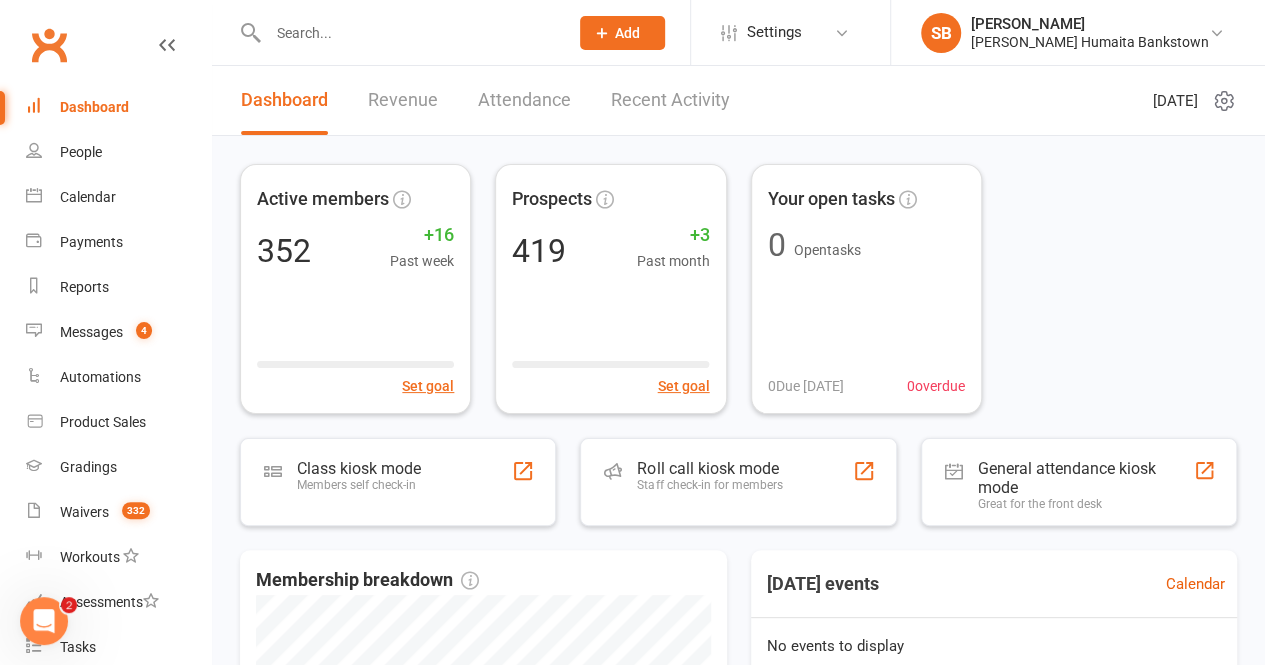 click on "Recent Activity" at bounding box center [670, 100] 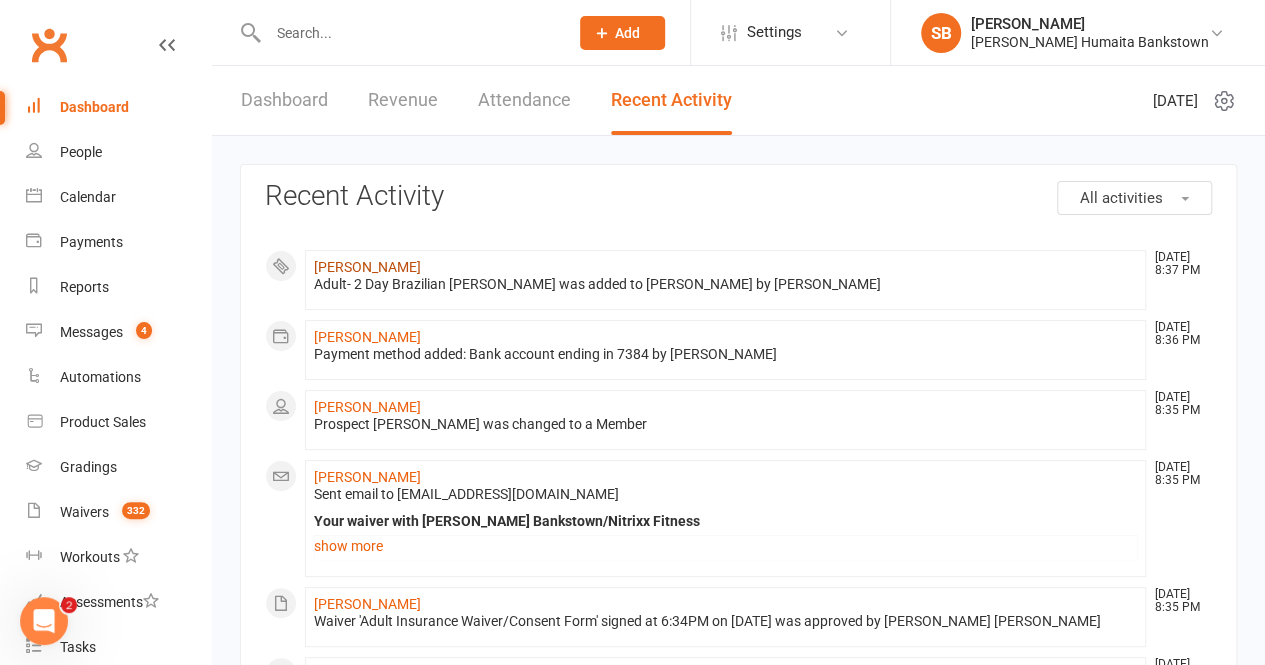 click on "[PERSON_NAME]" at bounding box center [367, 267] 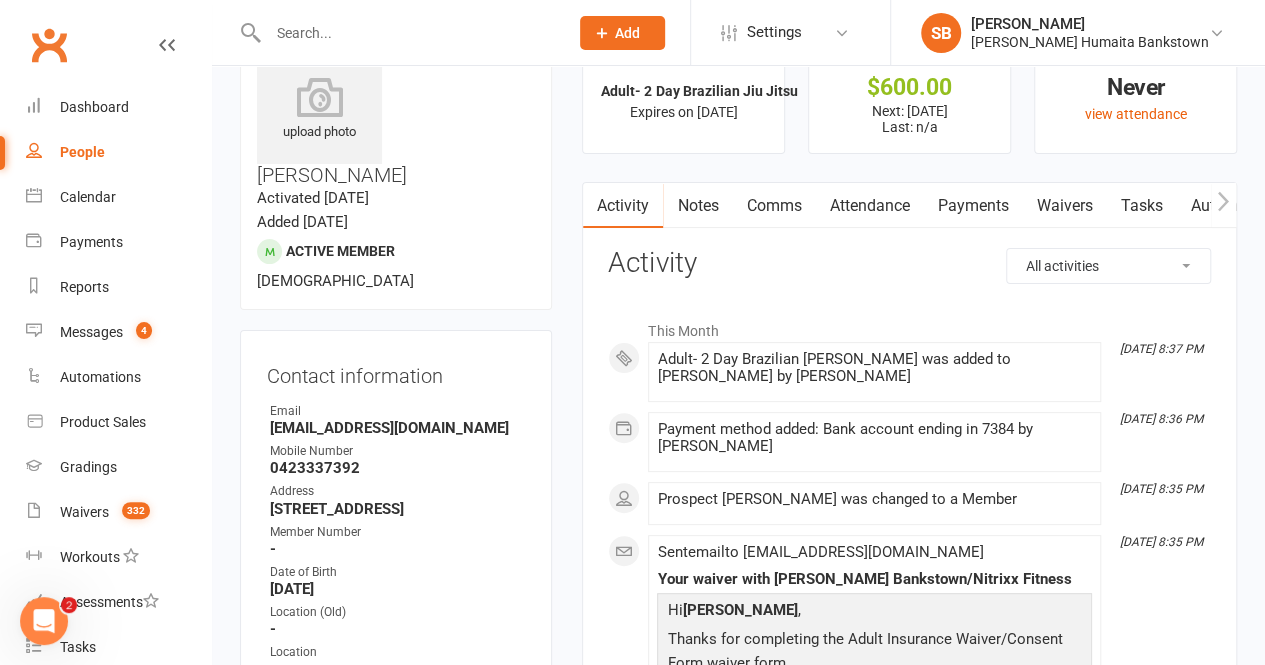 scroll, scrollTop: 70, scrollLeft: 0, axis: vertical 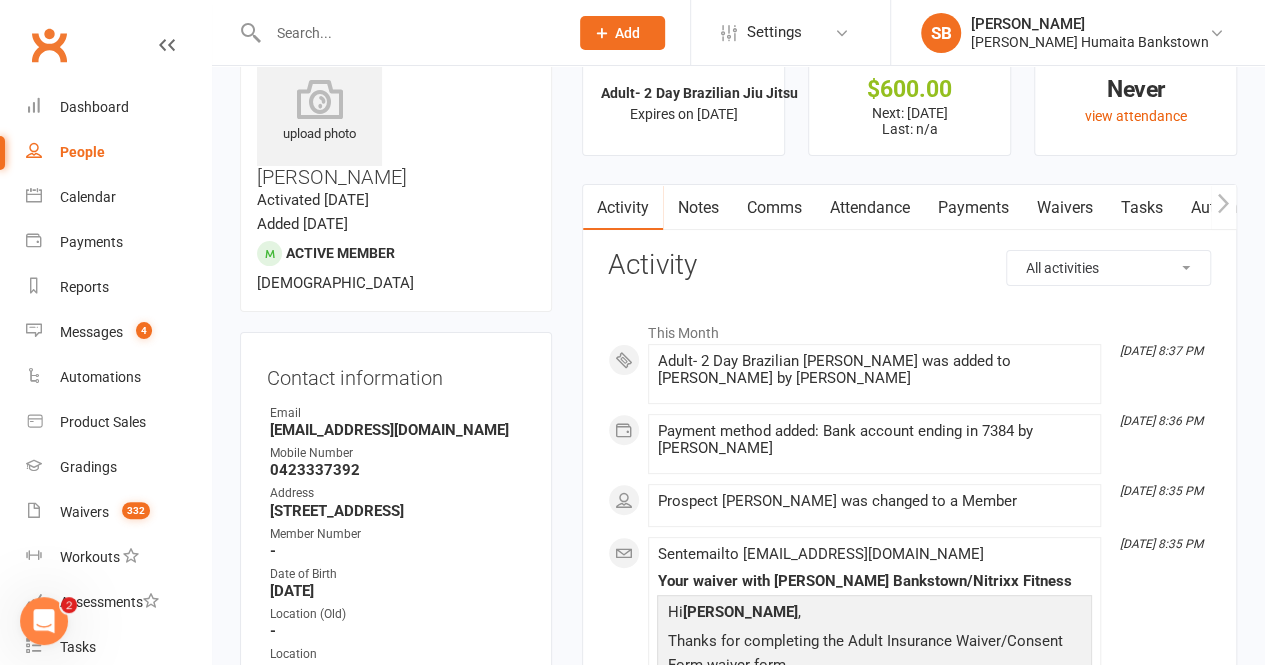 click on "Comms" at bounding box center [773, 208] 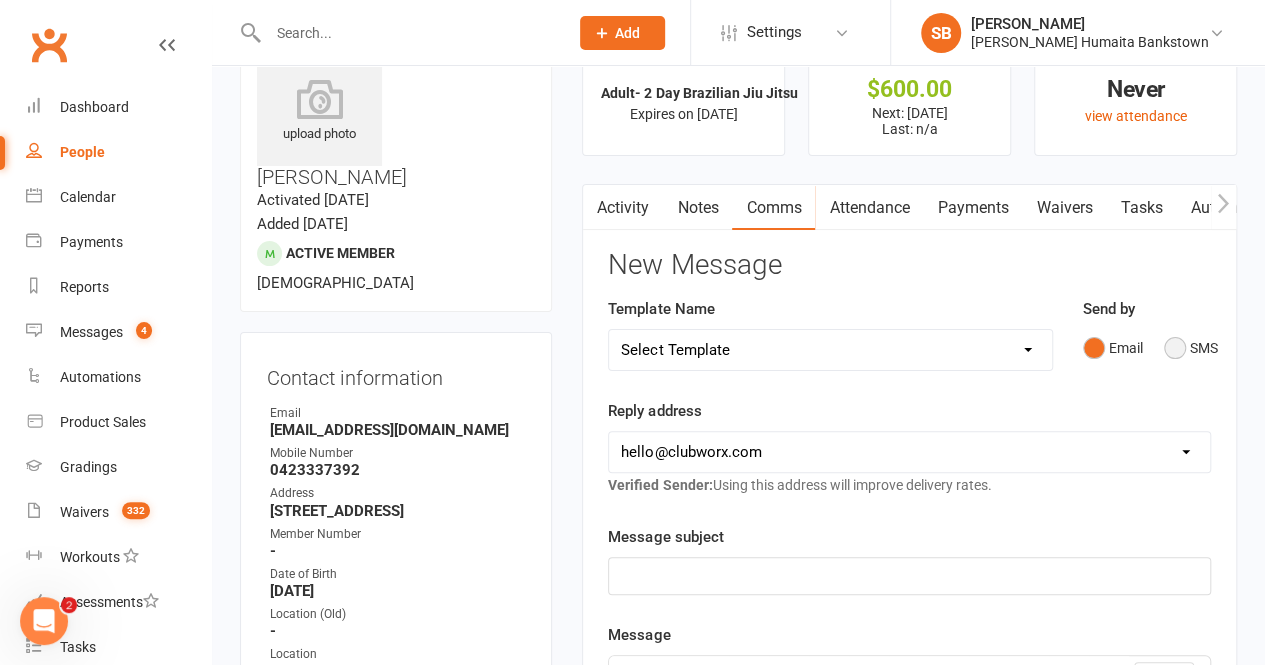 click on "SMS" at bounding box center [1191, 348] 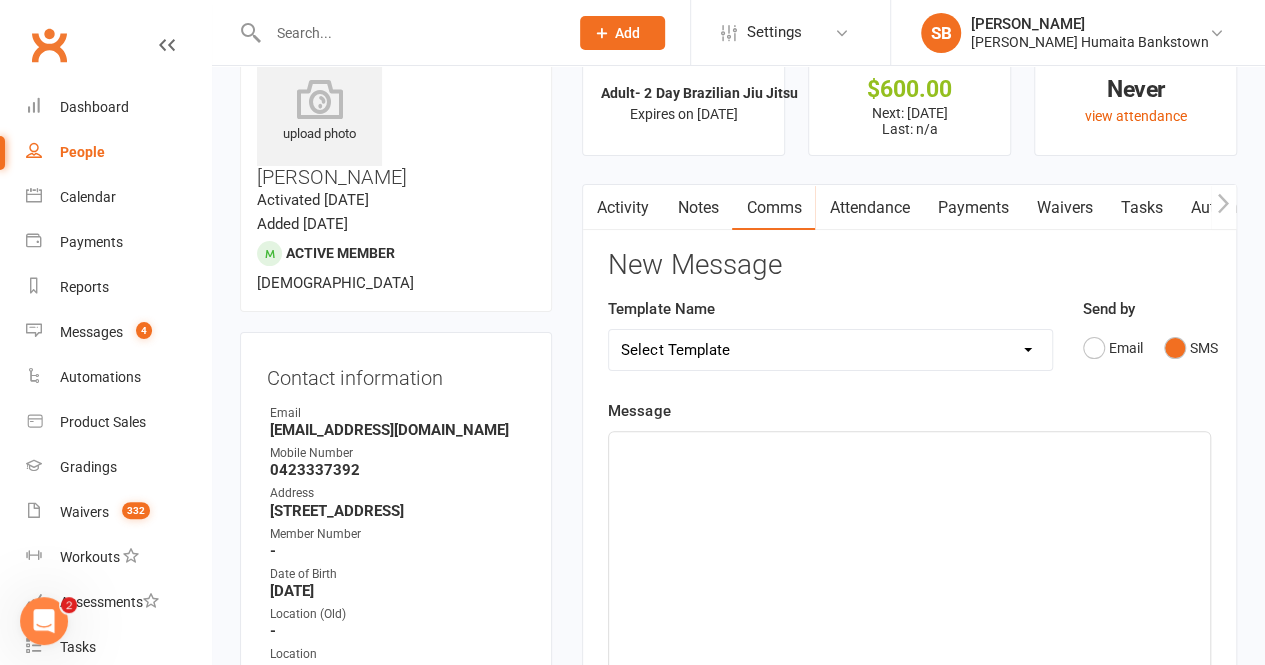 click on "﻿" 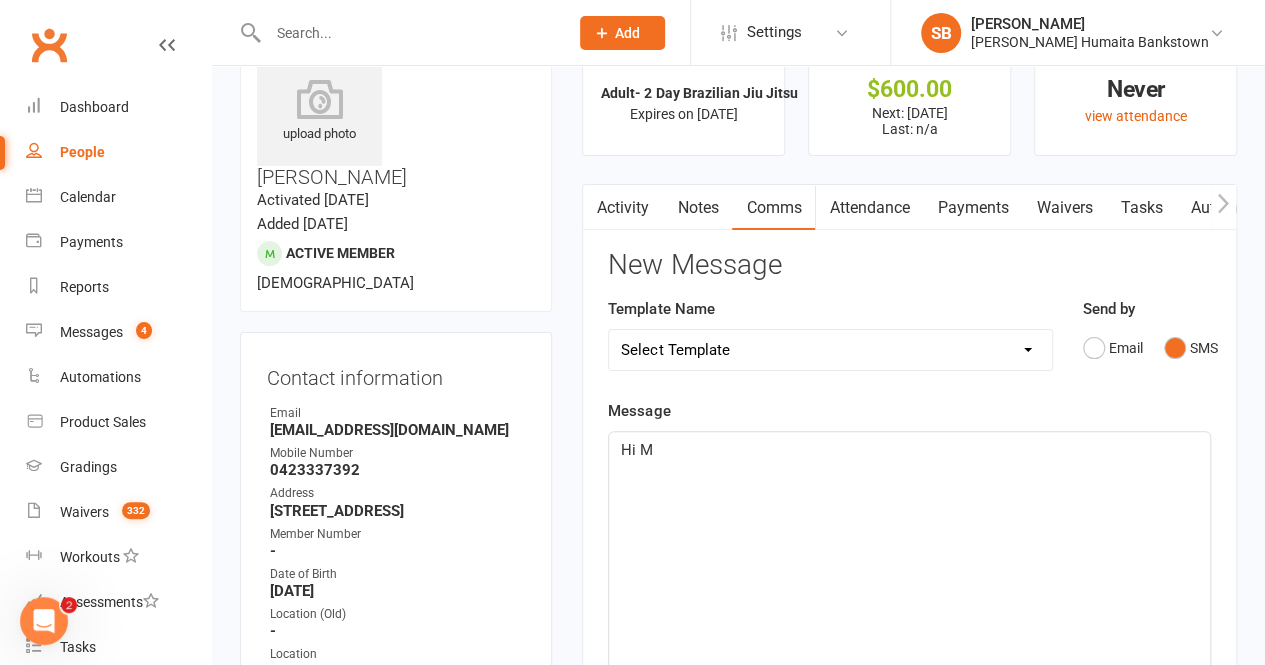scroll, scrollTop: 0, scrollLeft: 0, axis: both 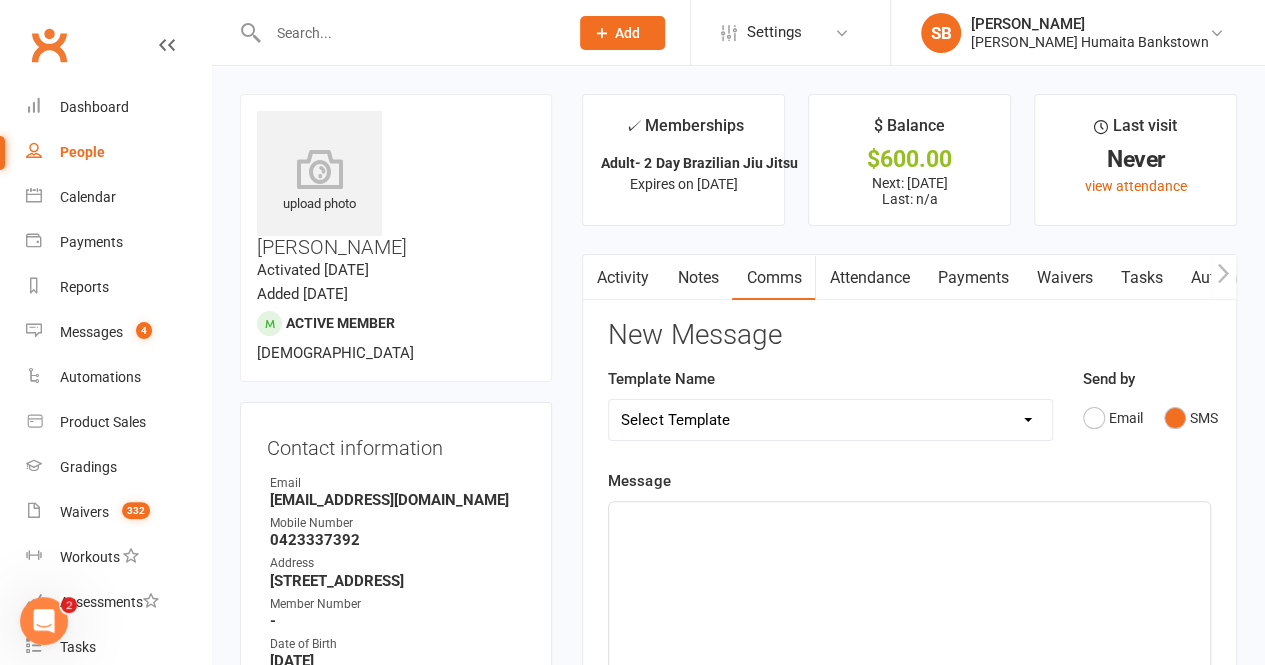 click on "Payments" at bounding box center (972, 278) 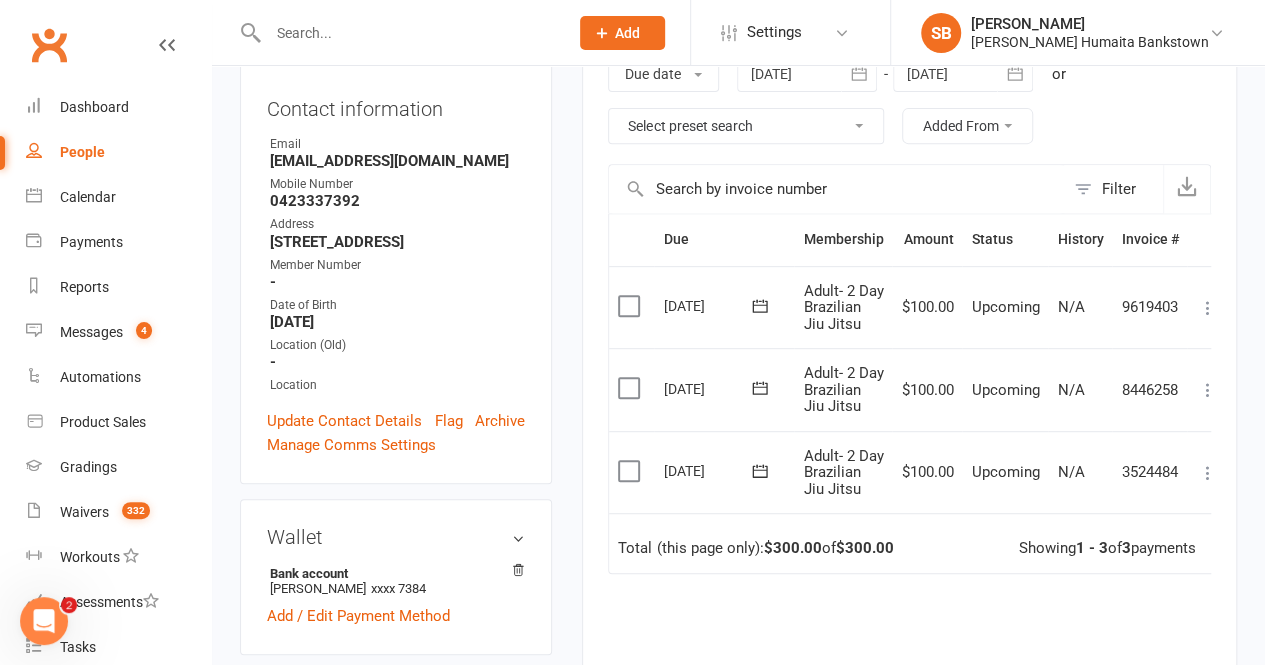 scroll, scrollTop: 340, scrollLeft: 0, axis: vertical 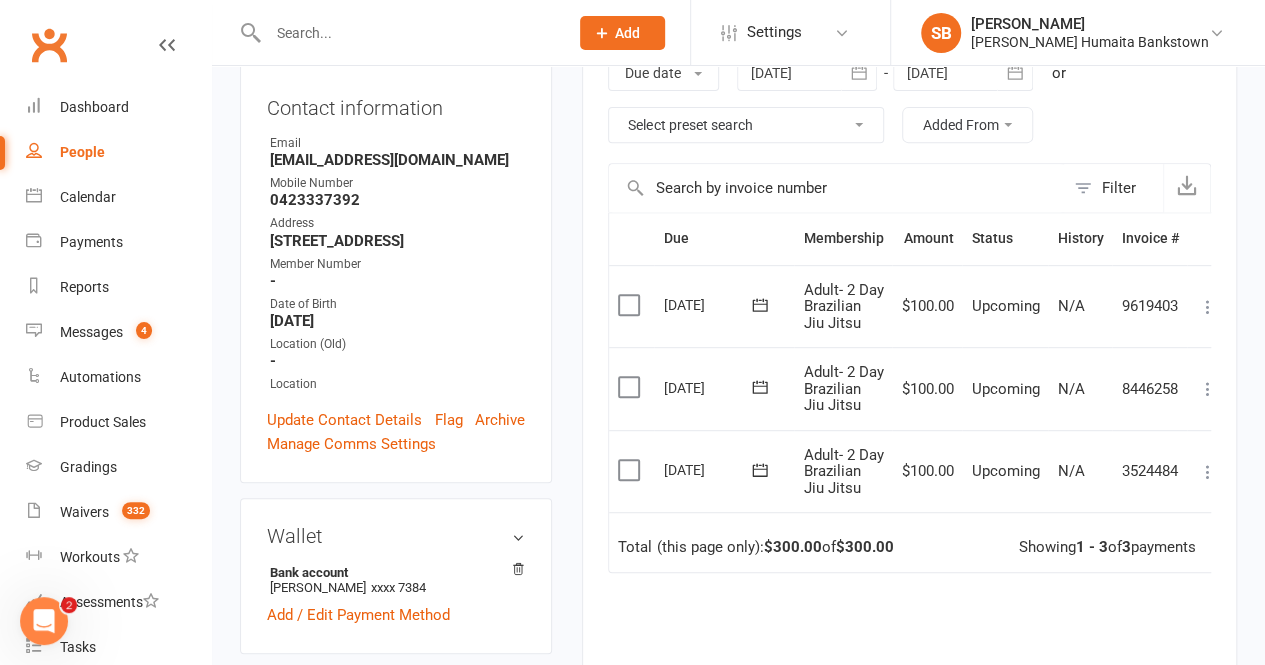 click 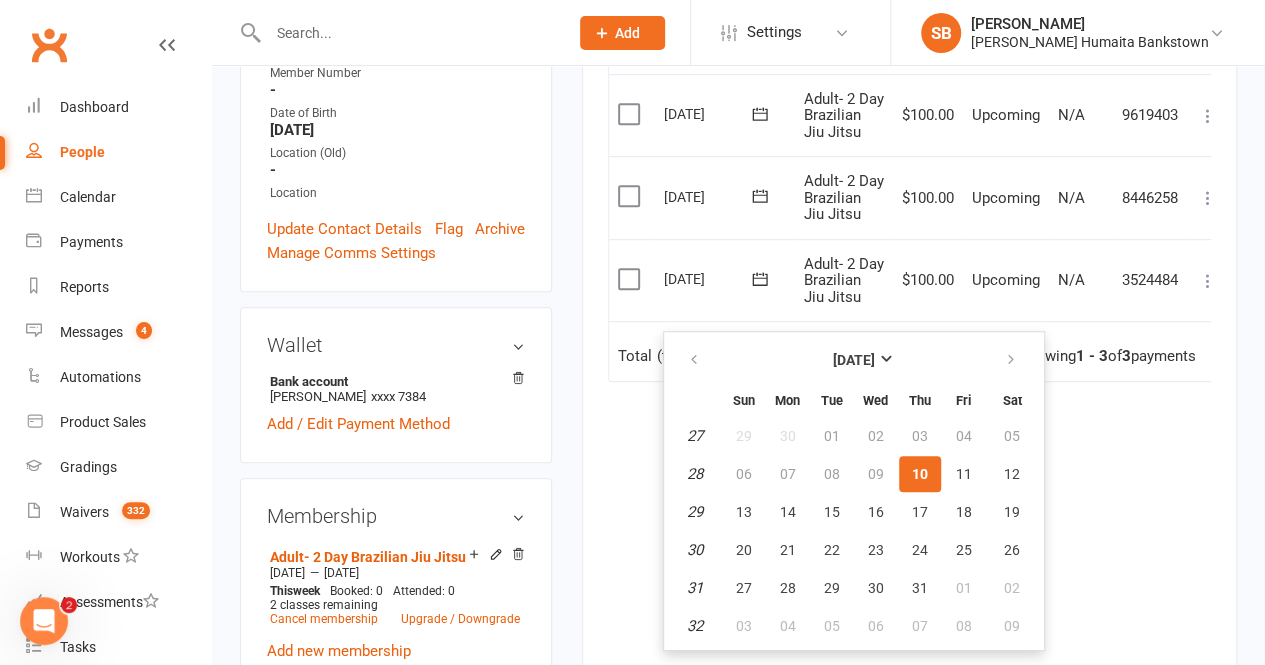 scroll, scrollTop: 532, scrollLeft: 0, axis: vertical 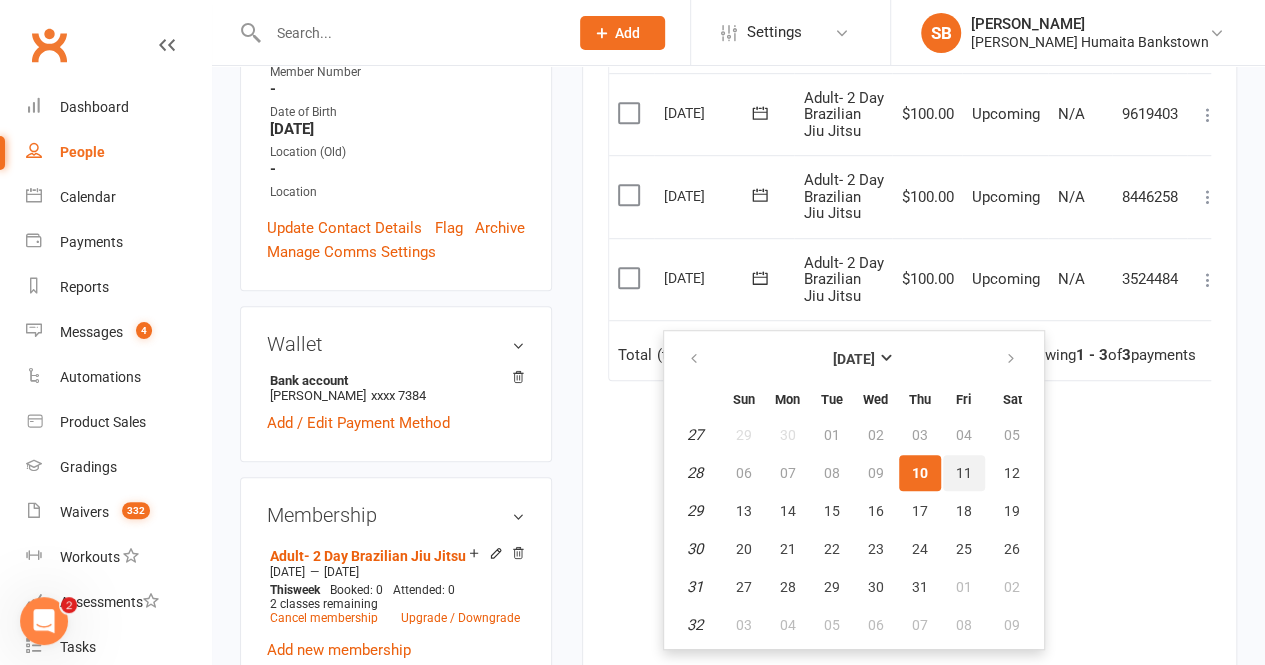 click on "11" at bounding box center (964, 473) 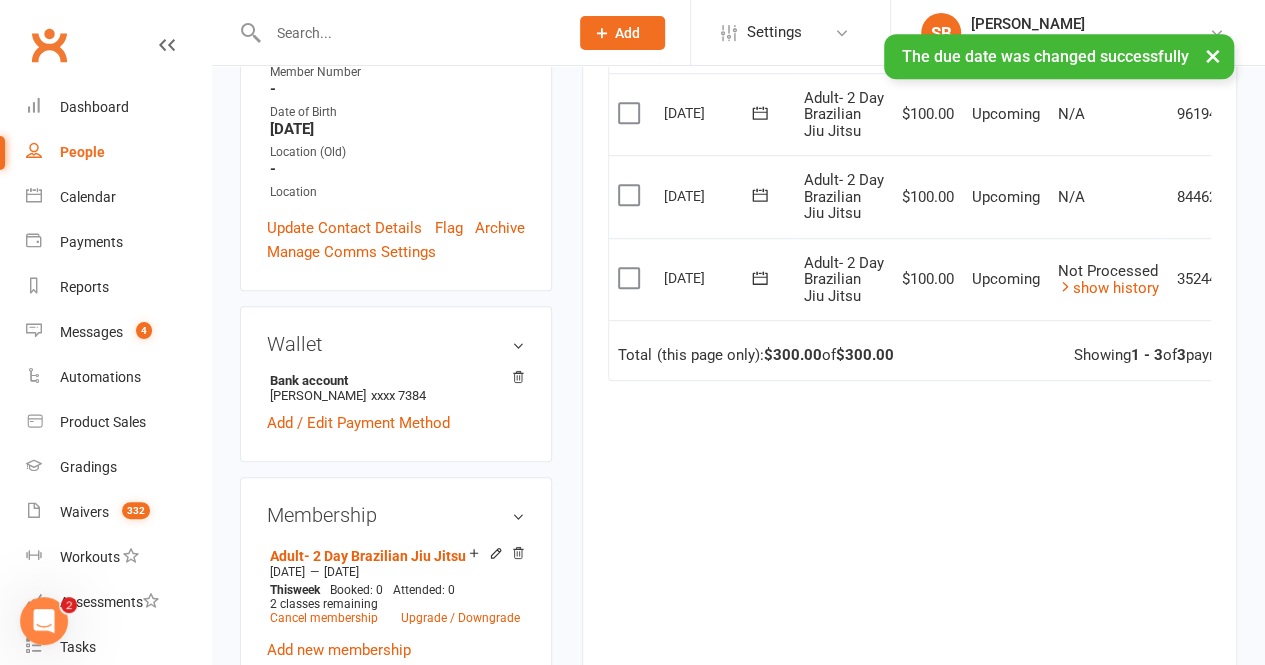 click on "×" at bounding box center [1213, 55] 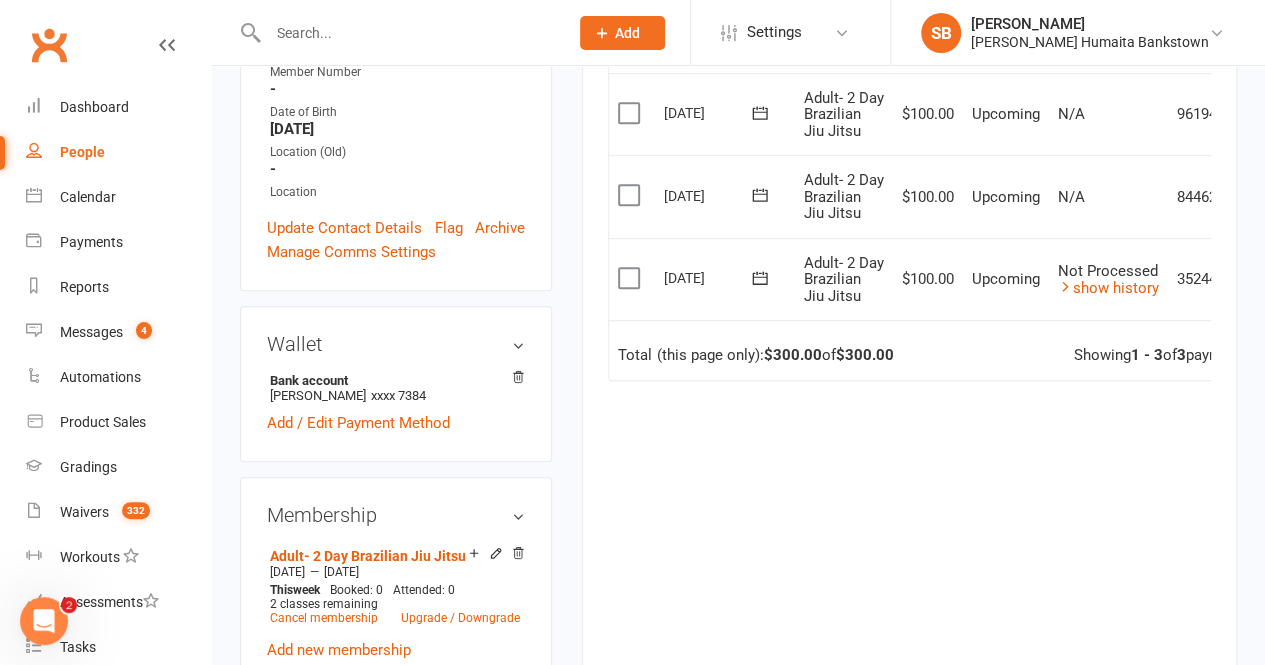 click on "Adult- 2 Day Brazilian Jiu Jitsu" at bounding box center [843, 279] 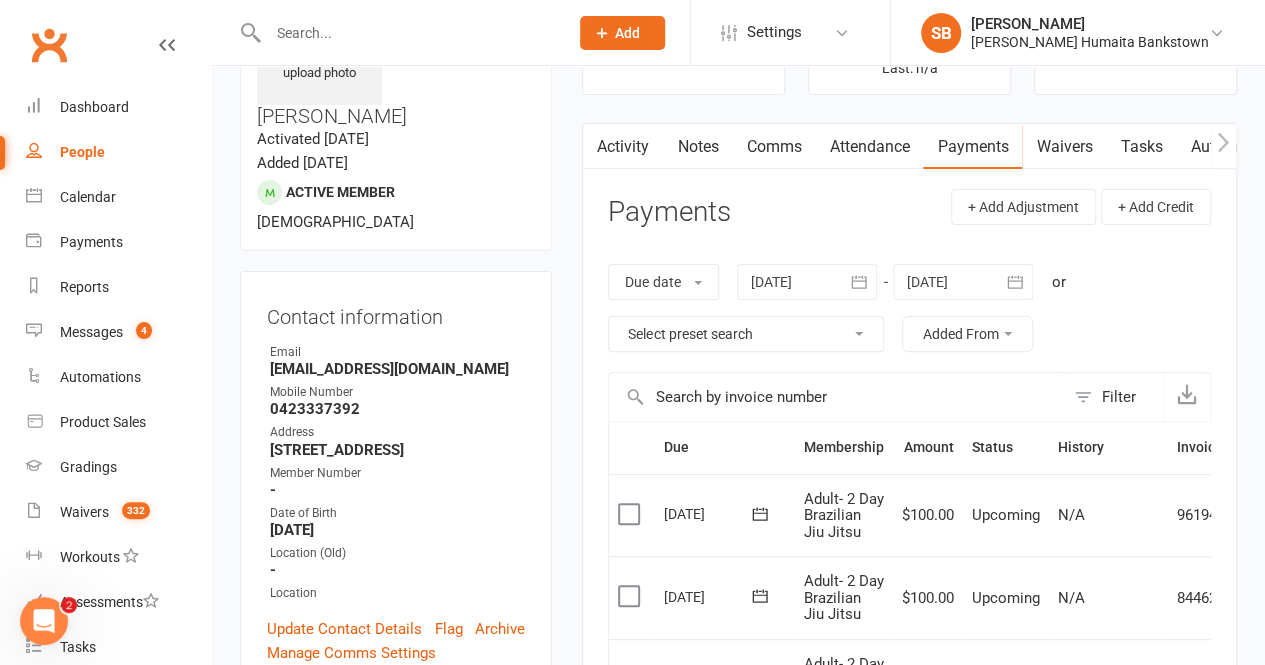 scroll, scrollTop: 132, scrollLeft: 0, axis: vertical 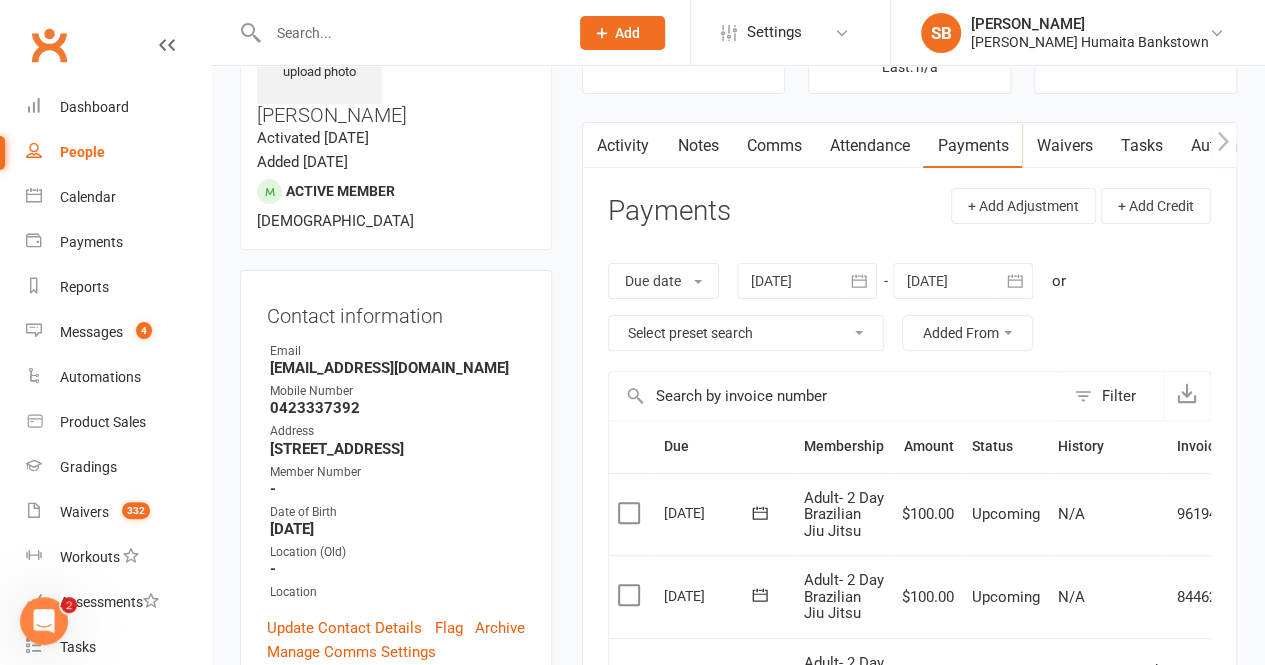 click on "Comms" at bounding box center (773, 146) 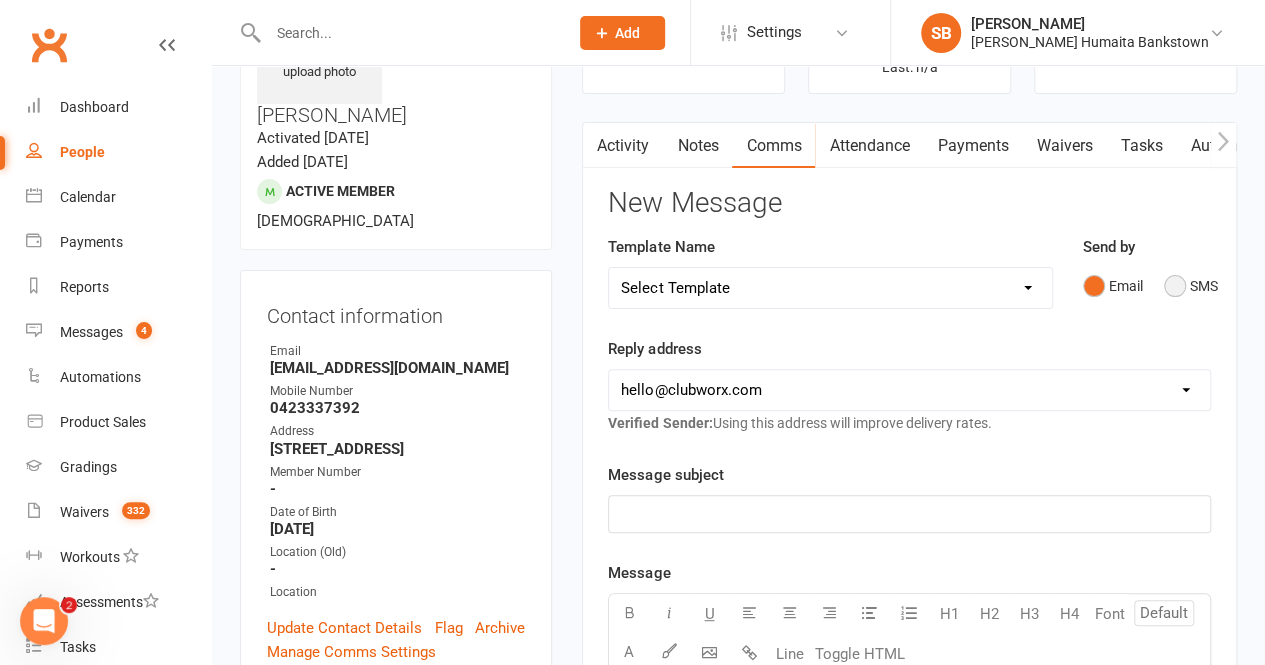 click on "SMS" at bounding box center [1191, 286] 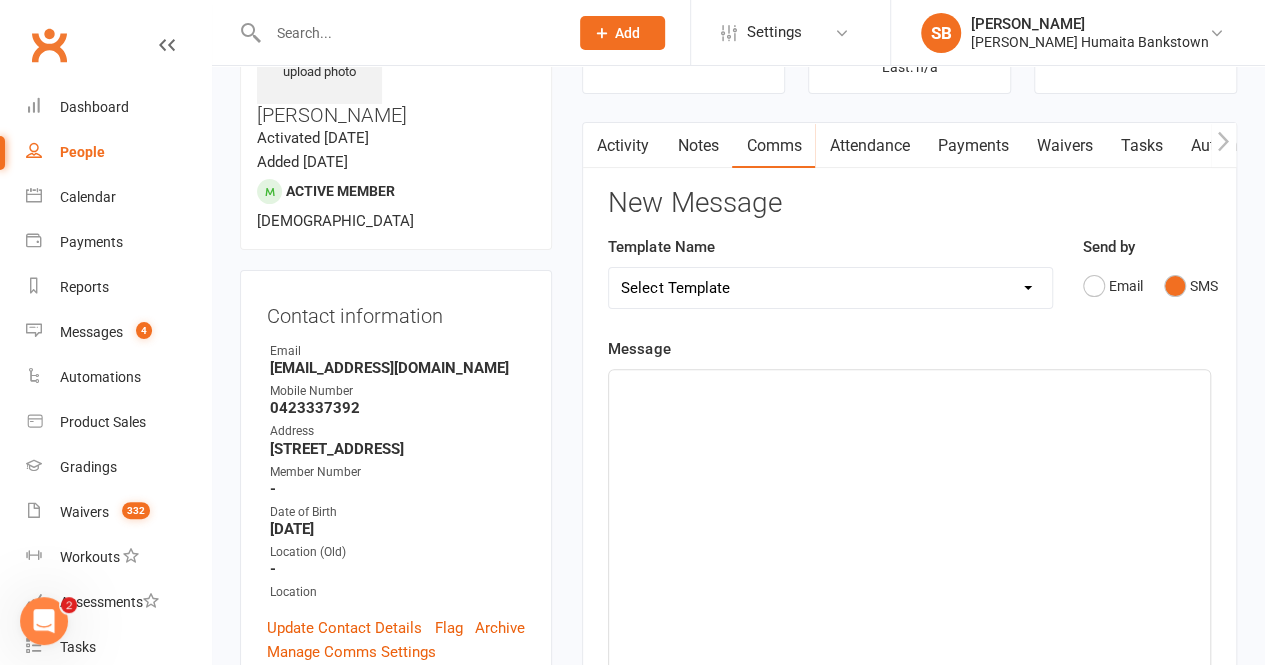 click on "﻿" 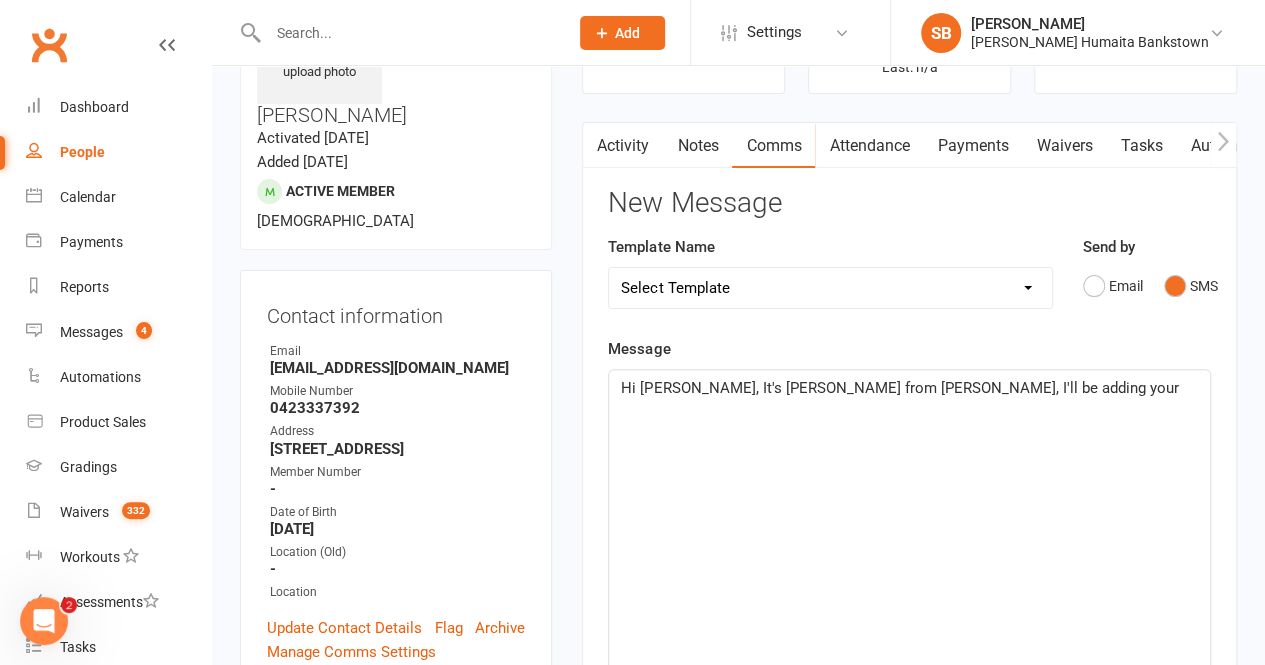 click on "Hi Mohamed, It's Felix from Gracie Bankstown, I'll be adding your" 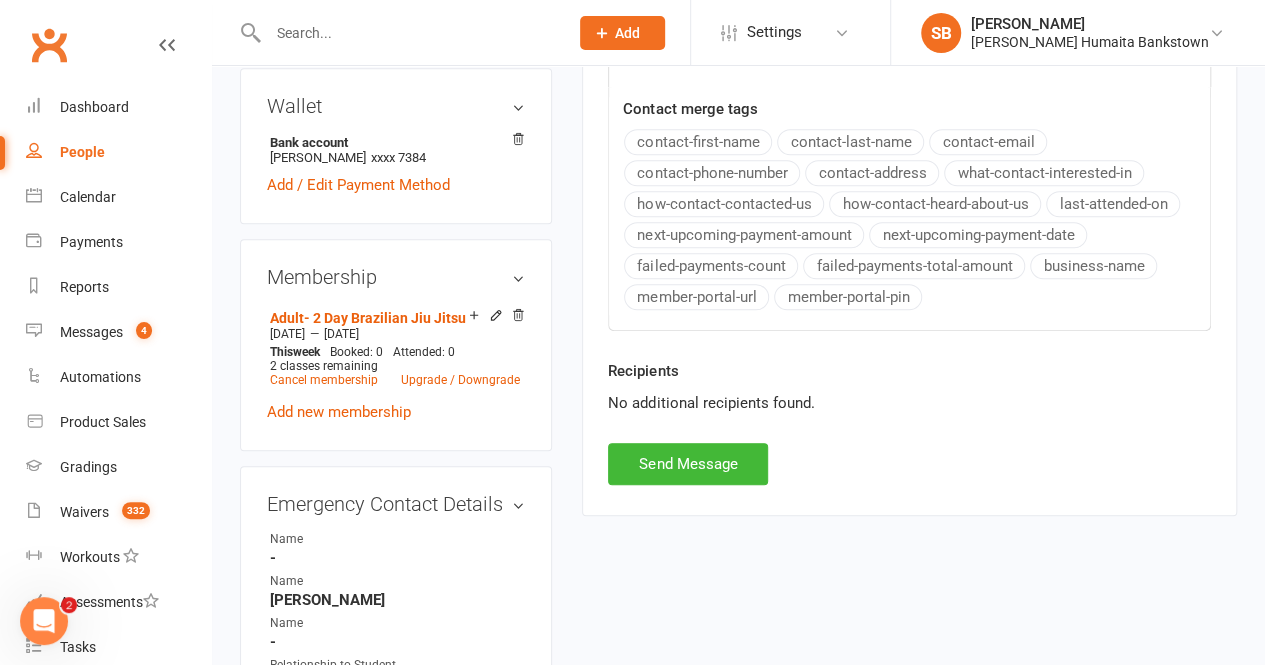 scroll, scrollTop: 774, scrollLeft: 0, axis: vertical 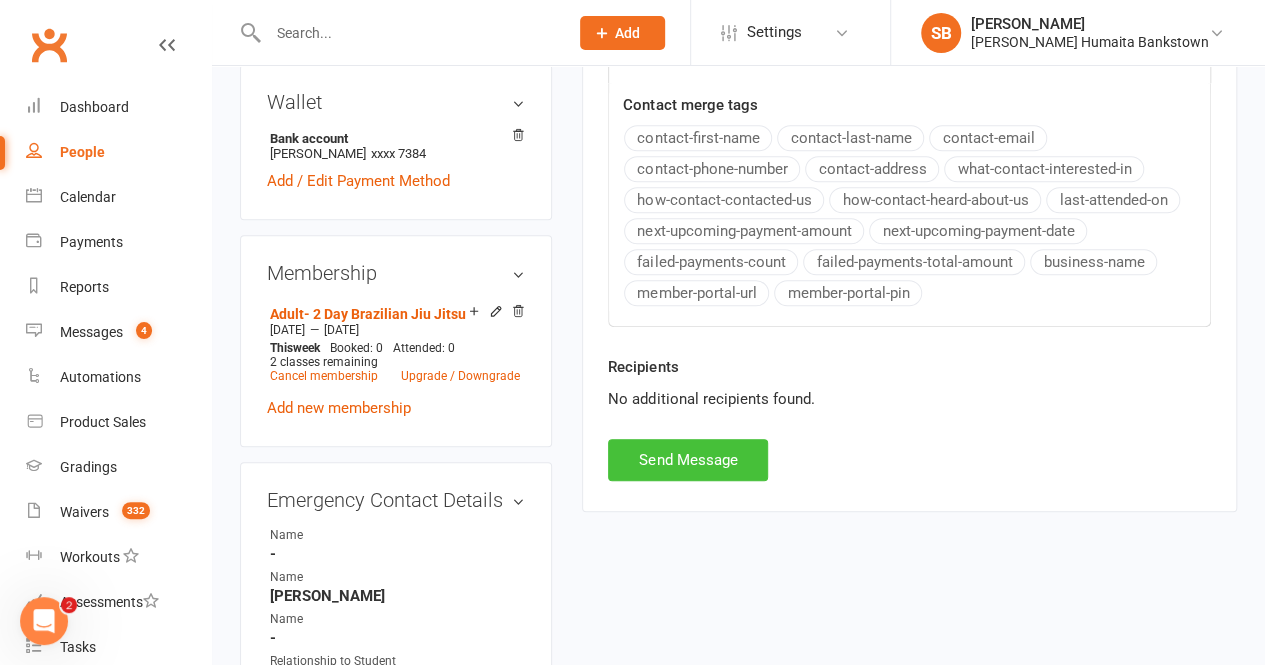 click on "Send Message" at bounding box center (688, 460) 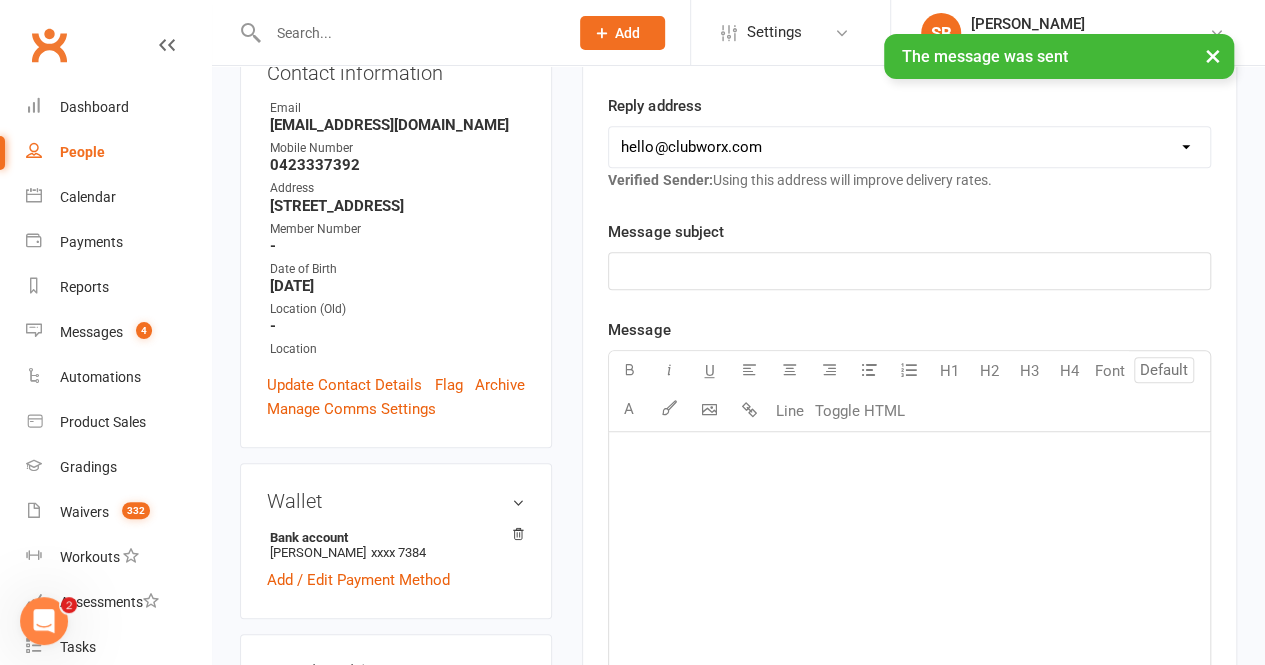 scroll, scrollTop: 163, scrollLeft: 0, axis: vertical 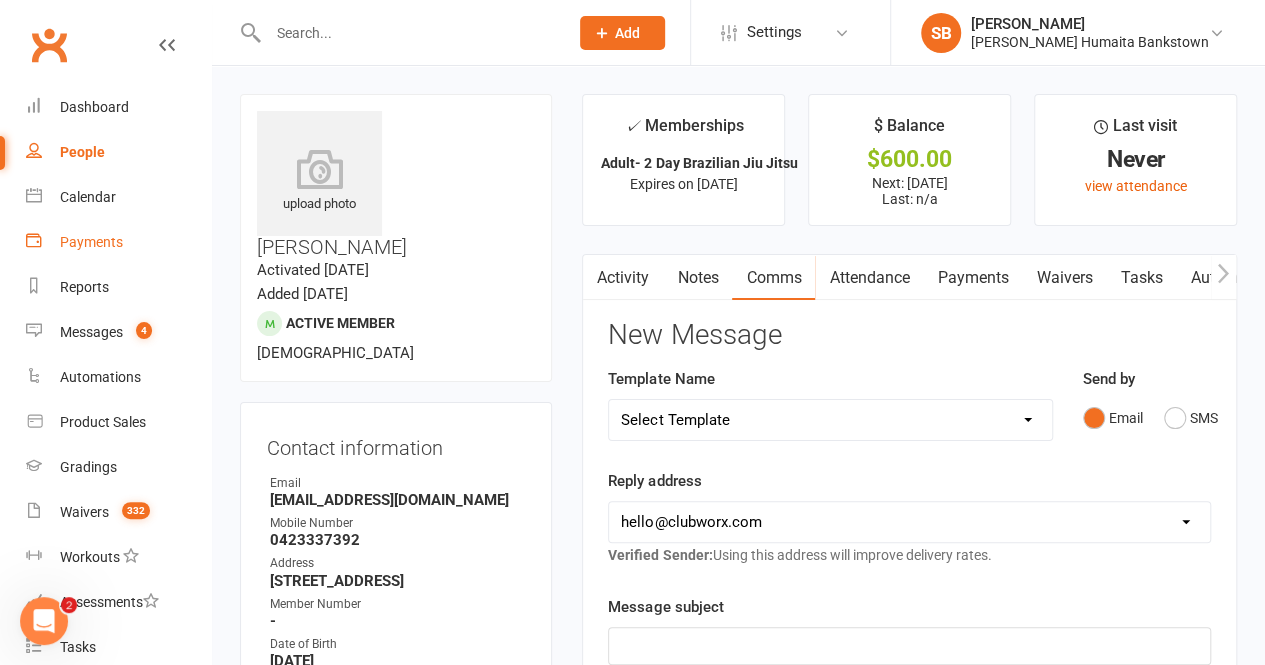 click on "Payments" at bounding box center (91, 242) 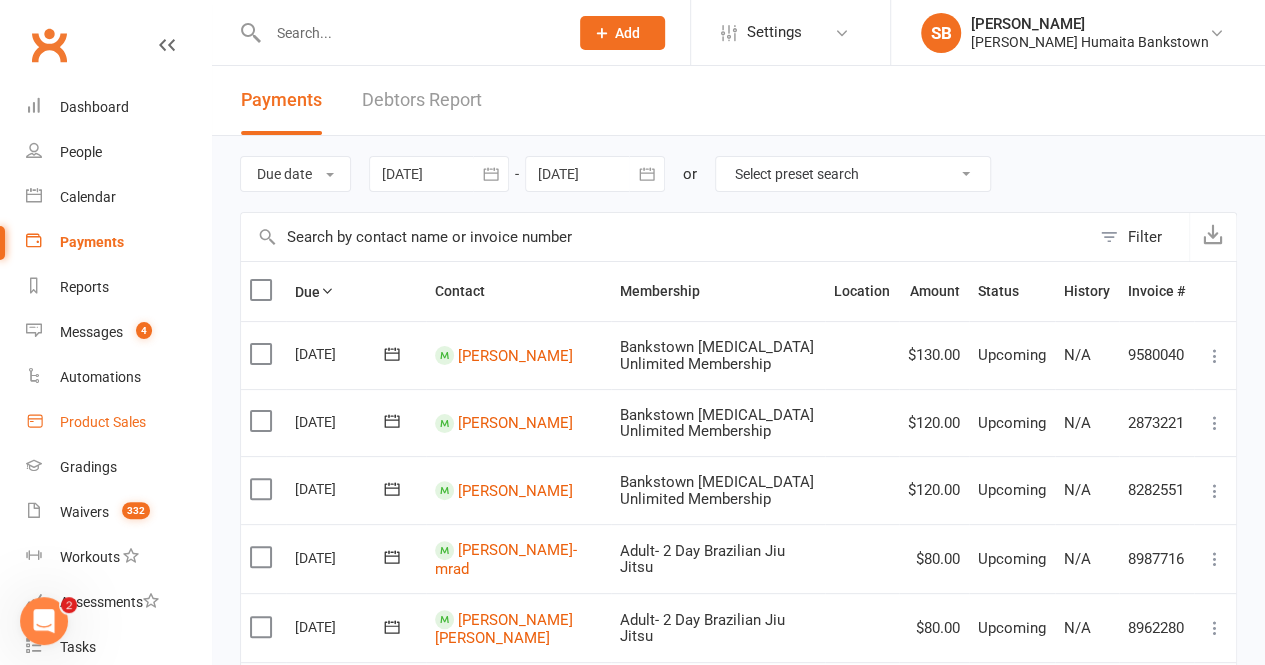 click on "Product Sales" at bounding box center (118, 422) 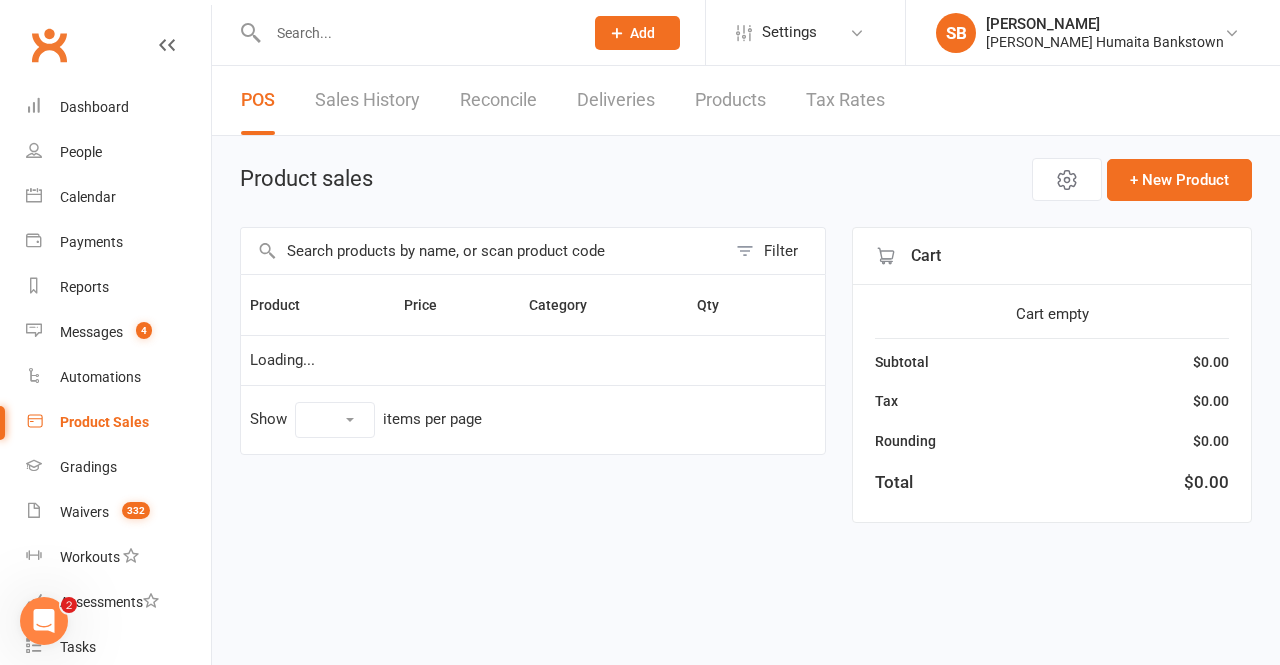 select on "100" 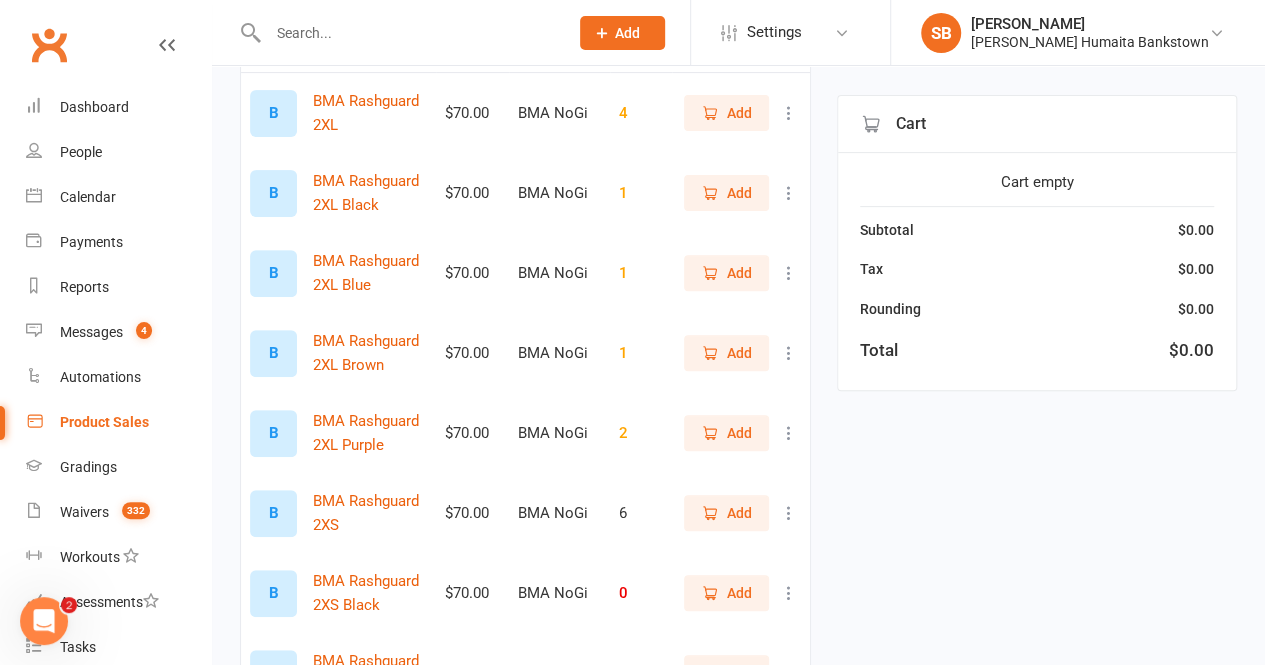 scroll, scrollTop: 0, scrollLeft: 0, axis: both 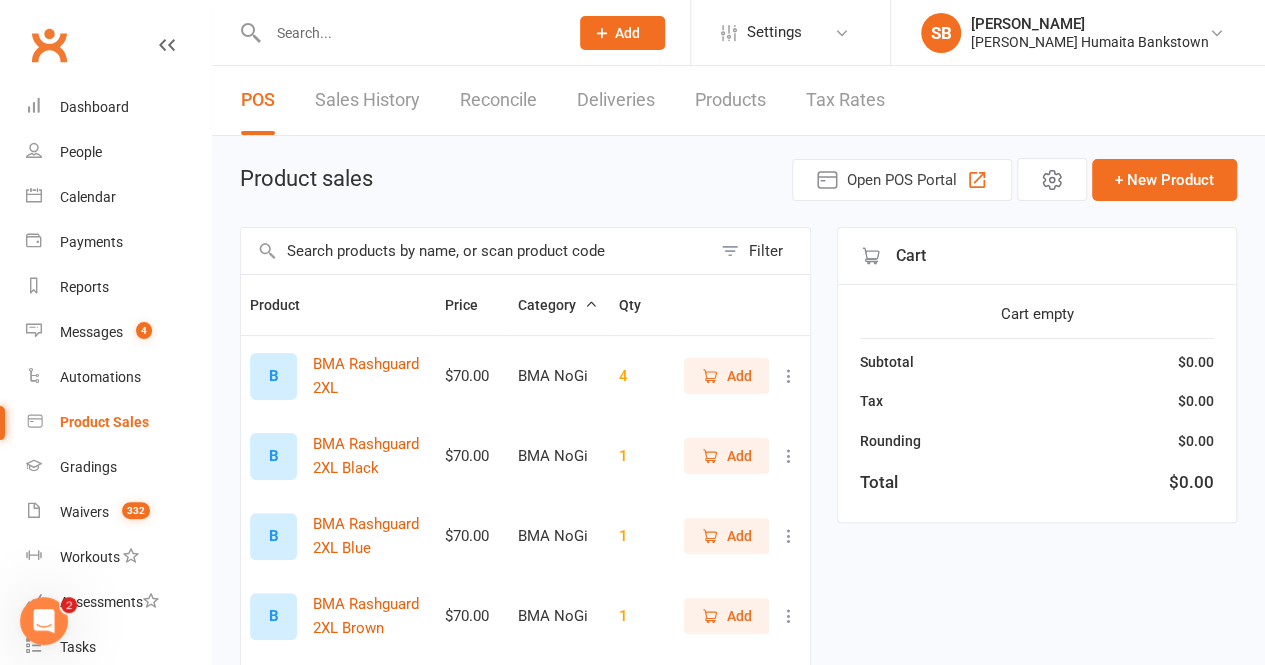 click at bounding box center (476, 251) 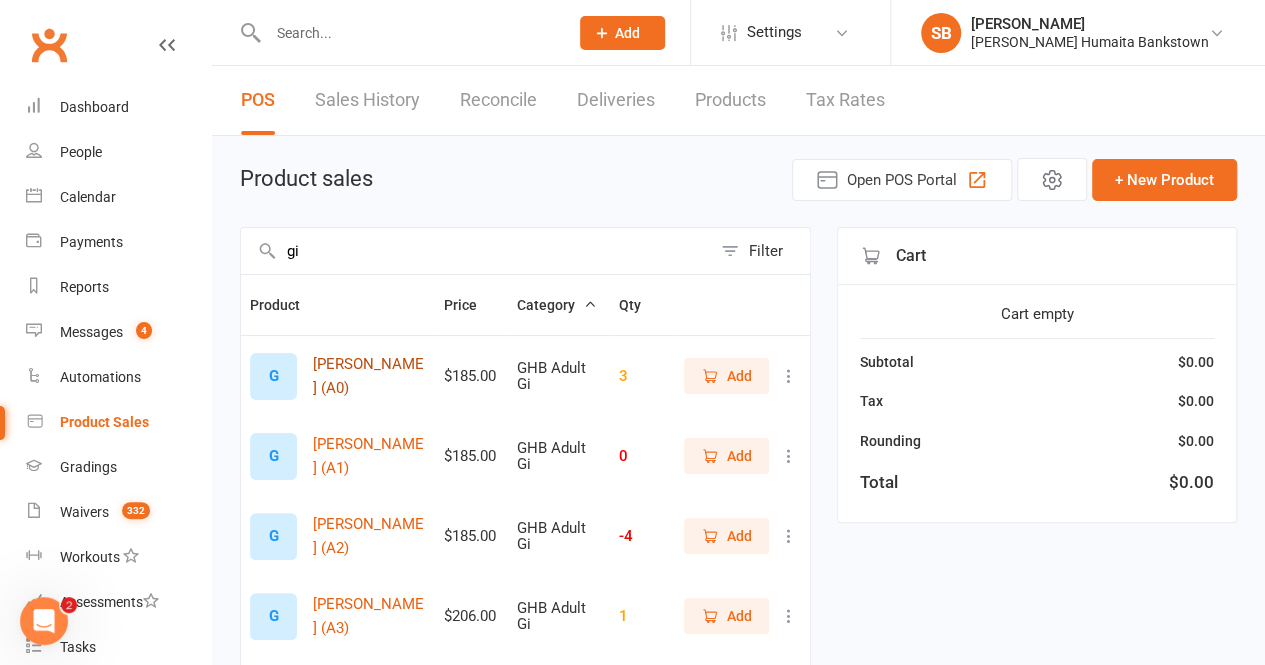 type on "gi" 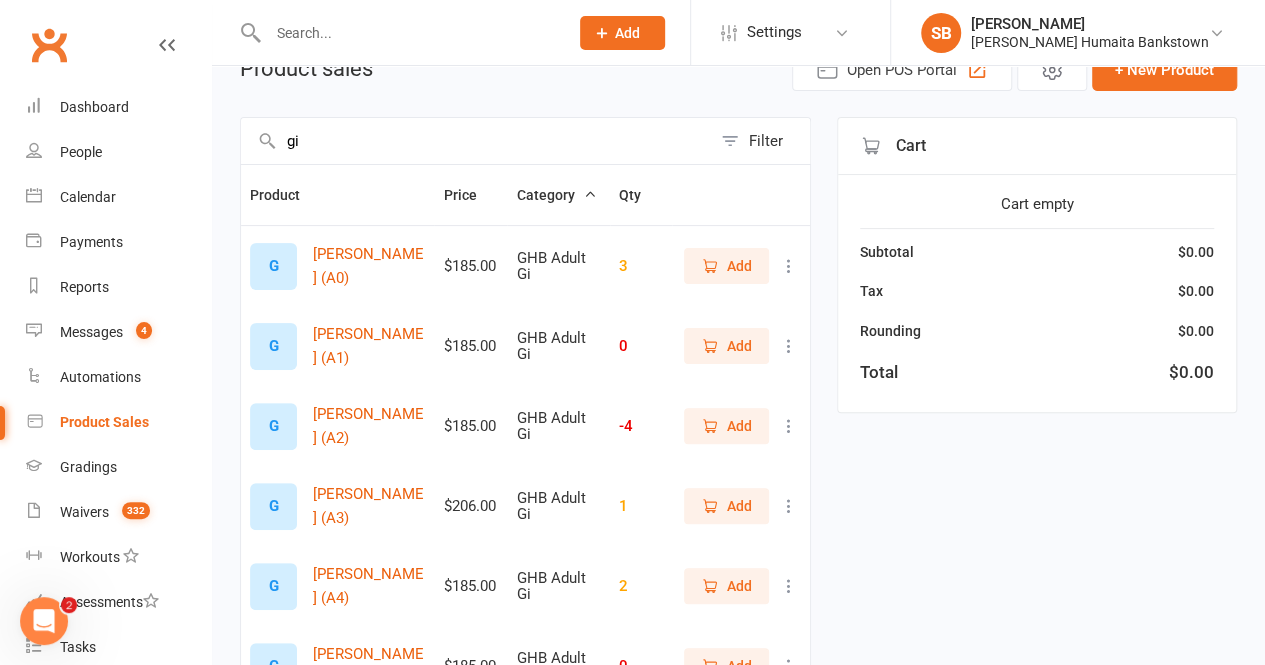 scroll, scrollTop: 112, scrollLeft: 0, axis: vertical 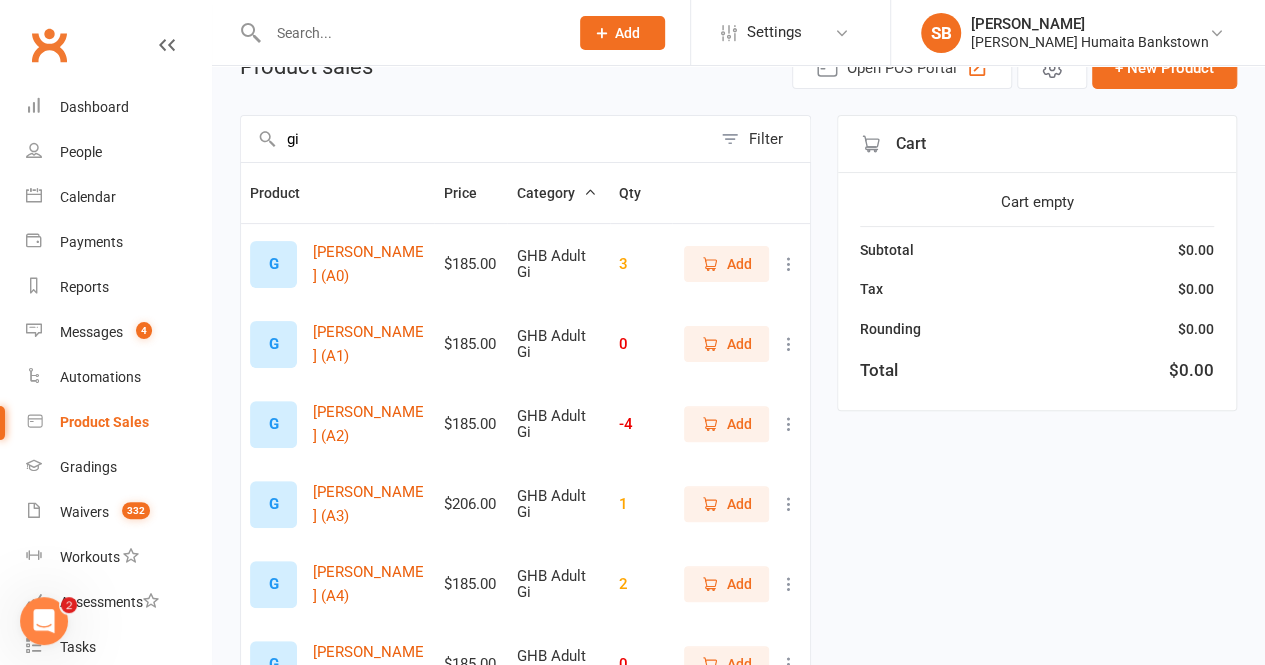 click on "Add" at bounding box center (726, 504) 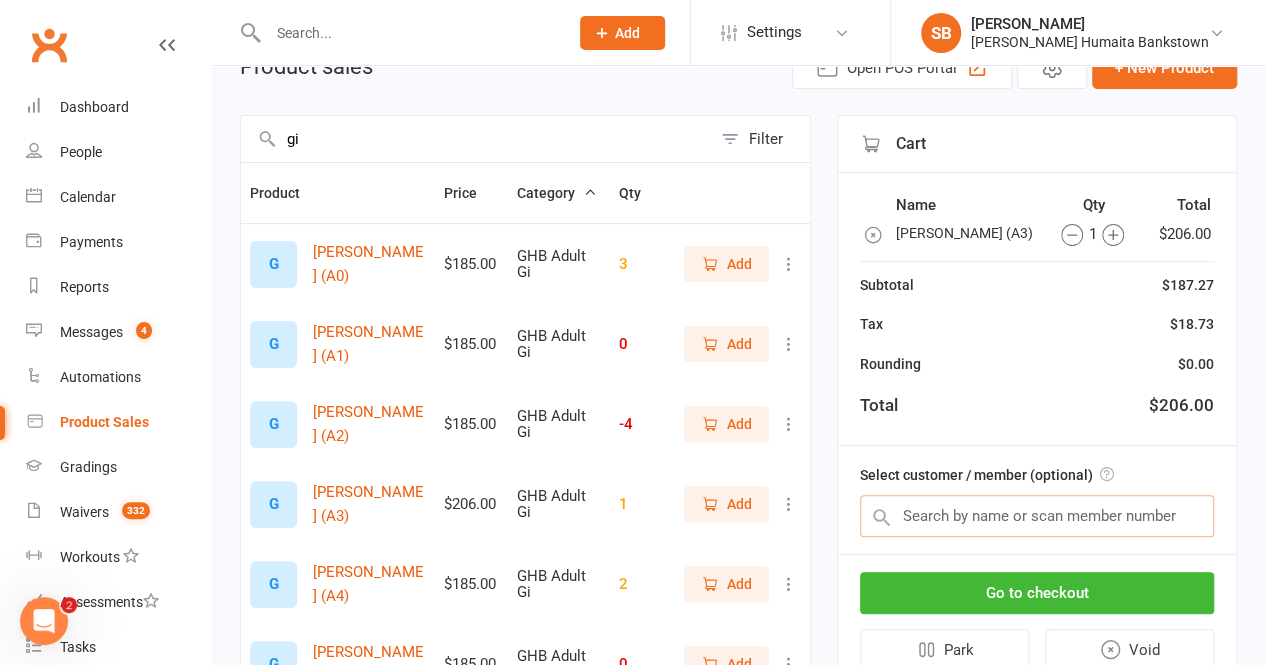 click at bounding box center [1037, 516] 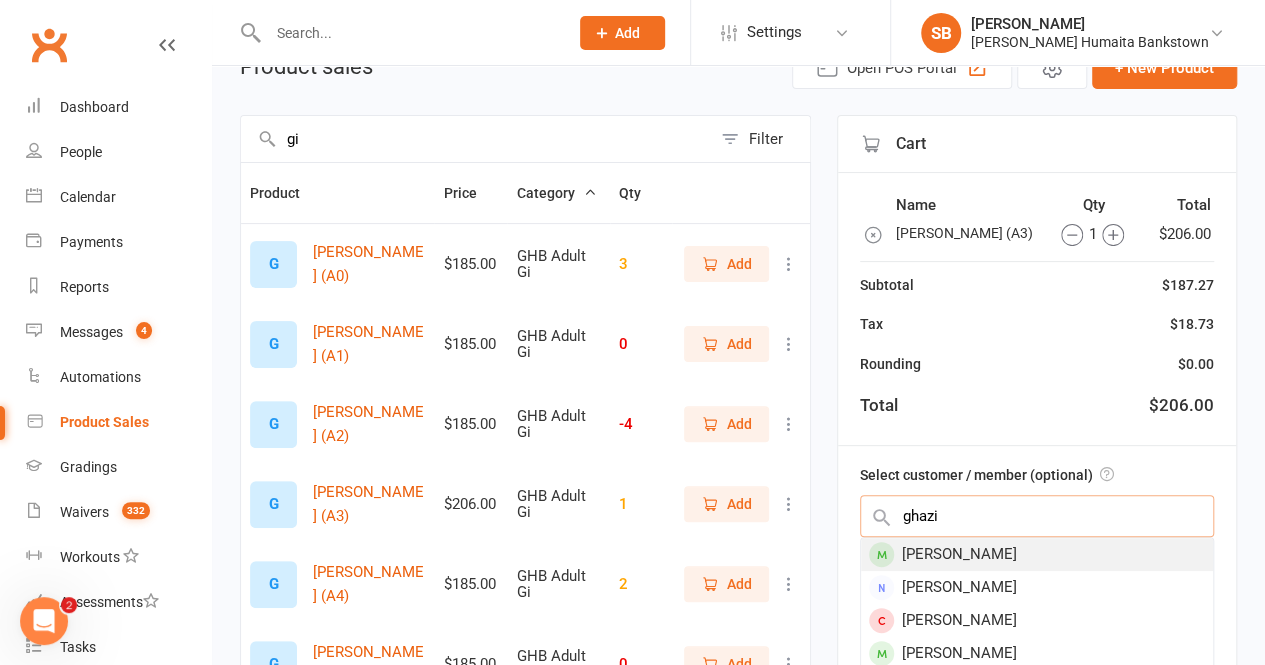 type on "ghazi" 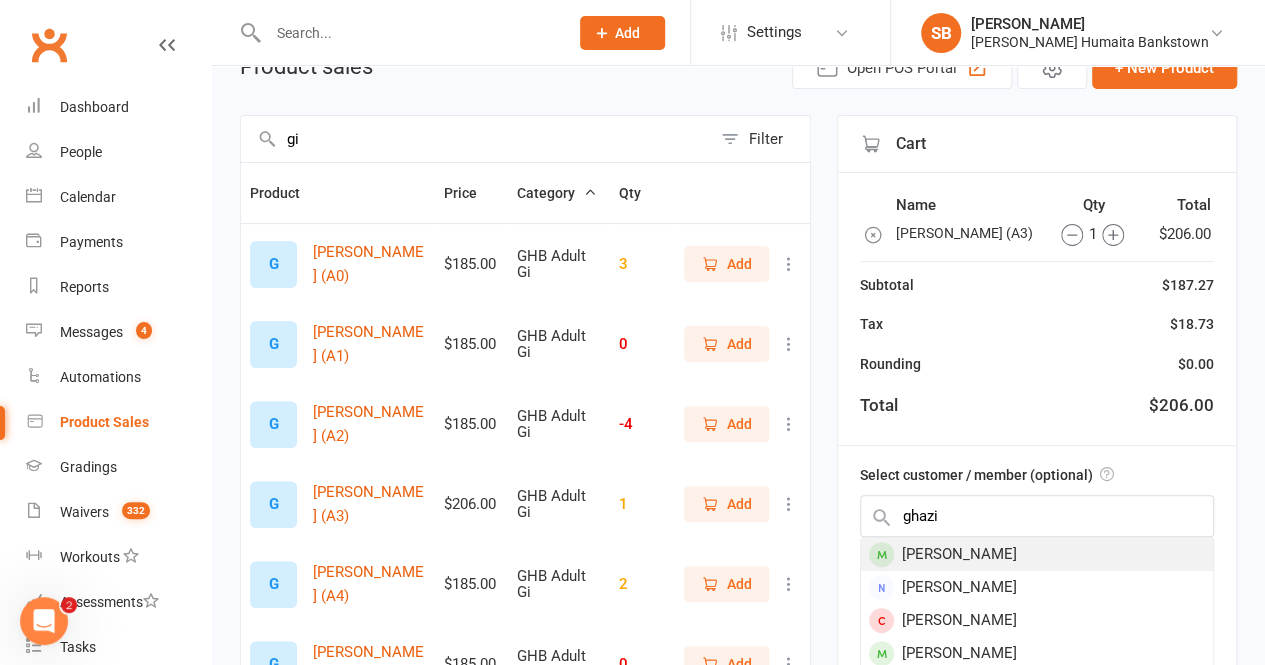 click on "Mohamed Ghazi" at bounding box center [1037, 554] 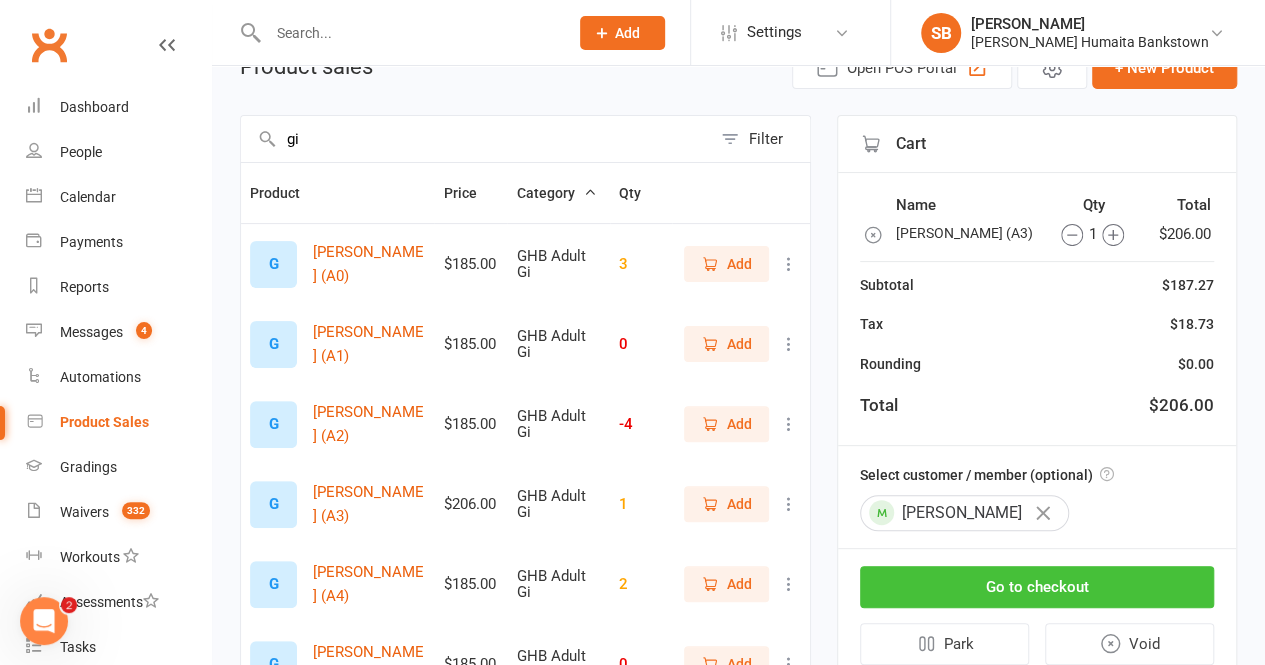 click on "Go to checkout" at bounding box center [1037, 587] 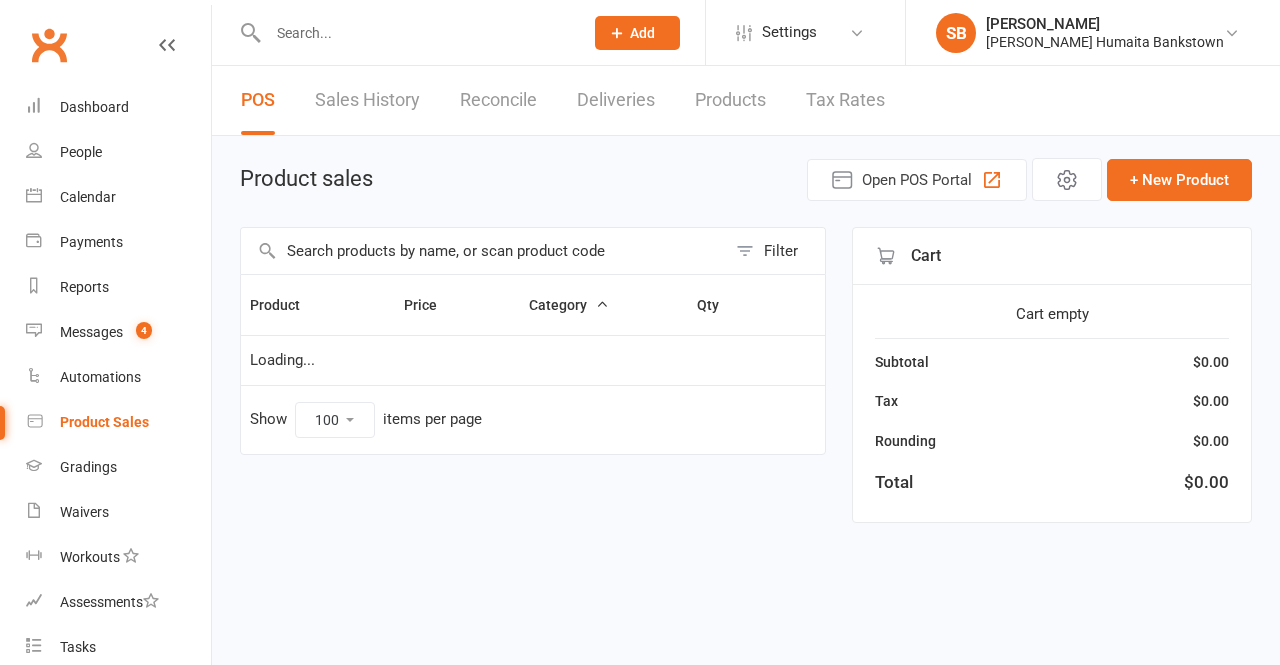 select on "100" 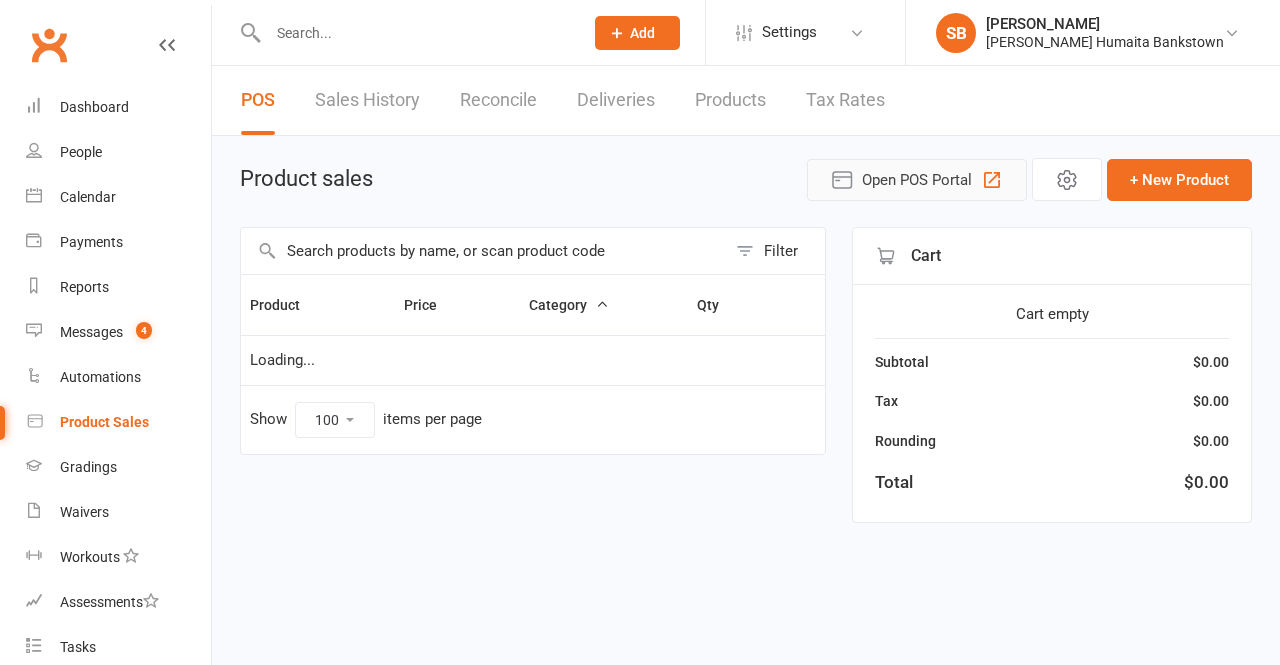 scroll, scrollTop: 0, scrollLeft: 0, axis: both 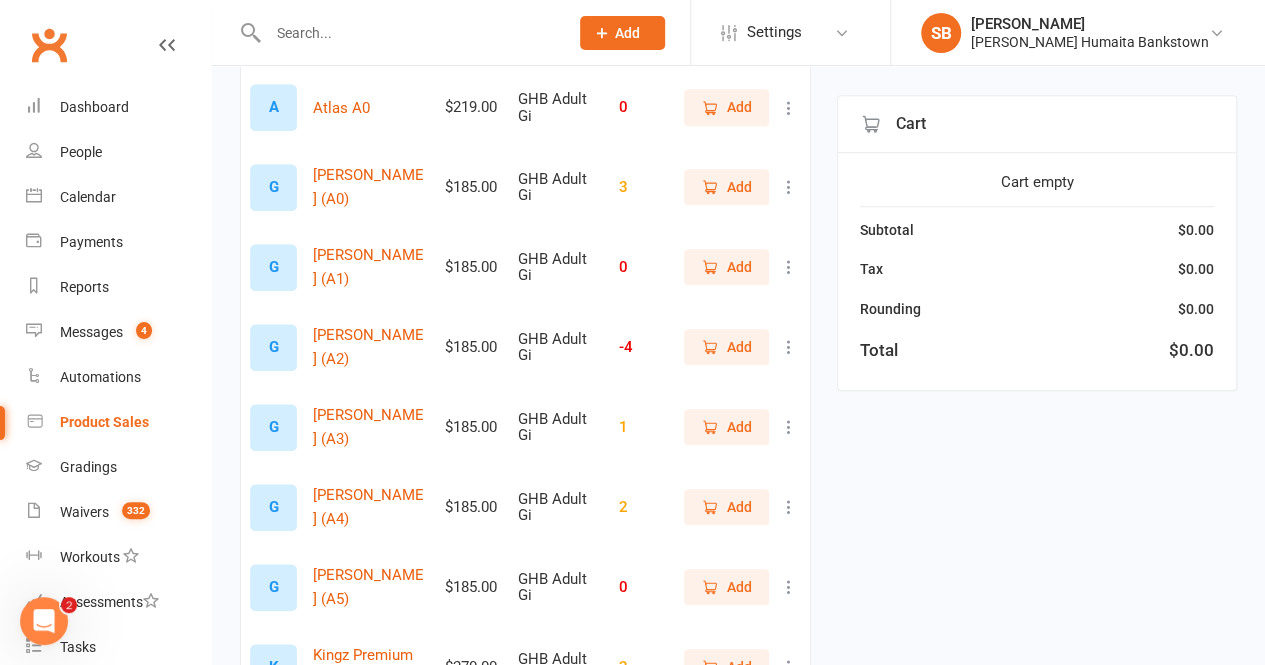 click at bounding box center (789, 427) 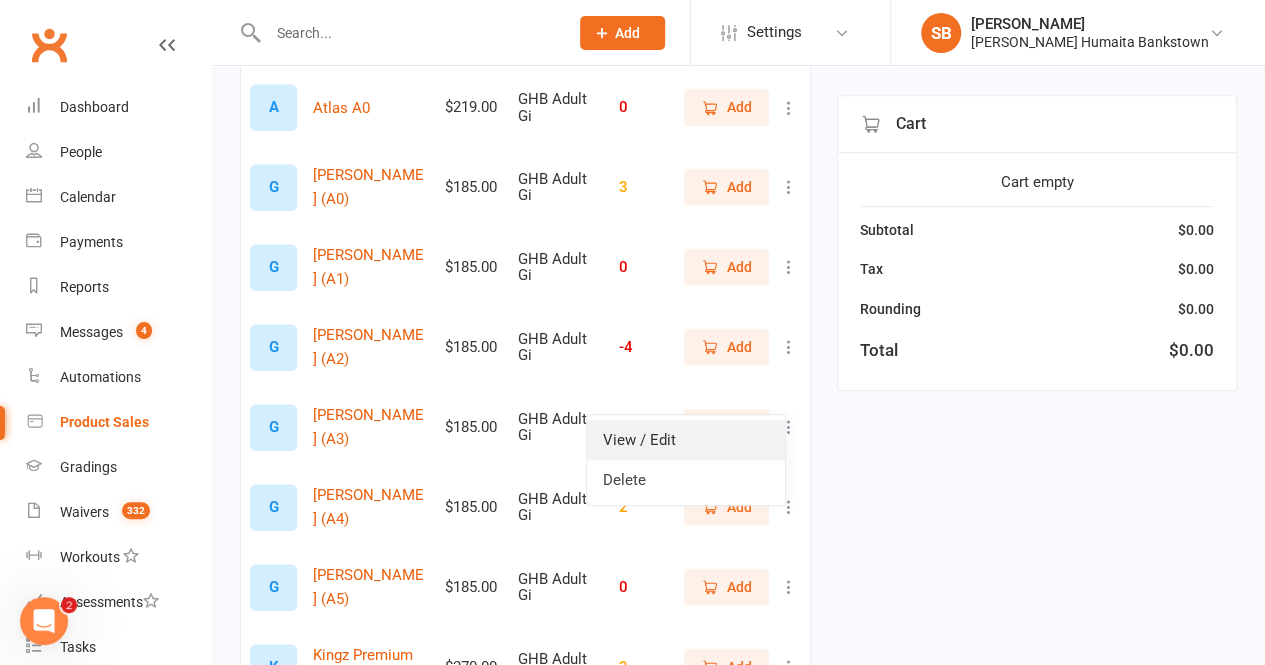 click on "View / Edit" at bounding box center [686, 440] 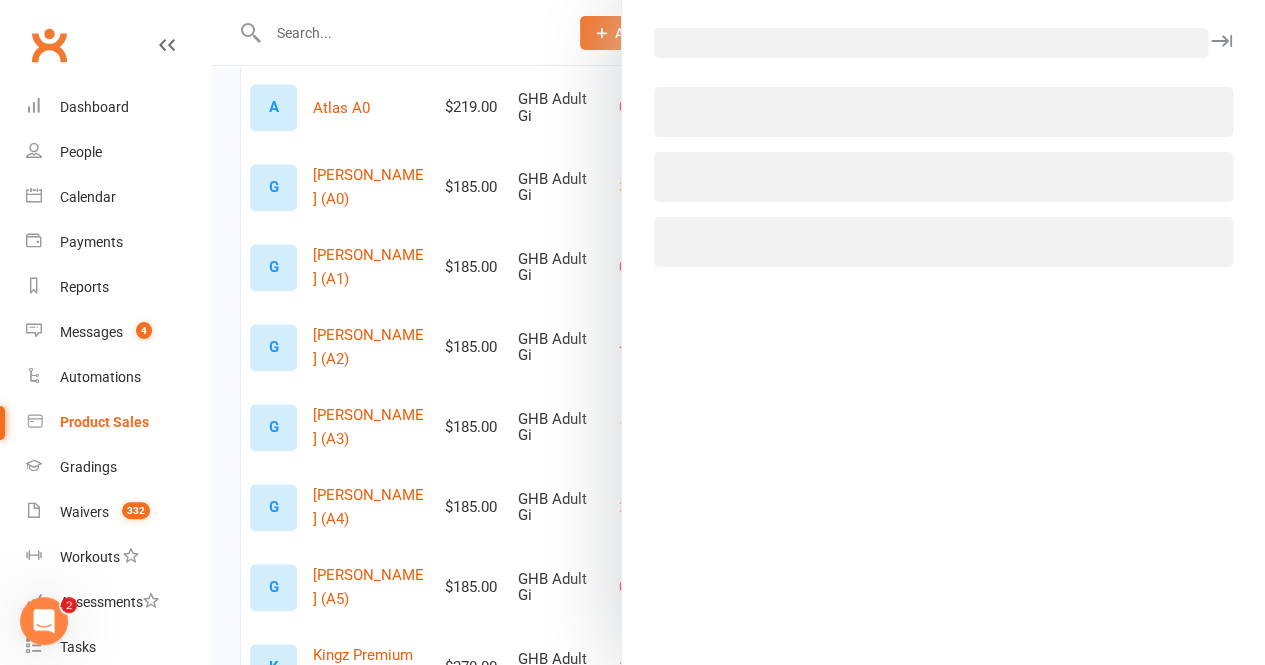 select on "289" 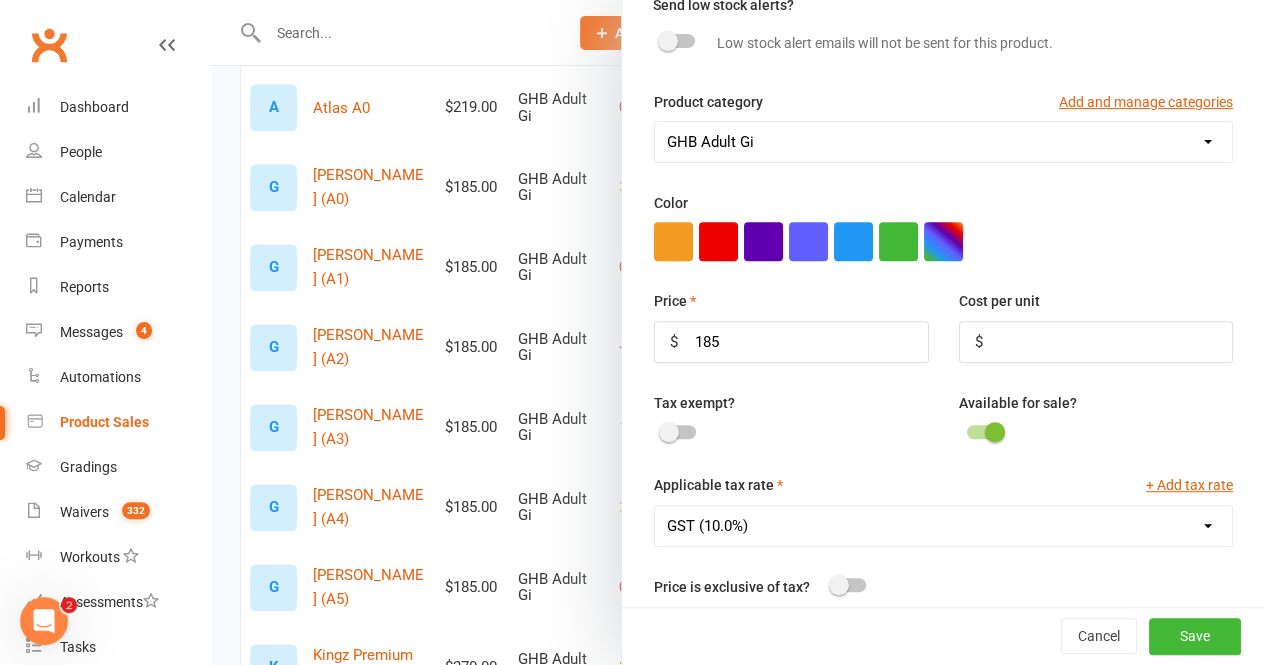 scroll, scrollTop: 300, scrollLeft: 0, axis: vertical 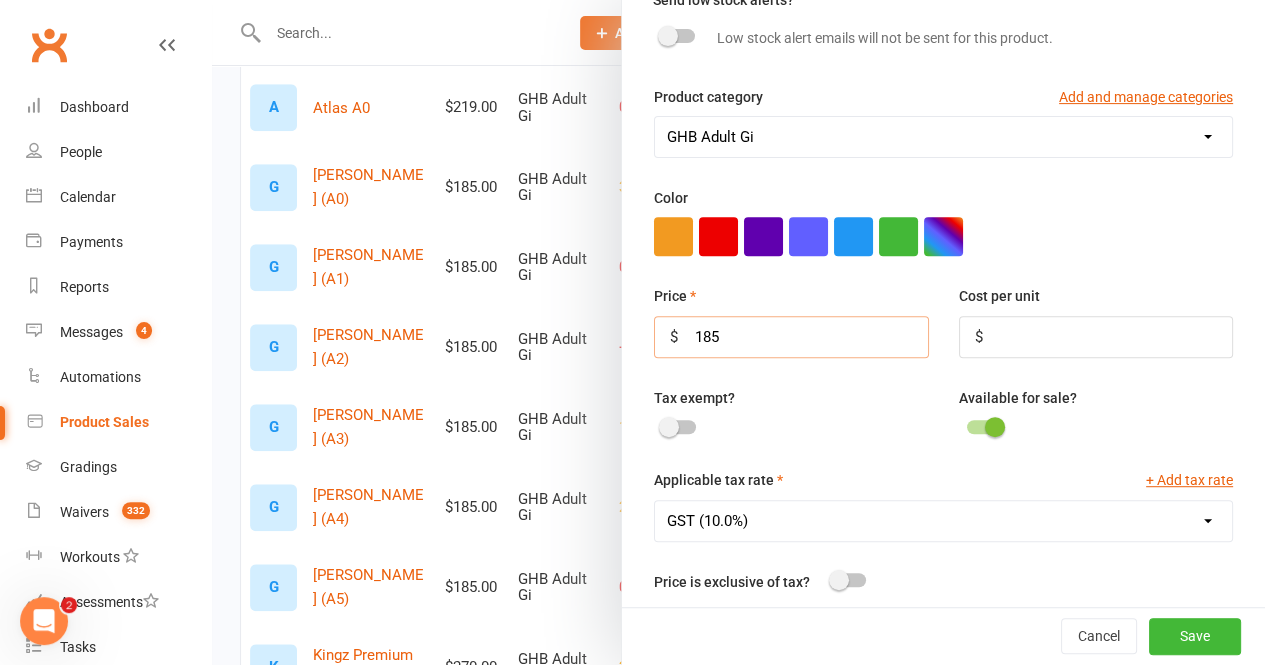drag, startPoint x: 739, startPoint y: 333, endPoint x: 585, endPoint y: 327, distance: 154.11684 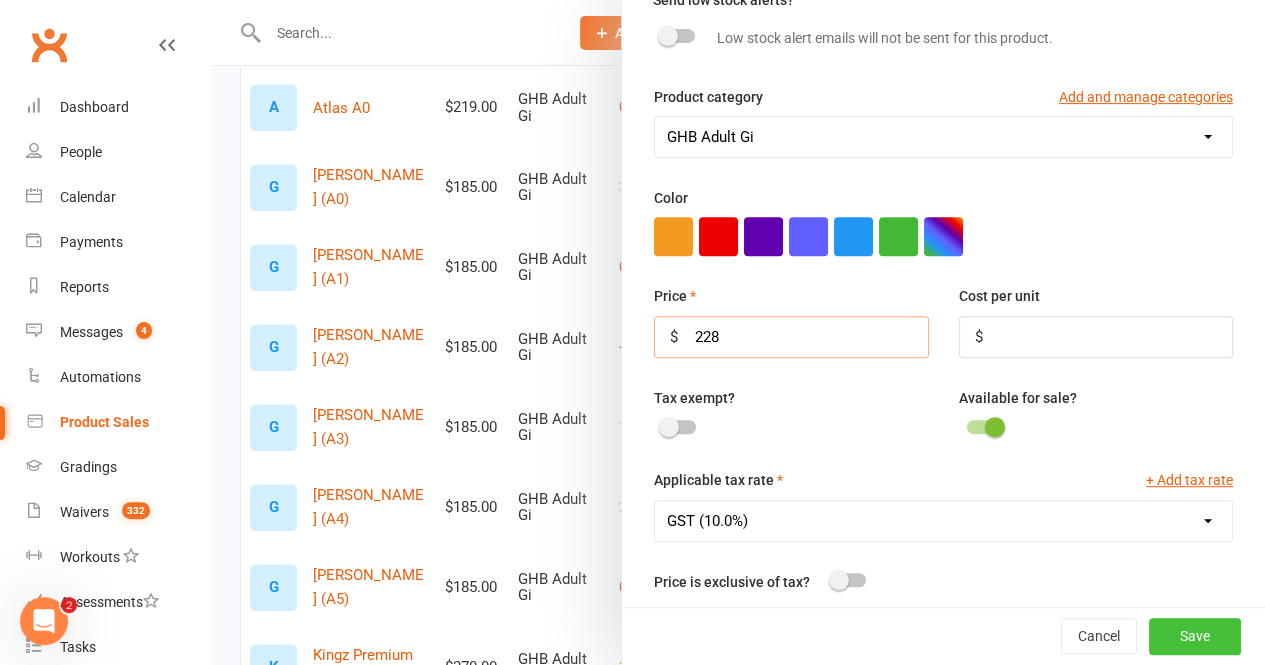 type on "228" 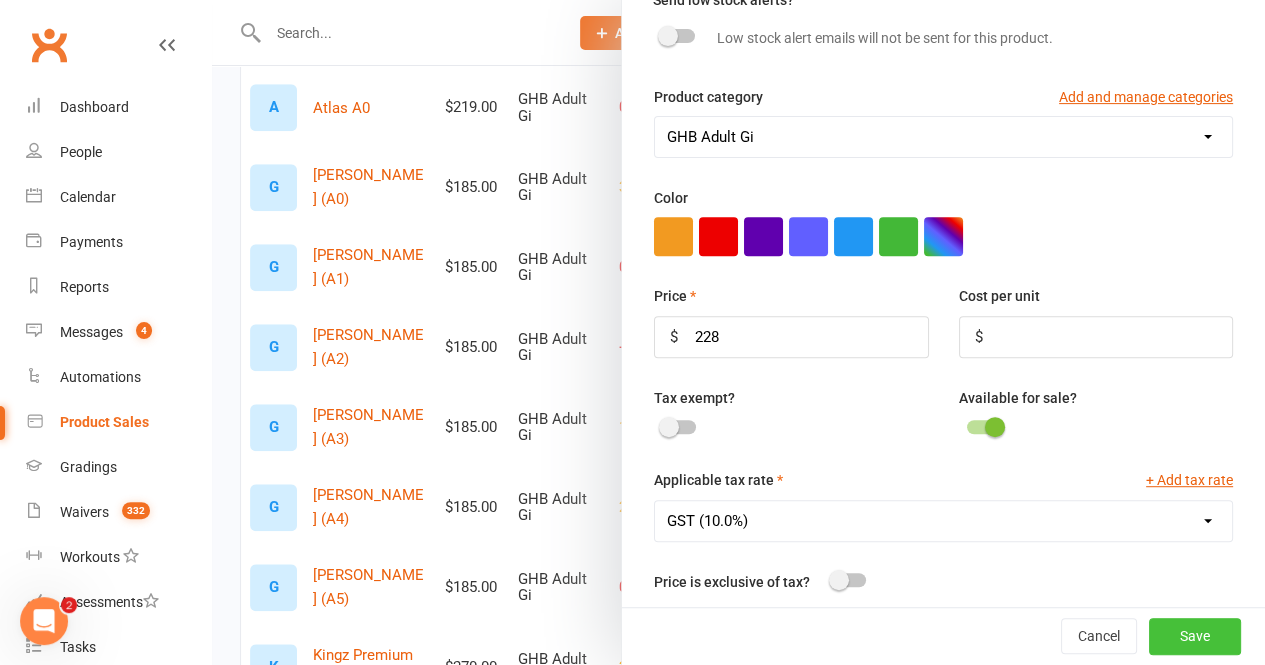 click on "Save" at bounding box center (1195, 637) 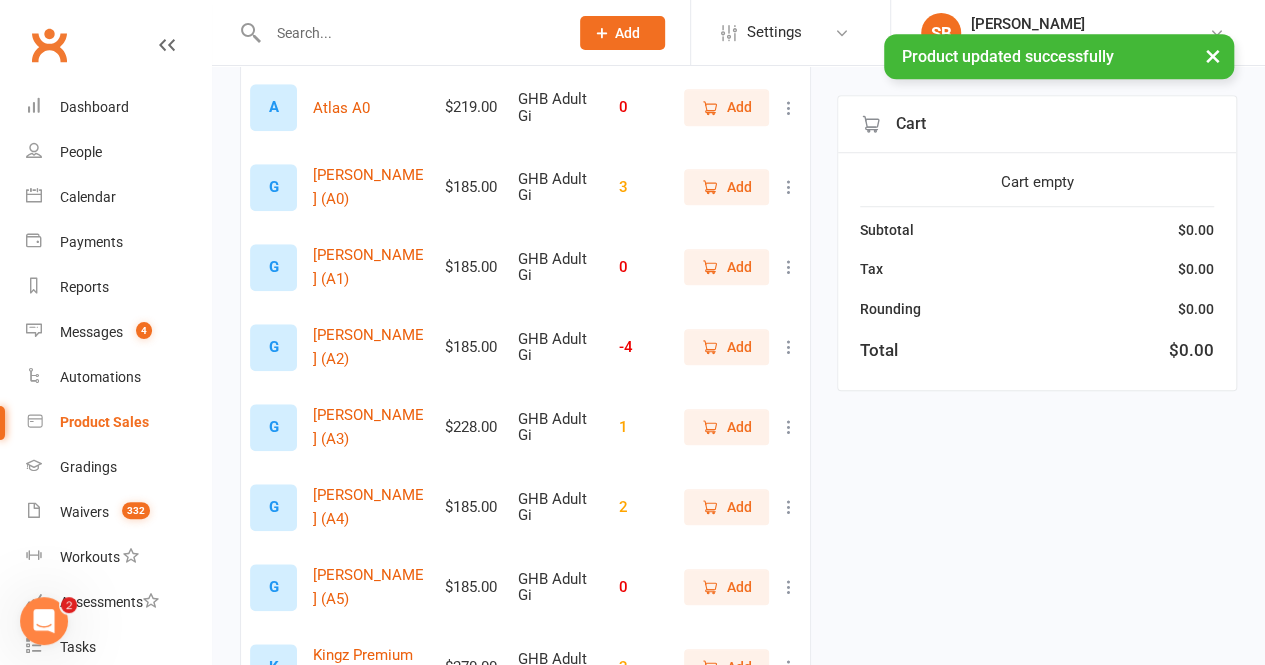 click 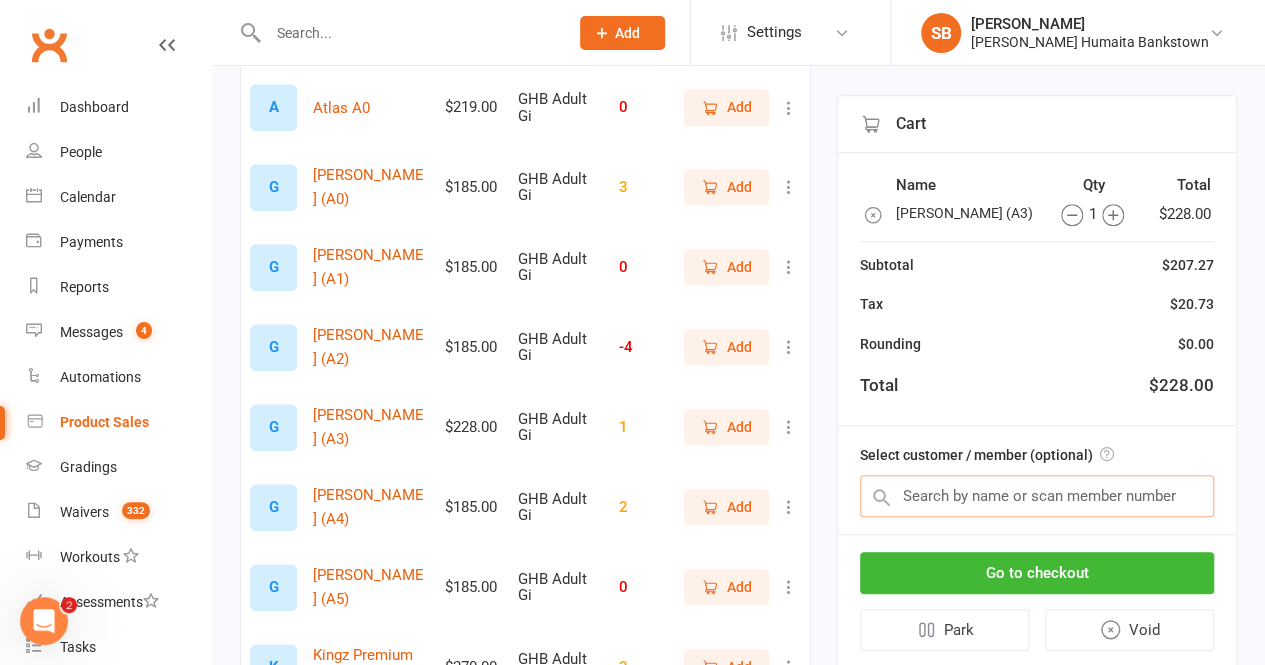 click at bounding box center (1037, 496) 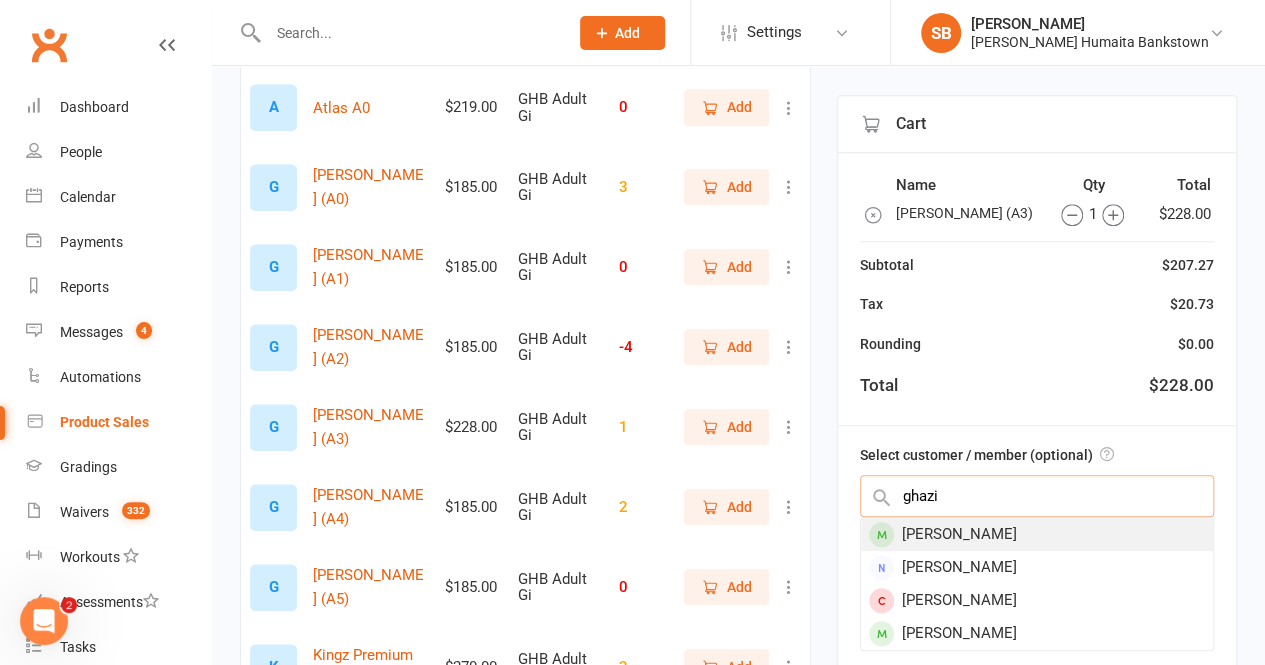 type on "ghazi" 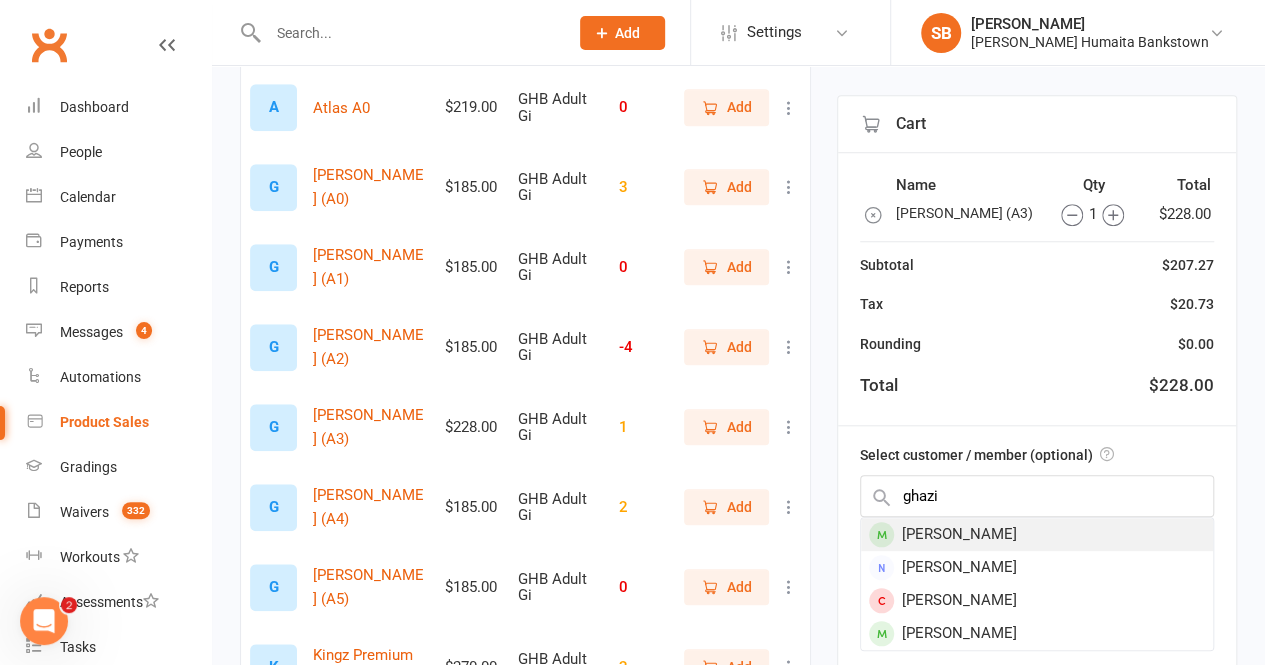 click on "Mohamed Ghazi" at bounding box center [1037, 534] 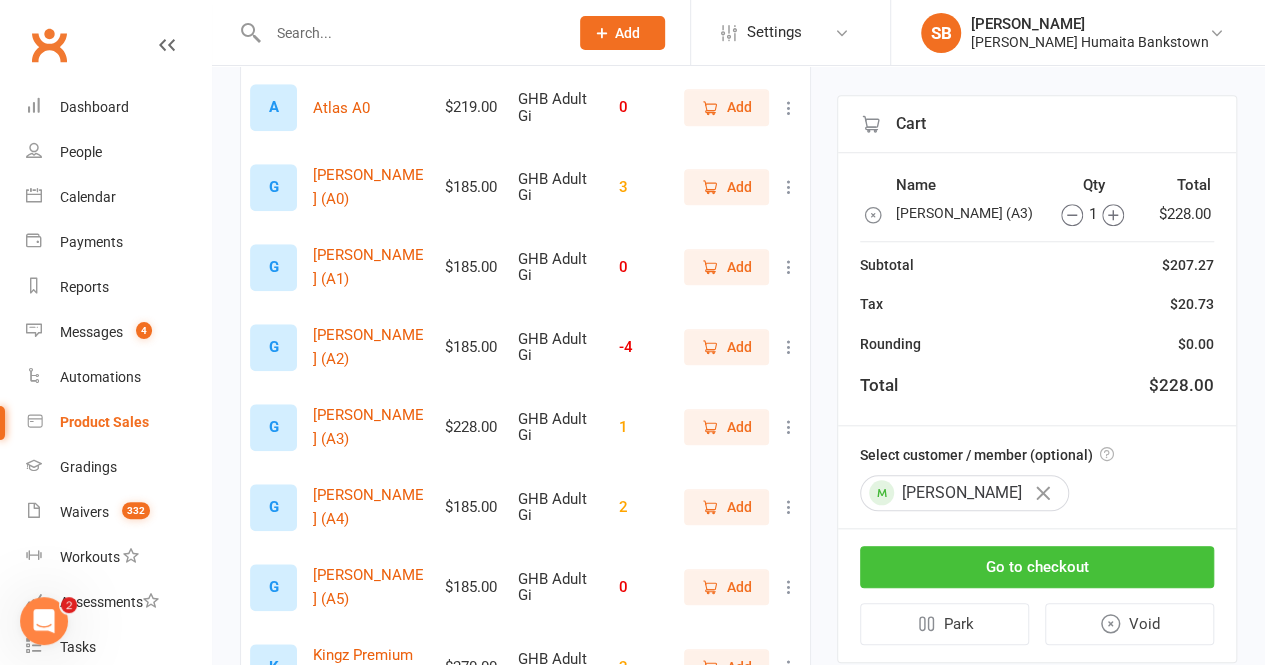 click on "Go to checkout" at bounding box center [1037, 567] 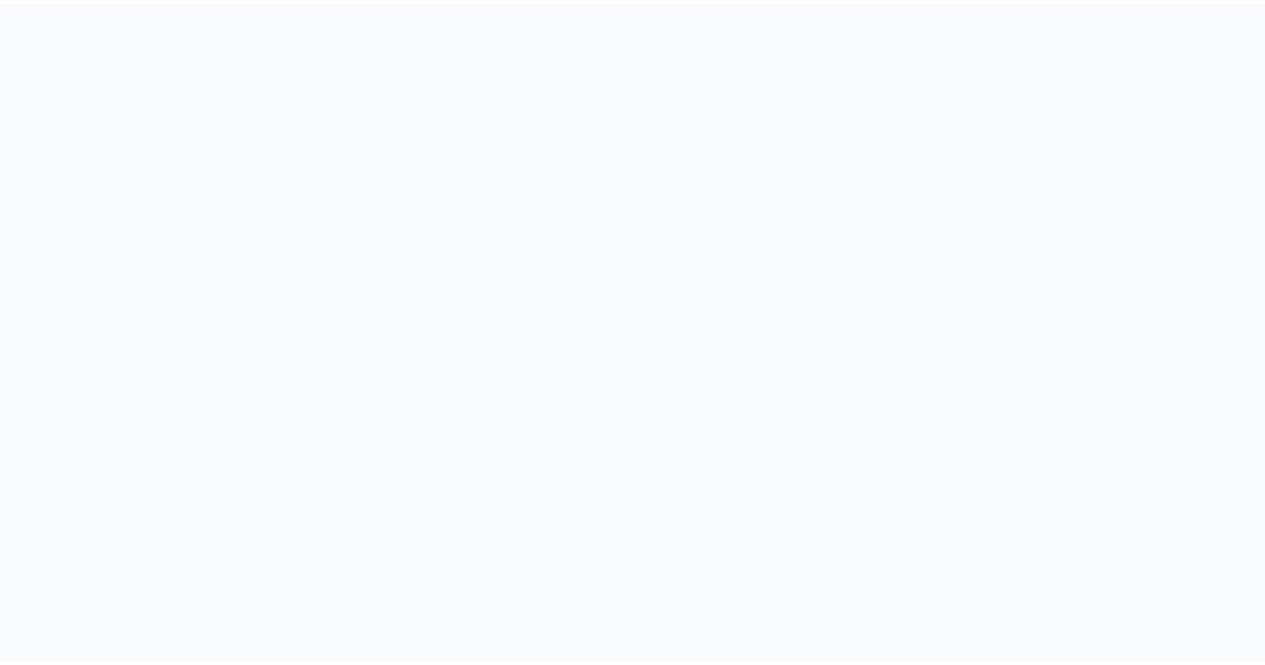 scroll, scrollTop: 0, scrollLeft: 0, axis: both 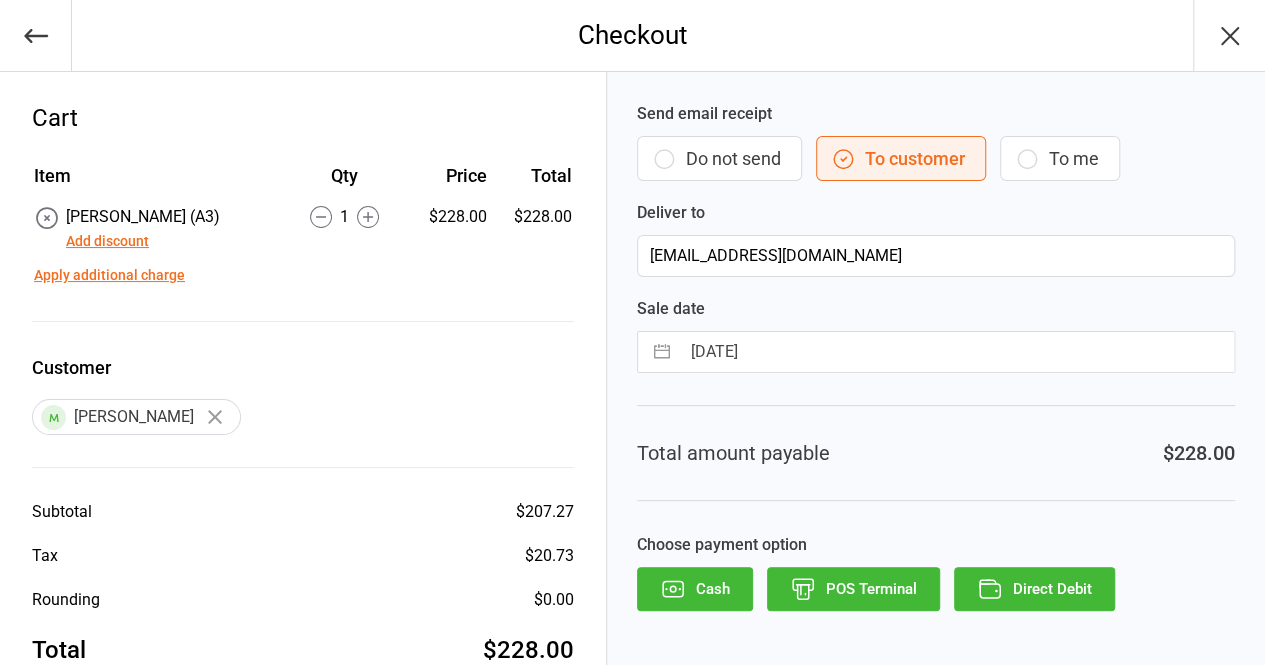 click on "Add discount" at bounding box center [107, 241] 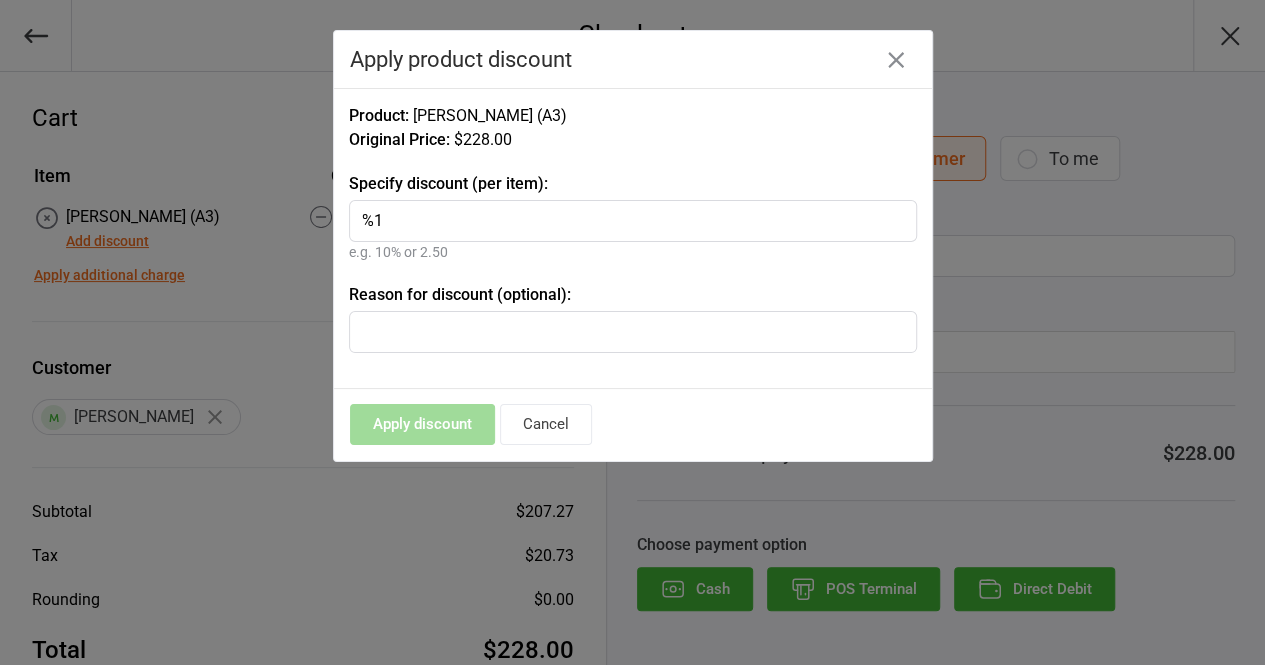 type on "%" 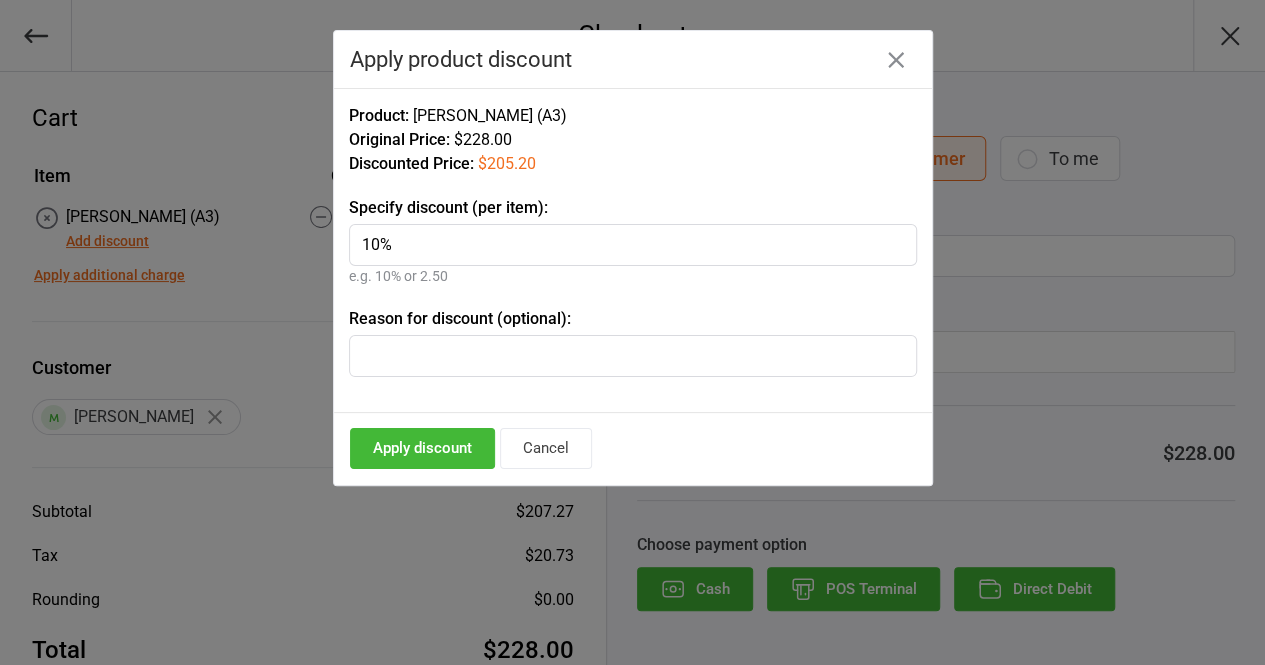type on "10%" 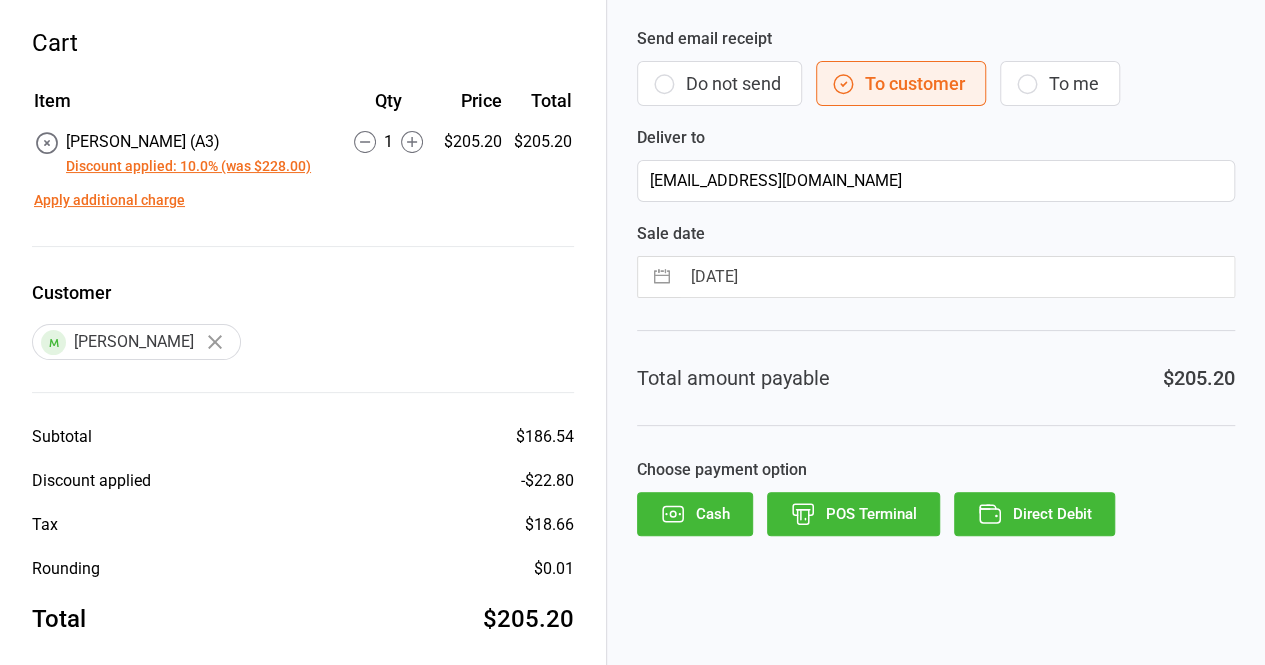 scroll, scrollTop: 74, scrollLeft: 0, axis: vertical 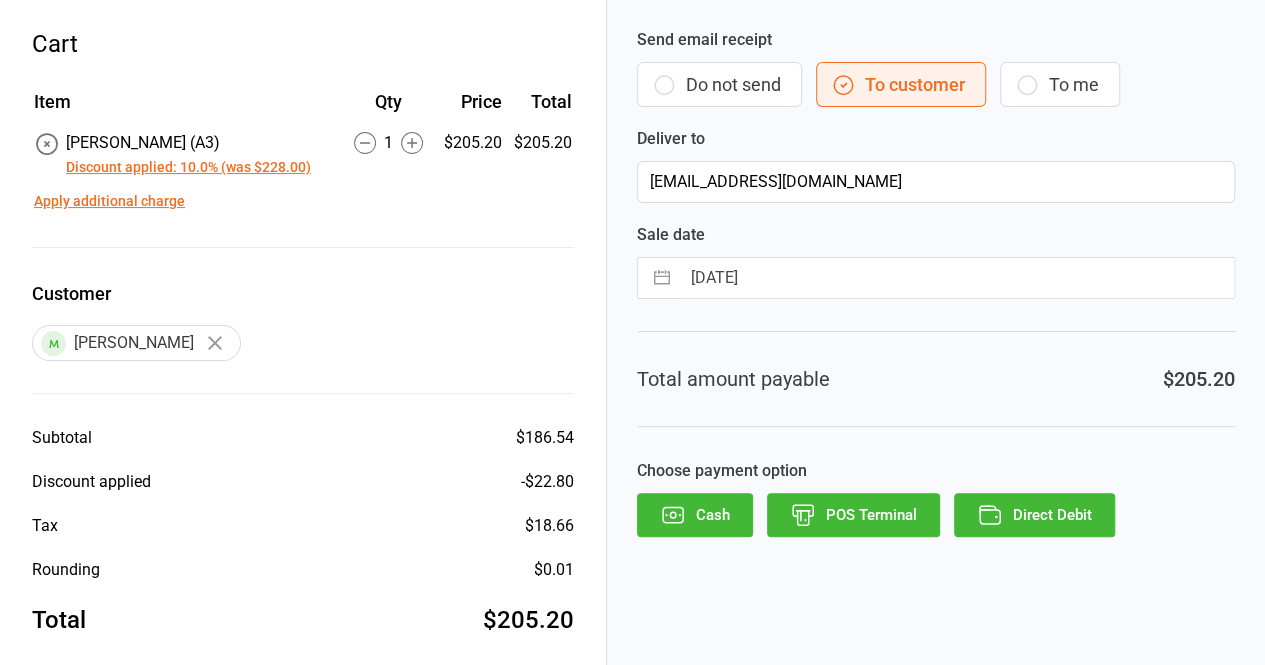 click 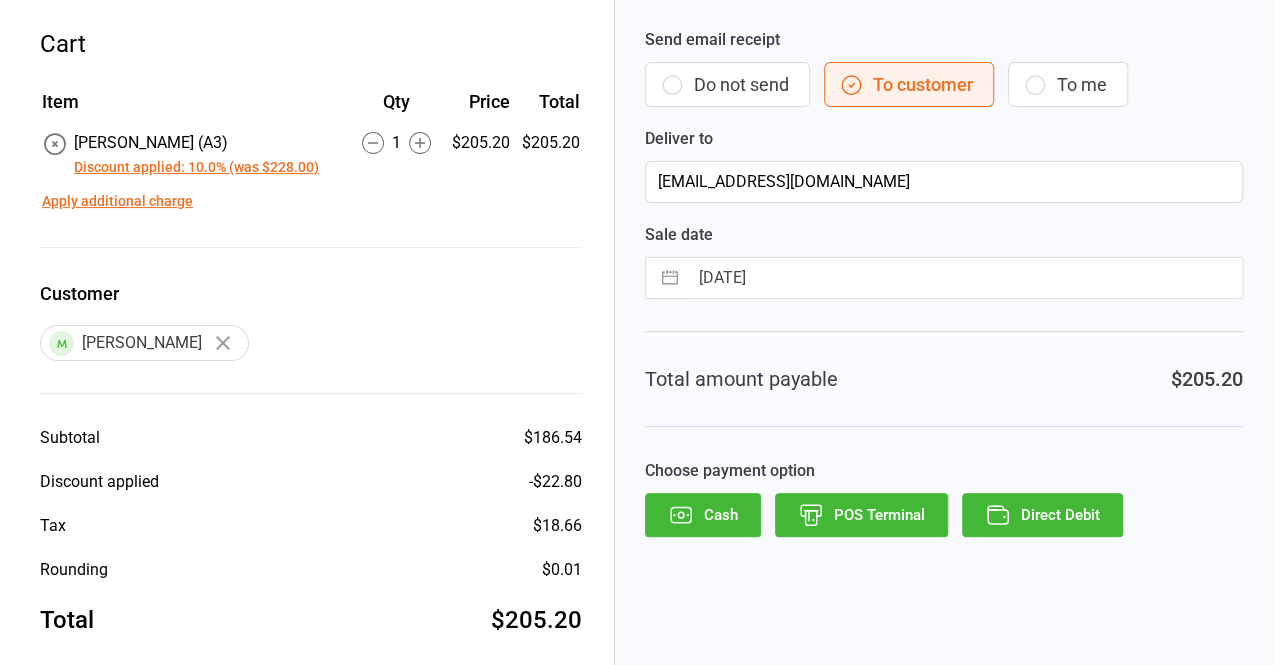 scroll, scrollTop: 0, scrollLeft: 0, axis: both 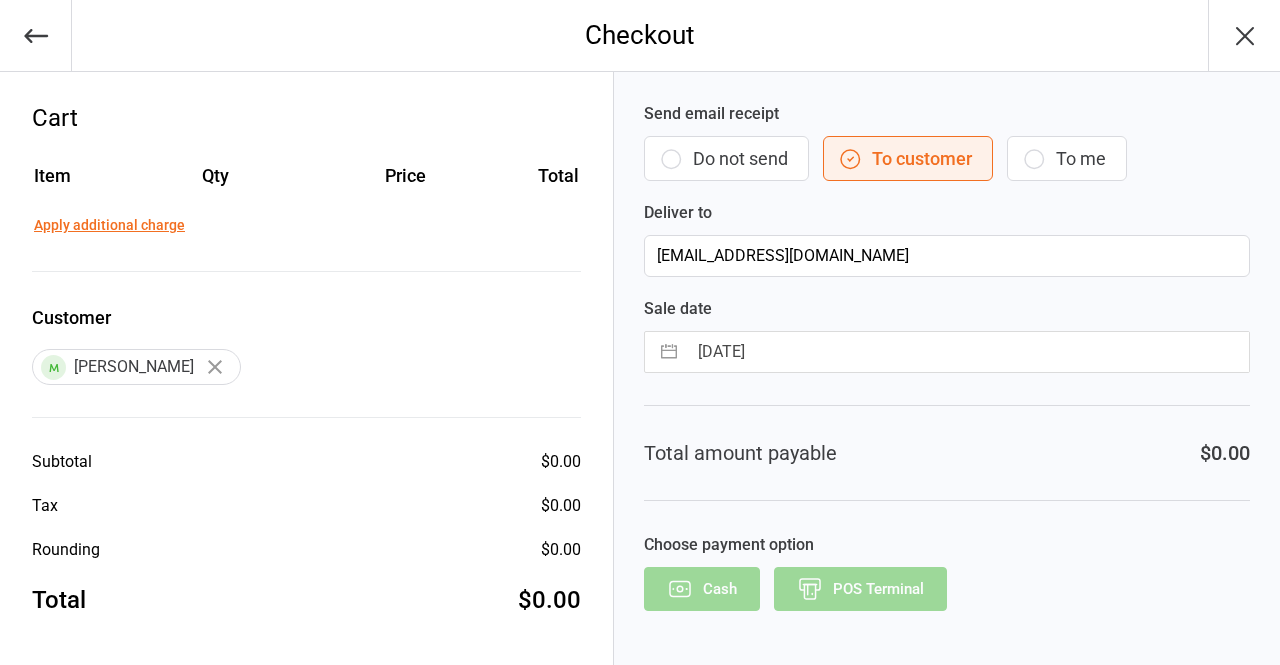 click 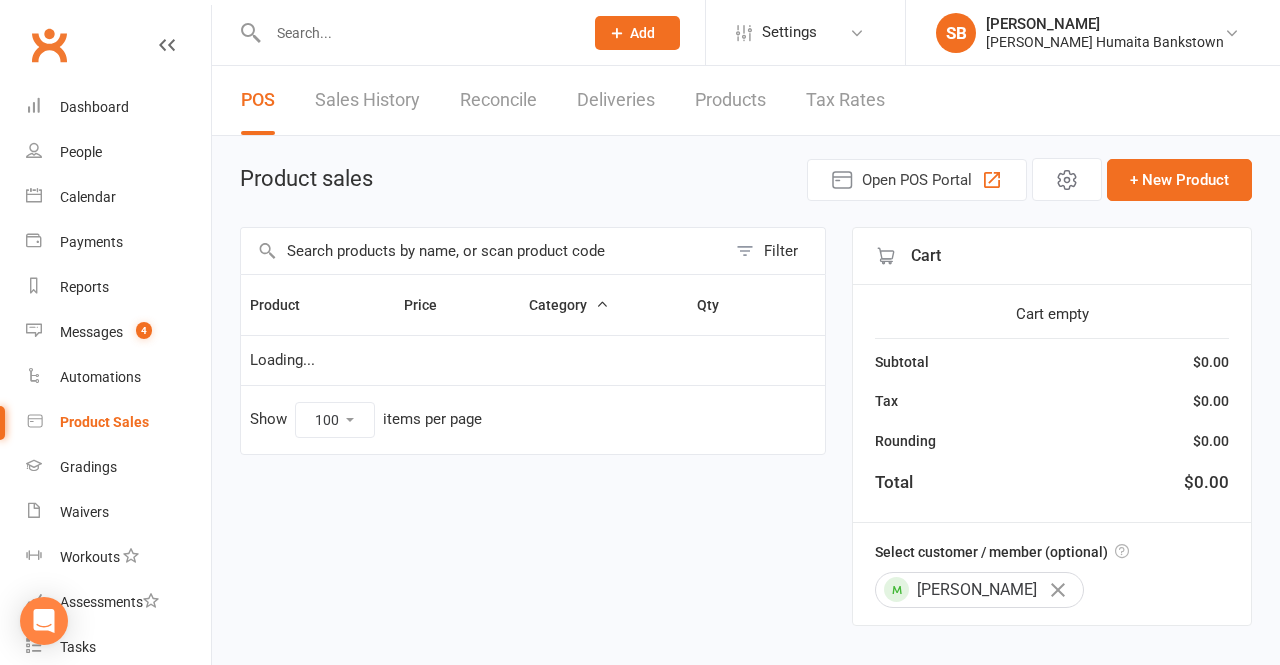select on "100" 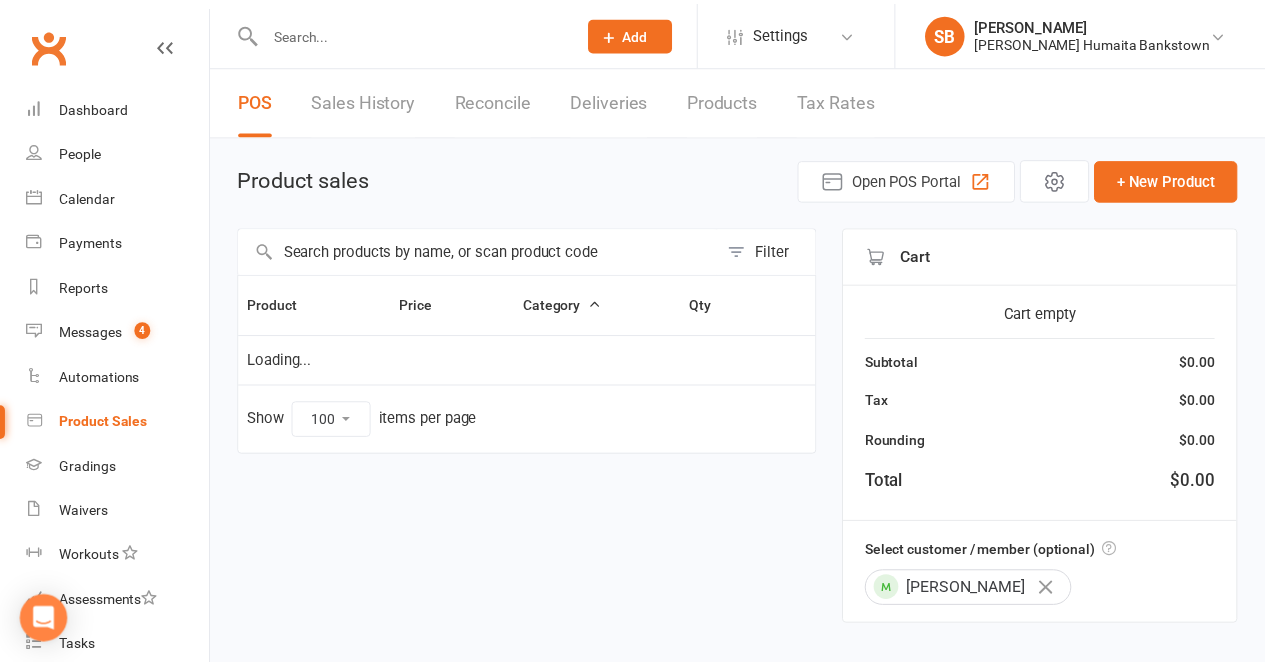 scroll, scrollTop: 0, scrollLeft: 0, axis: both 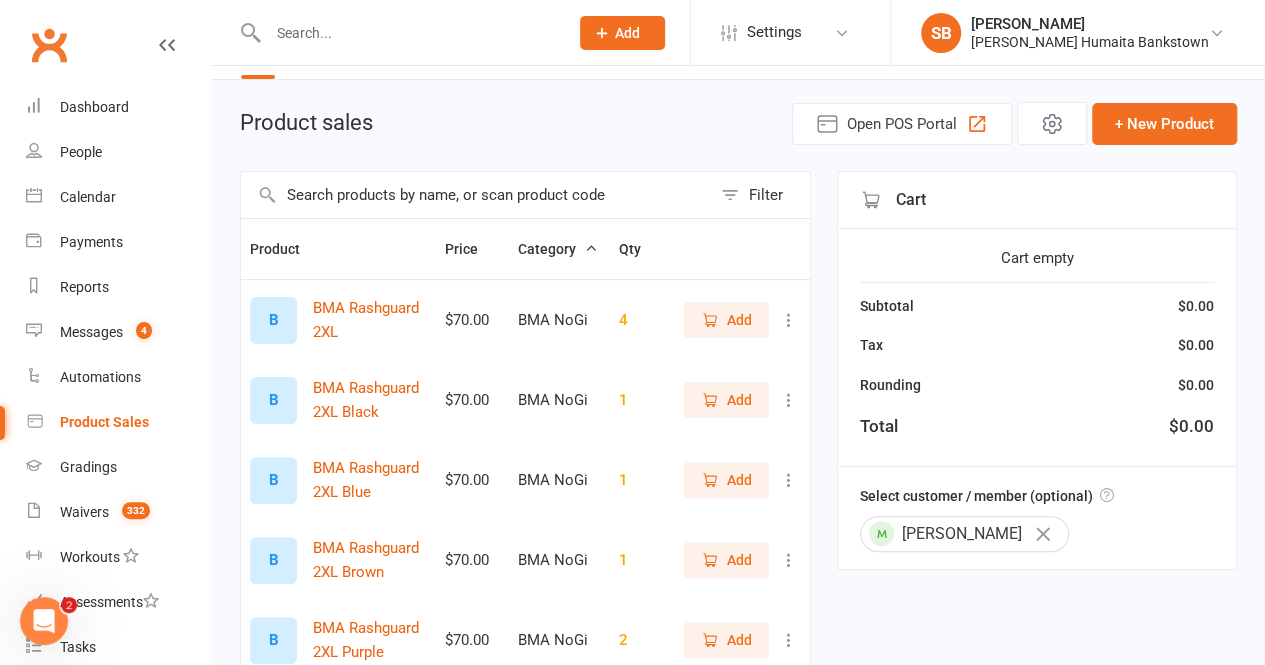 click at bounding box center (476, 195) 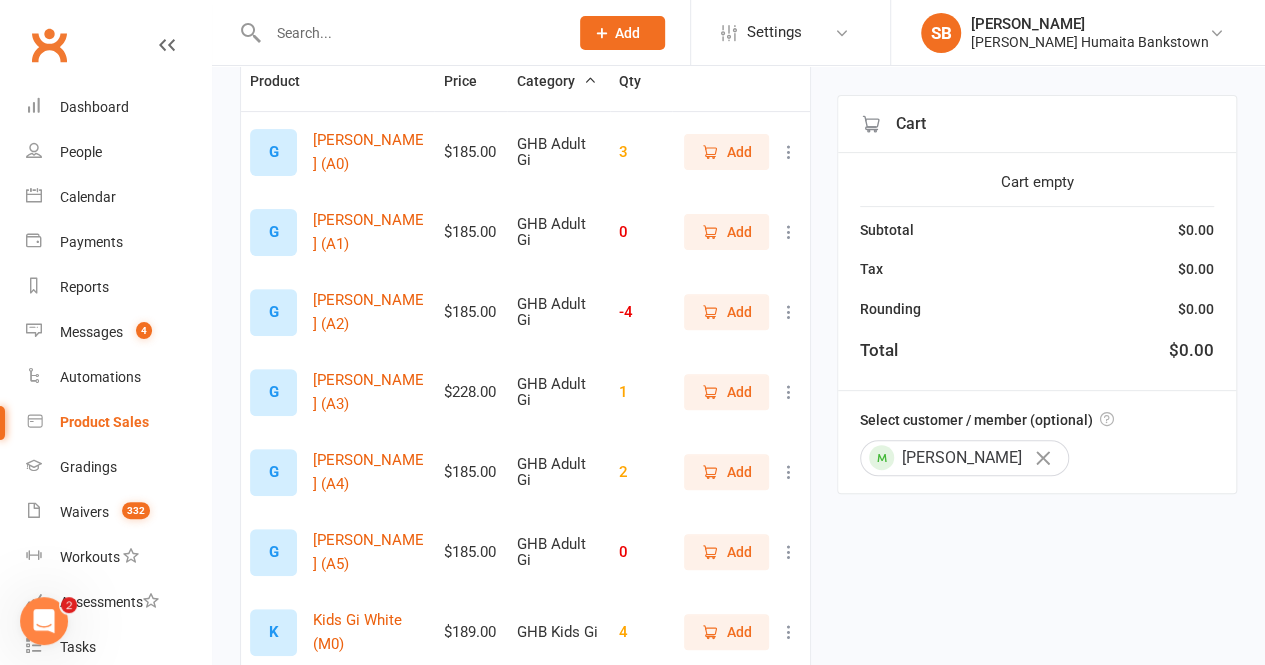scroll, scrollTop: 225, scrollLeft: 0, axis: vertical 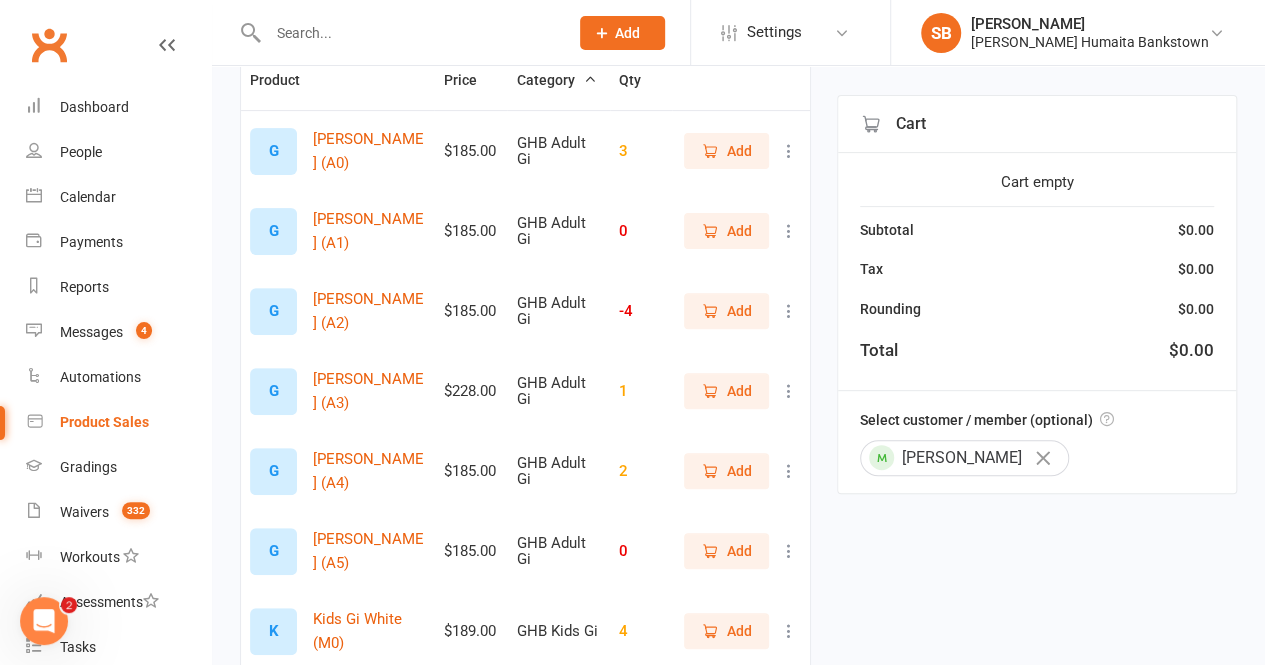type on "gi" 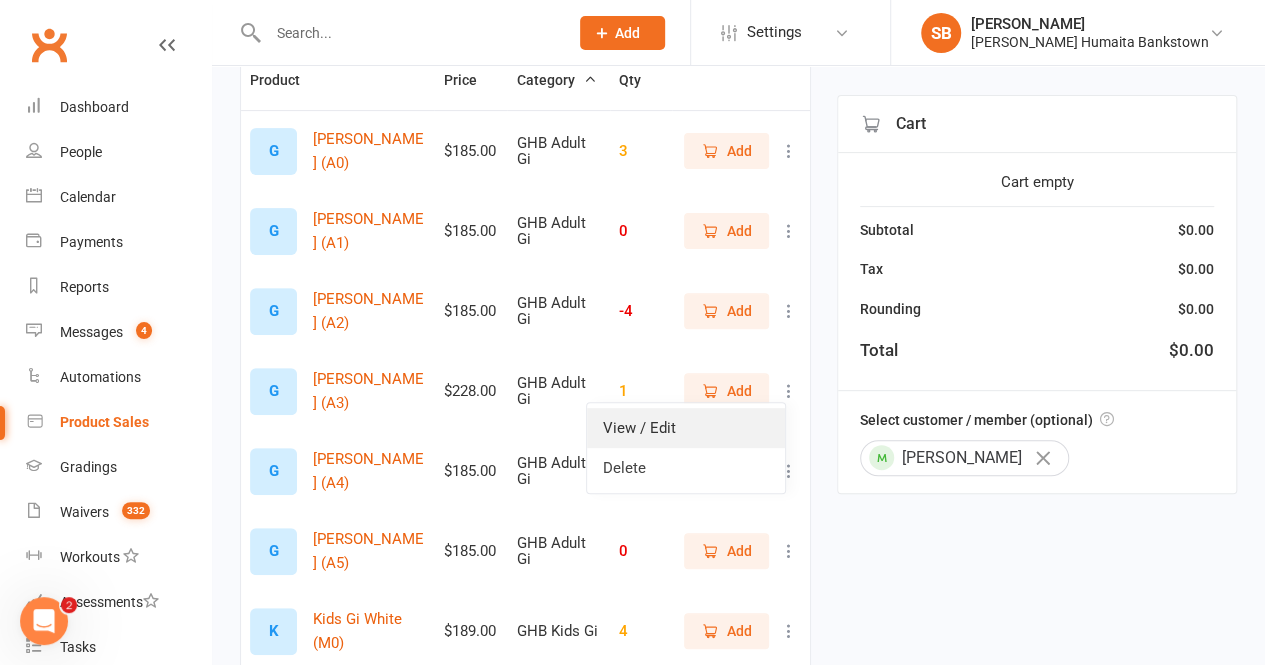 click on "View / Edit" at bounding box center (686, 428) 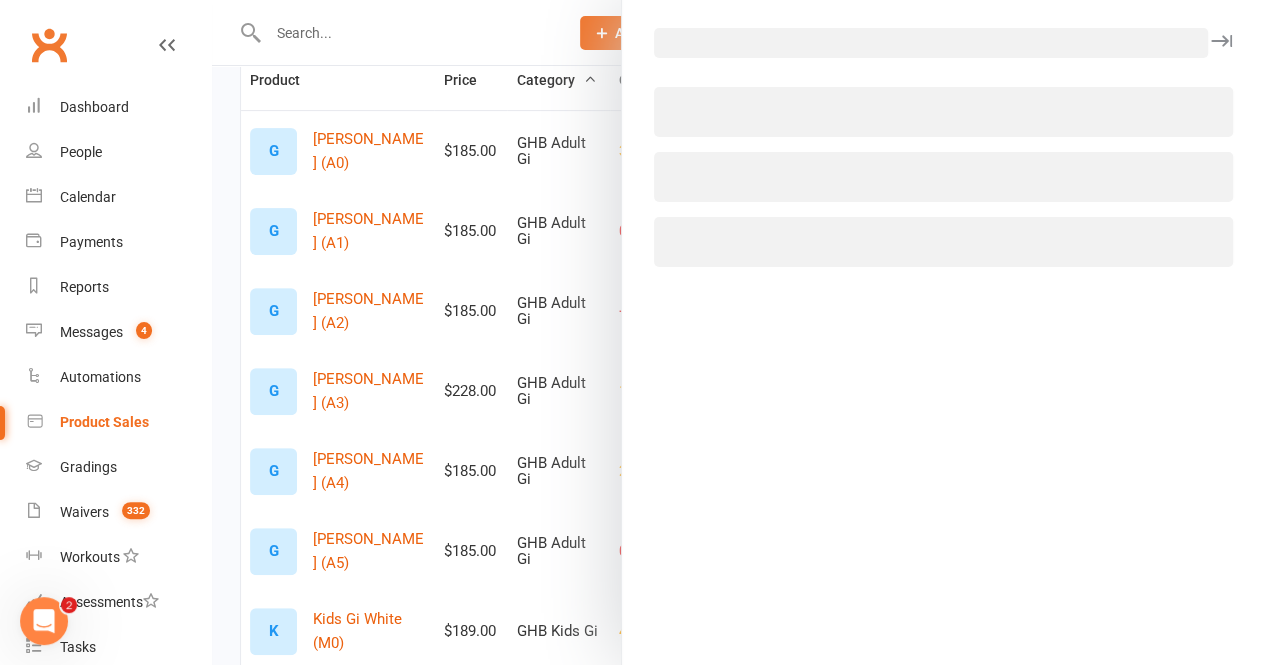 select on "289" 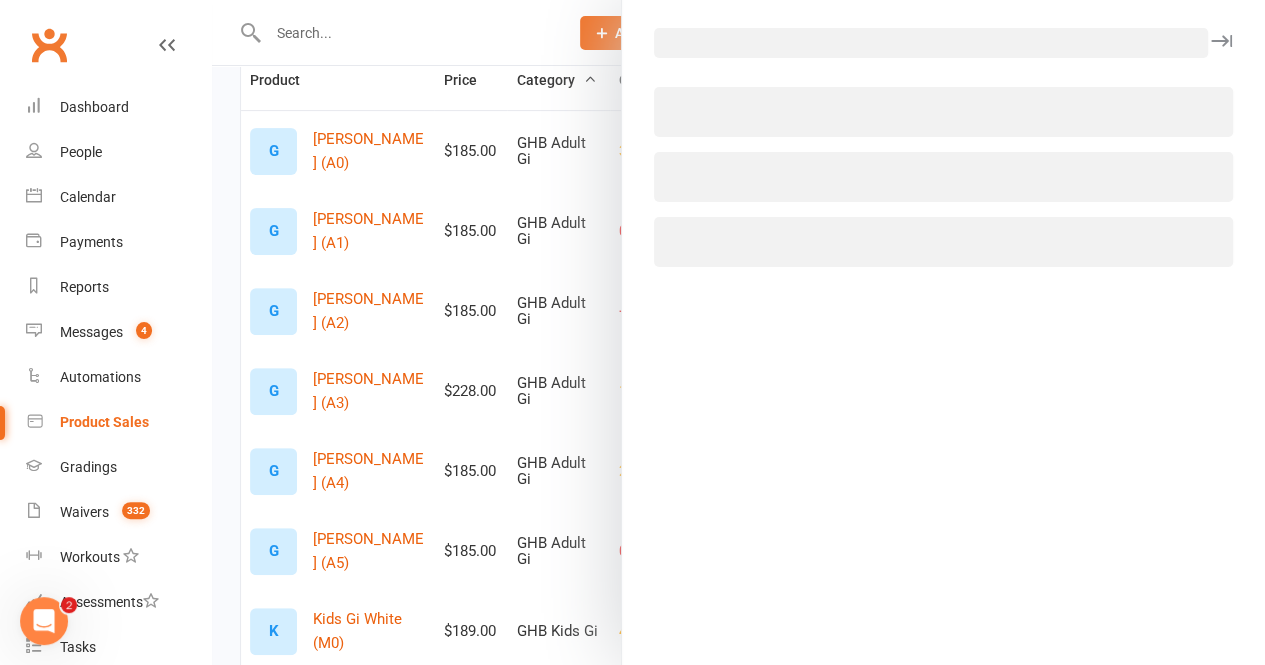 select on "146" 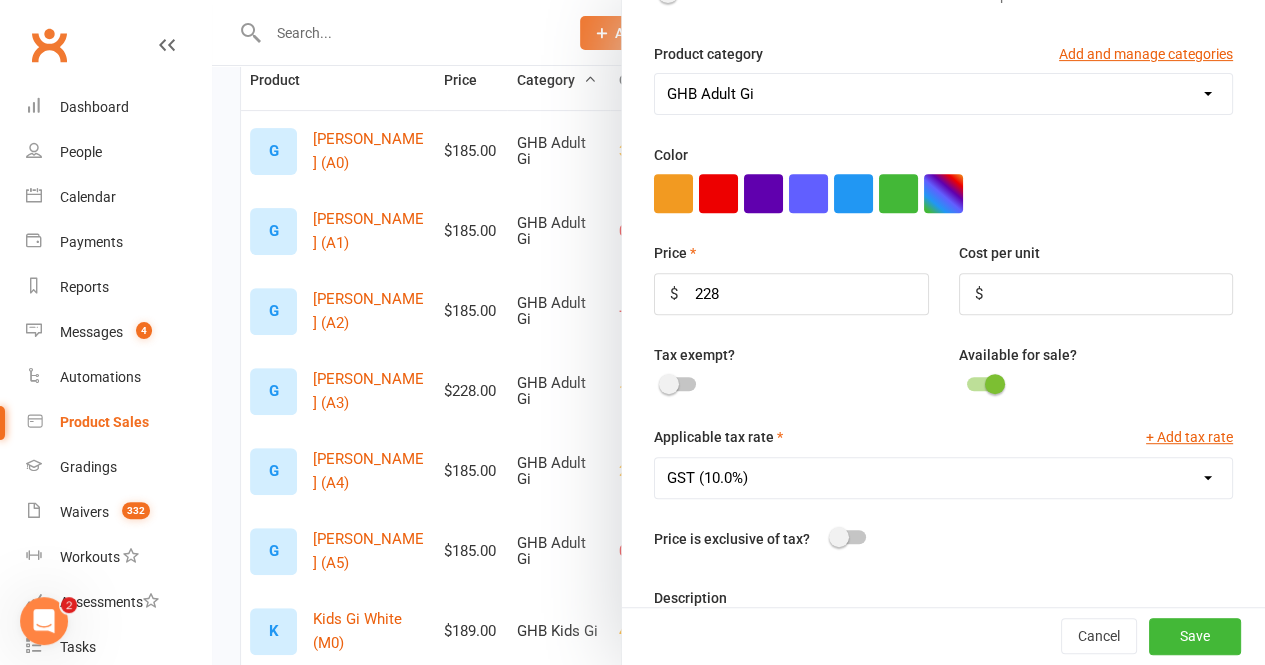 scroll, scrollTop: 342, scrollLeft: 0, axis: vertical 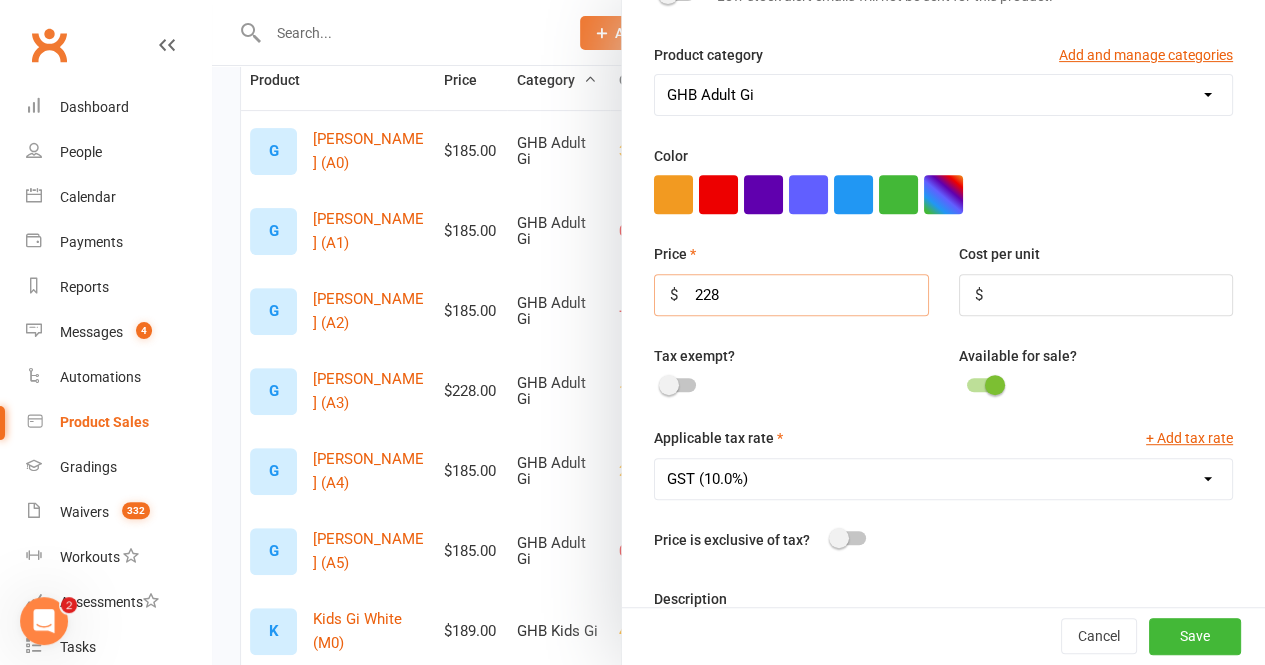 click on "228" at bounding box center [791, 295] 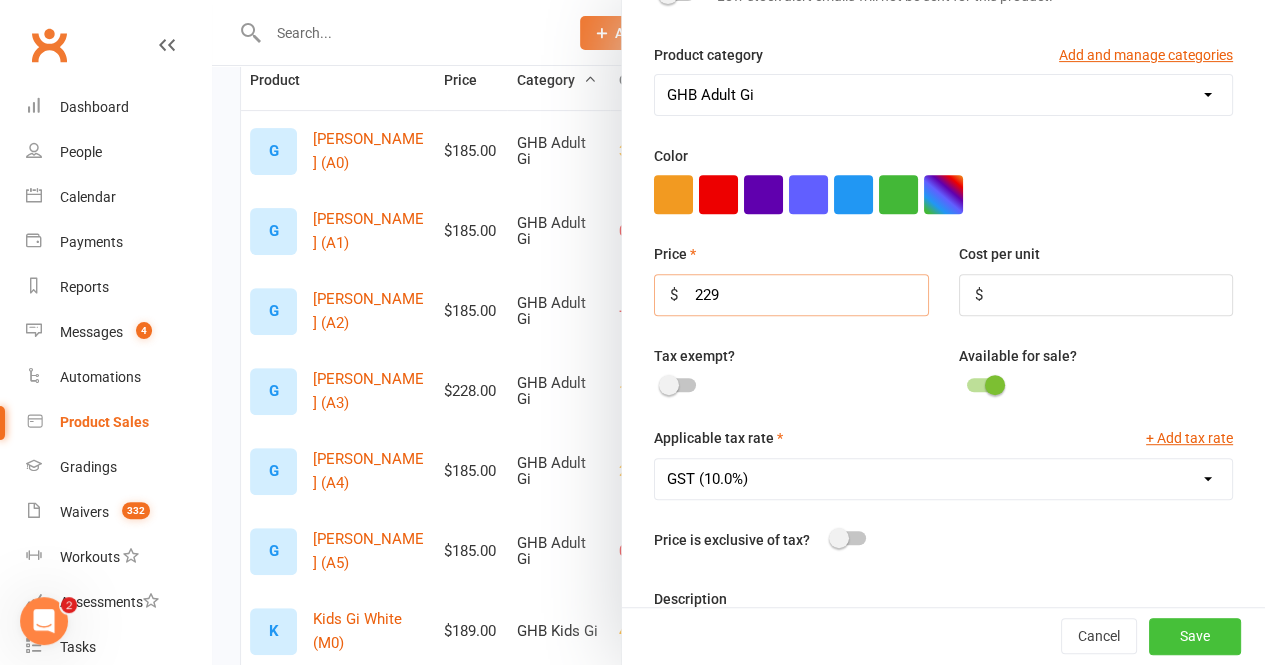type on "229" 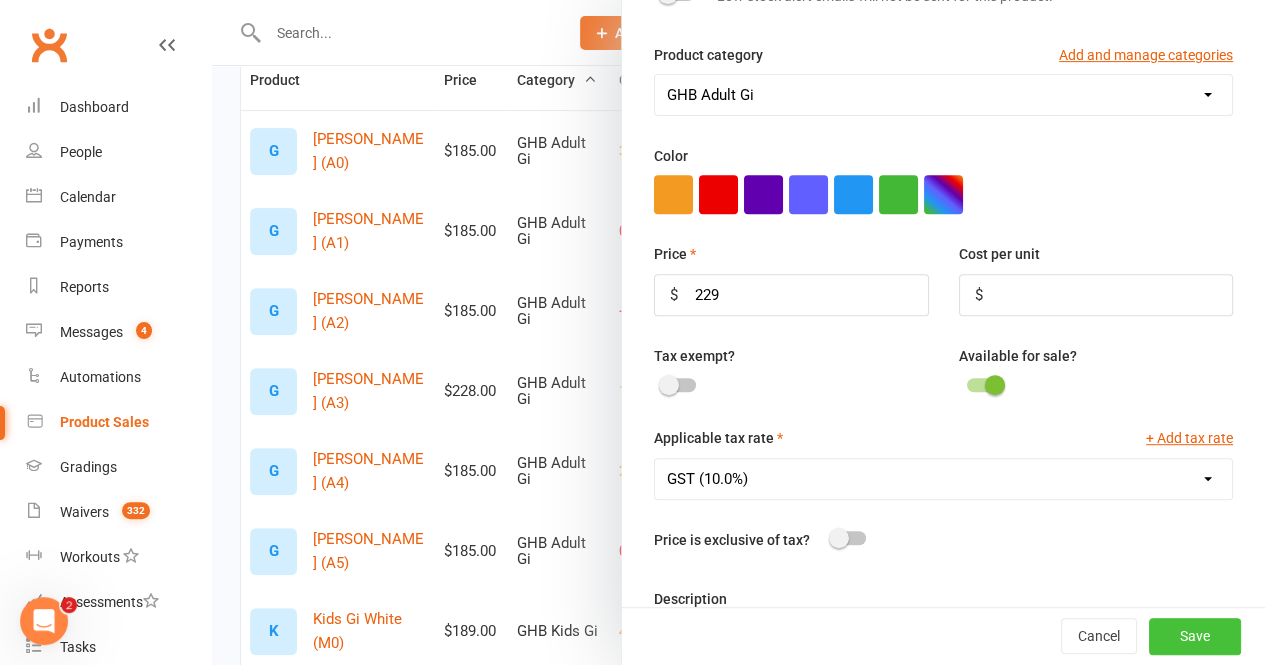 click on "Save" at bounding box center (1195, 637) 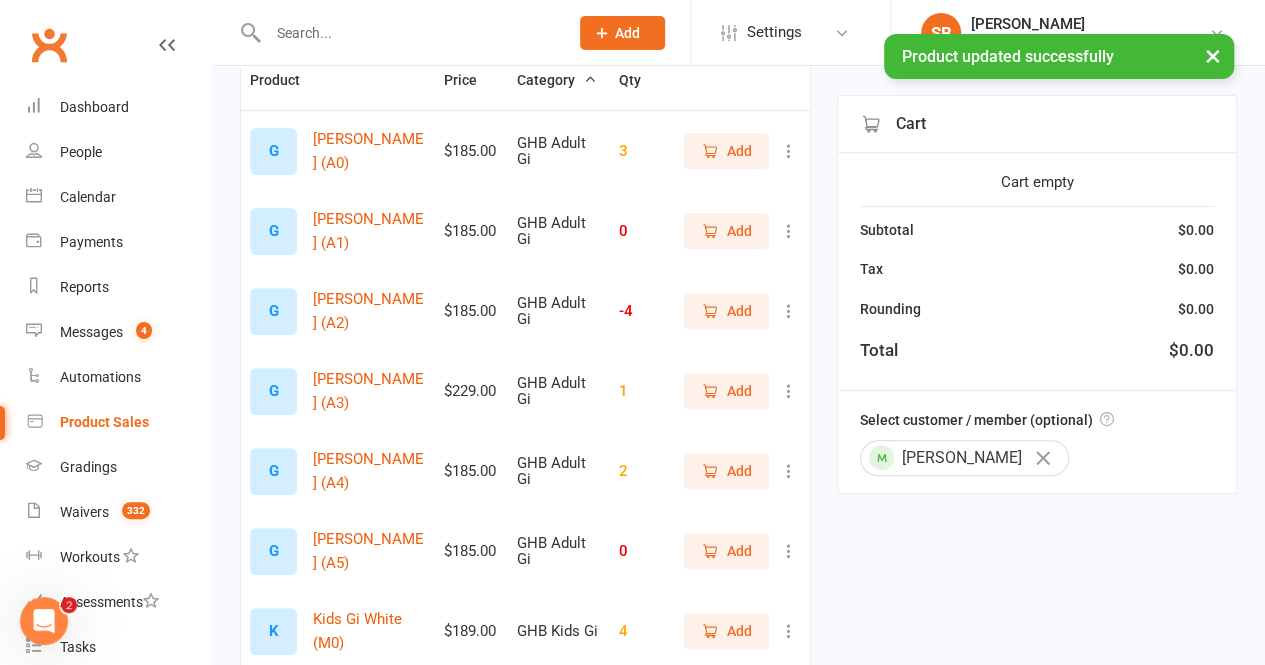 click at bounding box center (789, 391) 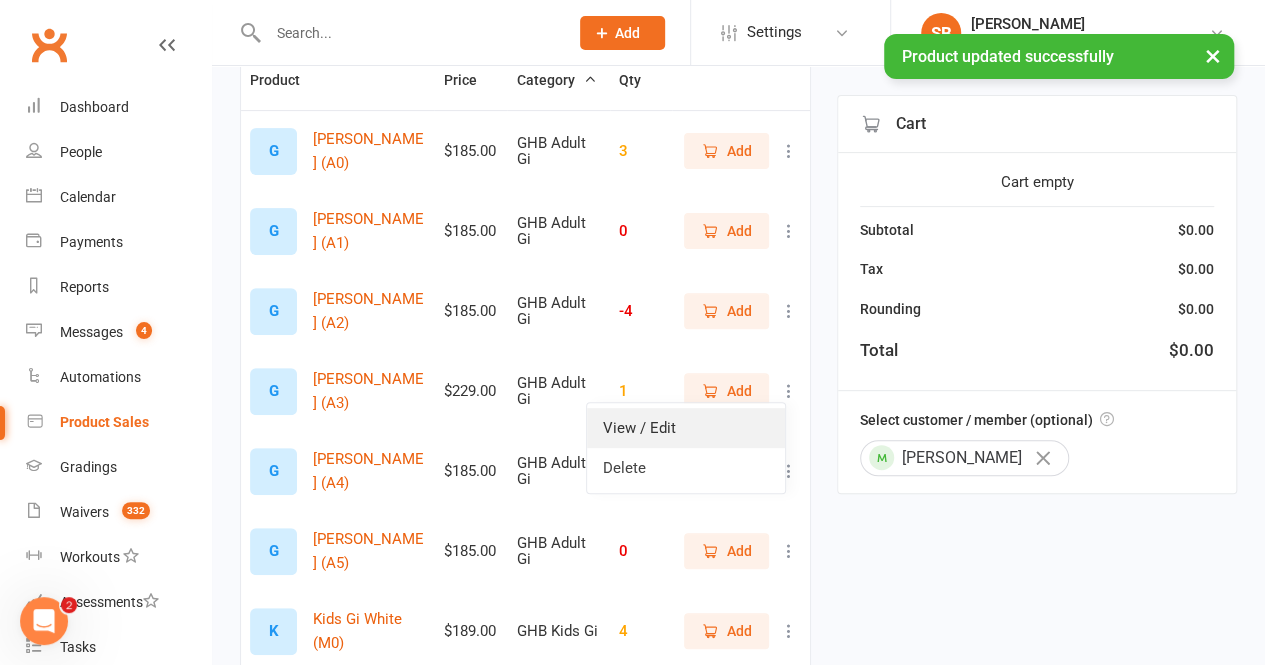 click on "View / Edit" at bounding box center [686, 428] 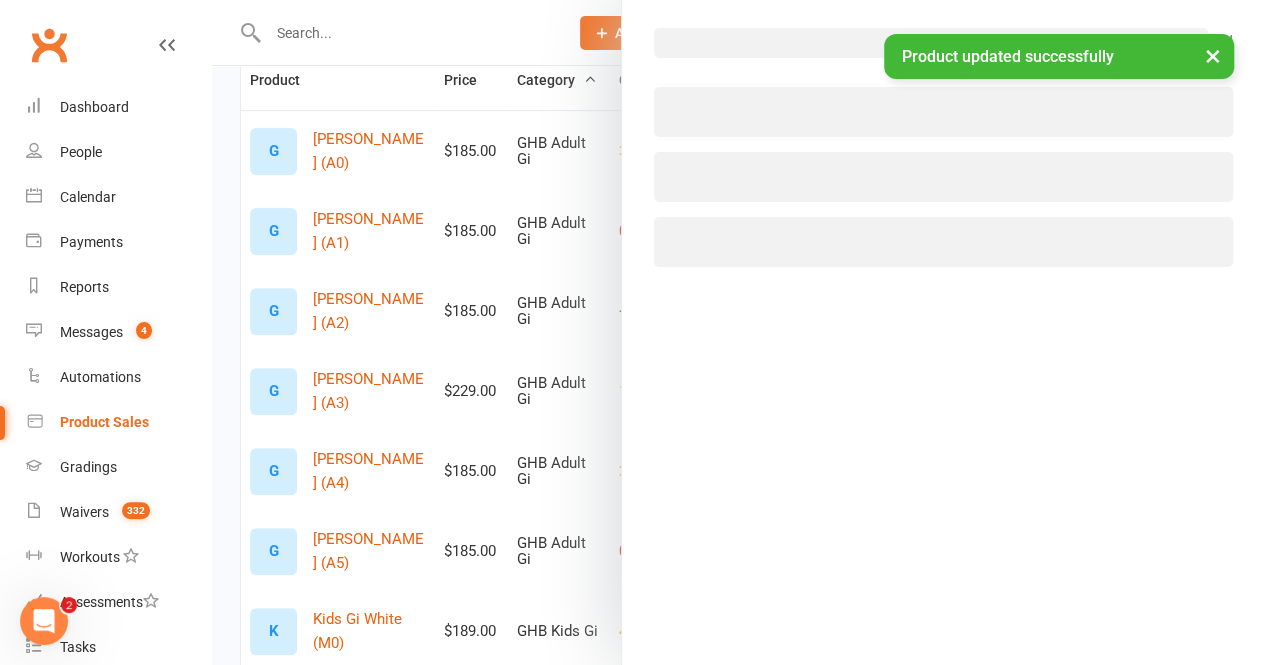 select on "289" 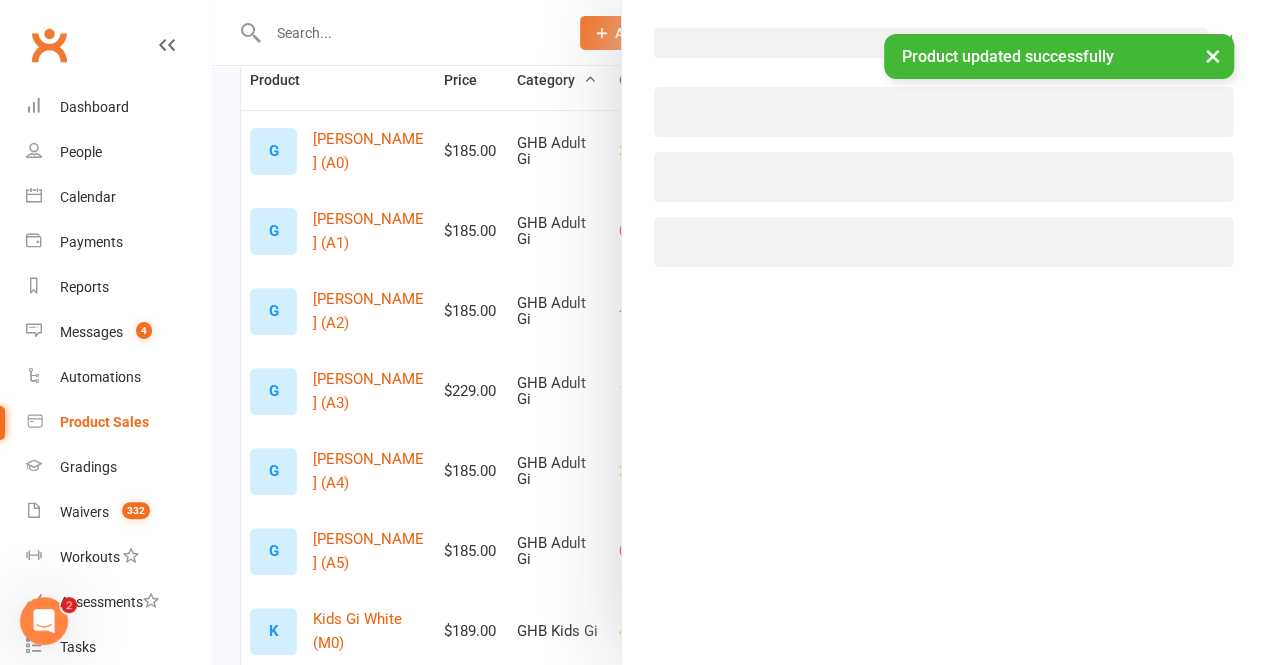 select on "146" 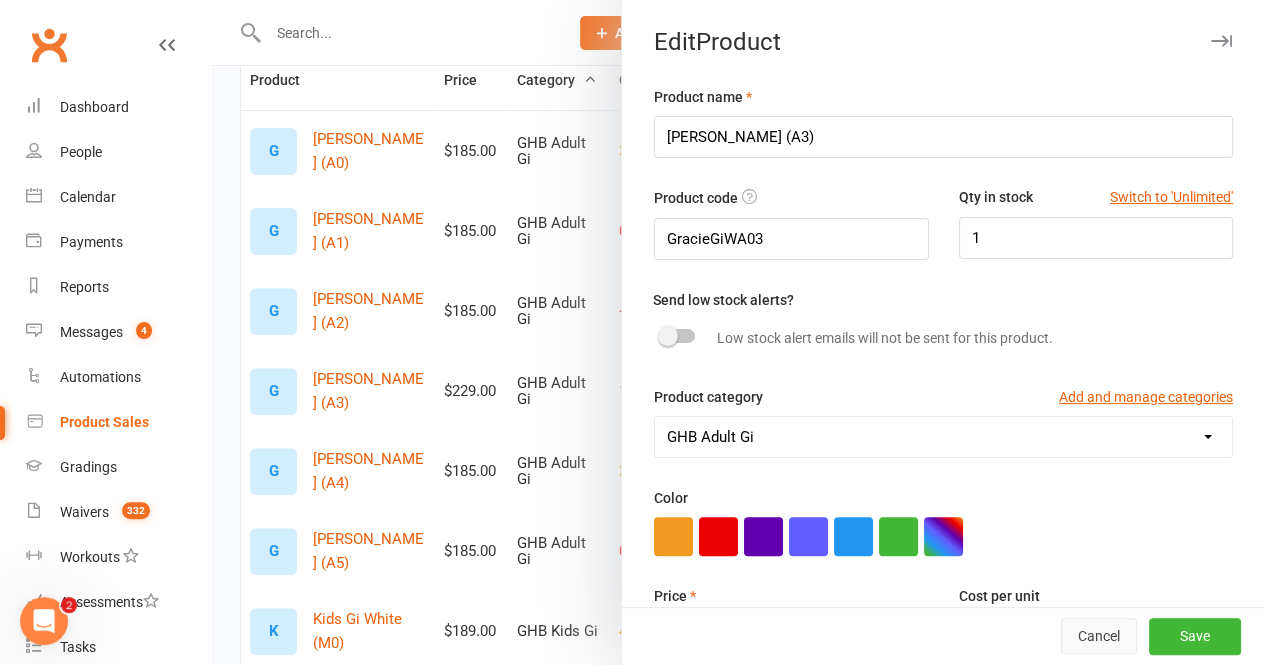 click on "Cancel" at bounding box center (1099, 637) 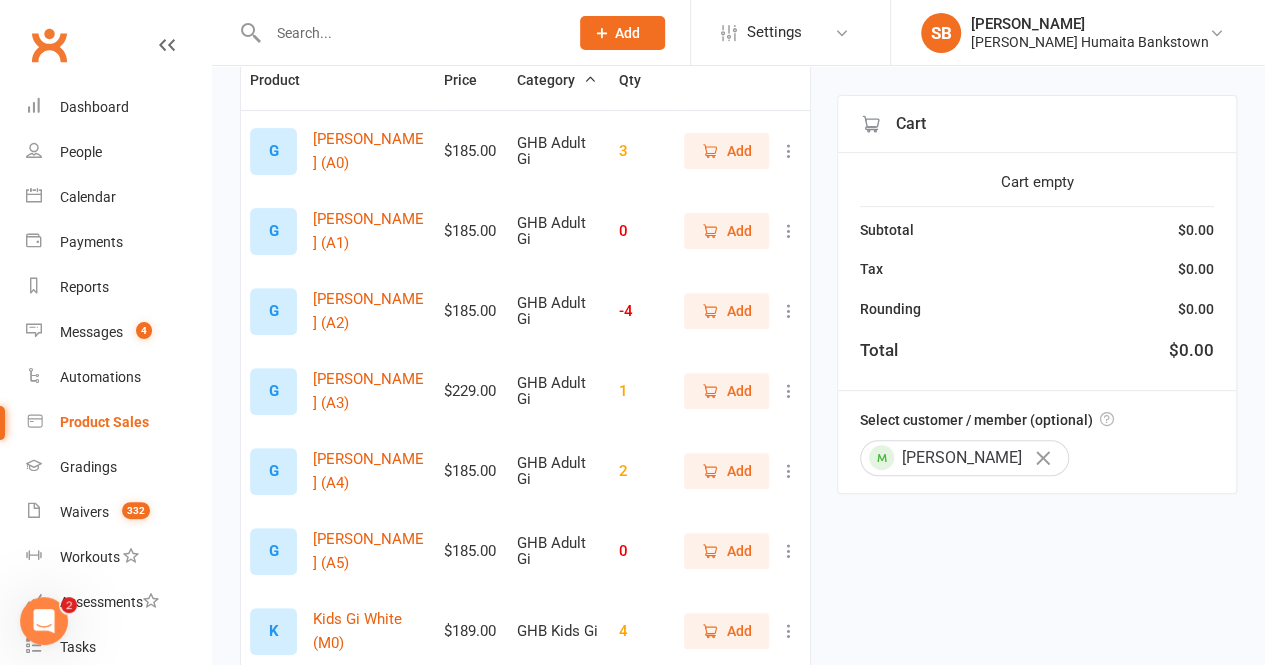 click at bounding box center (789, 391) 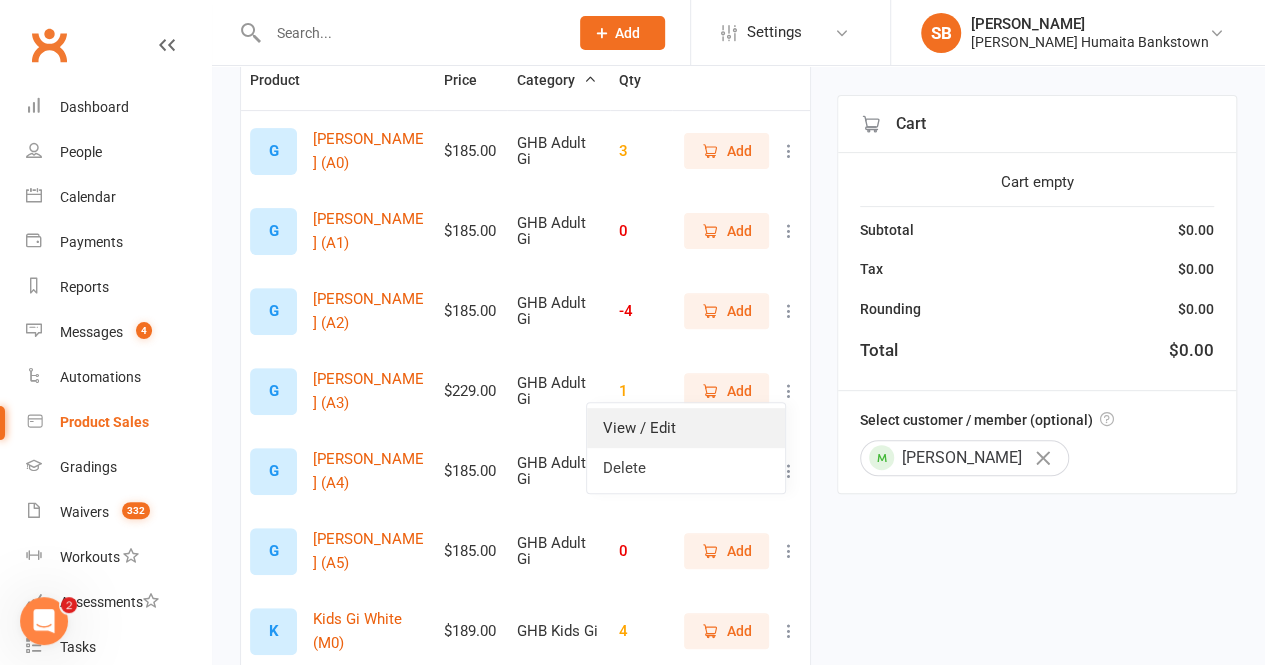 click on "View / Edit" at bounding box center [686, 428] 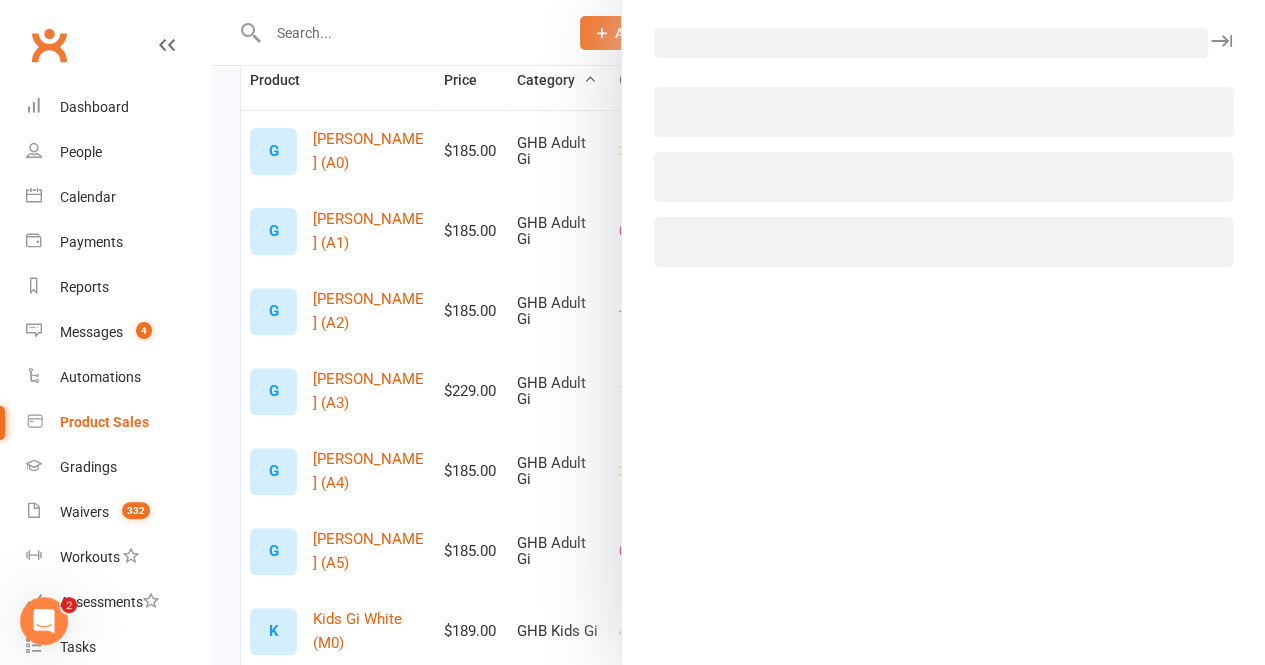 select on "289" 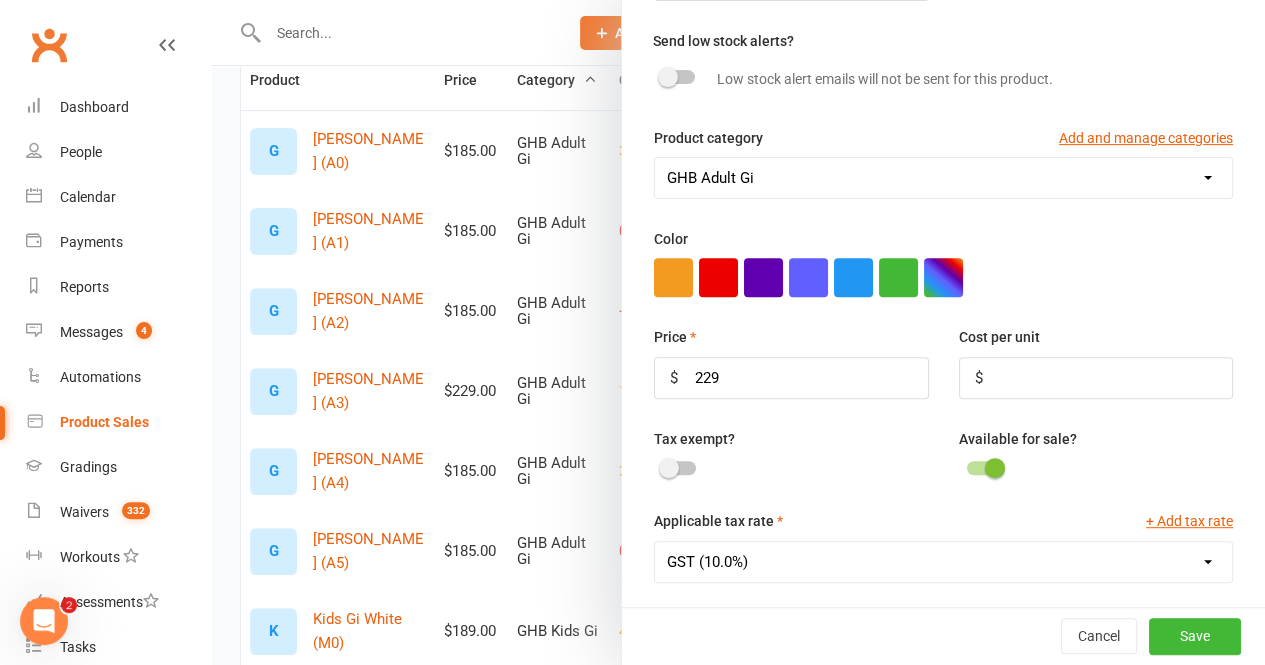 scroll, scrollTop: 260, scrollLeft: 0, axis: vertical 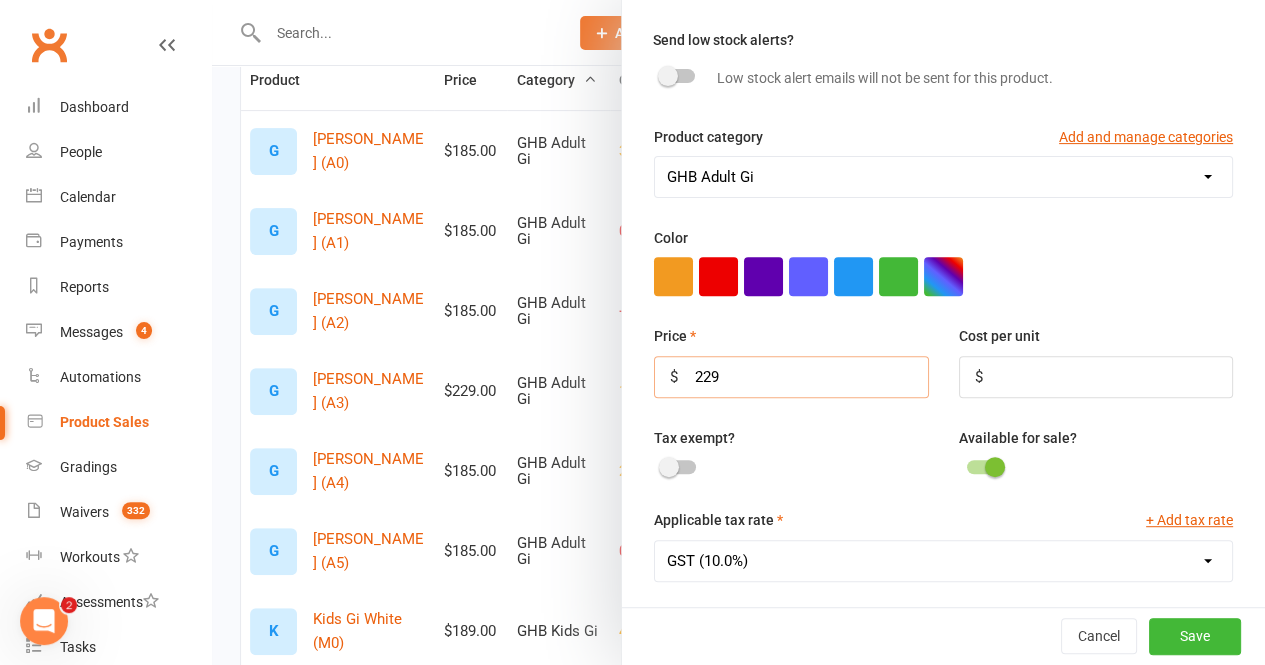 drag, startPoint x: 750, startPoint y: 381, endPoint x: 555, endPoint y: 360, distance: 196.1275 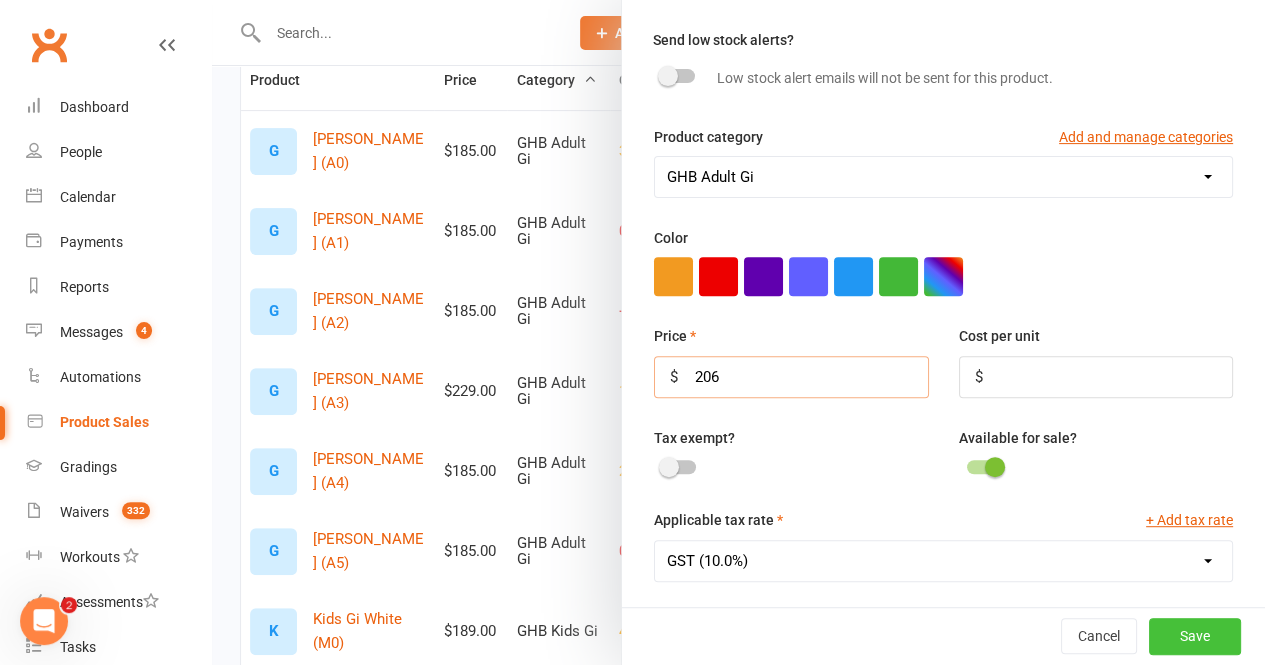 type on "206" 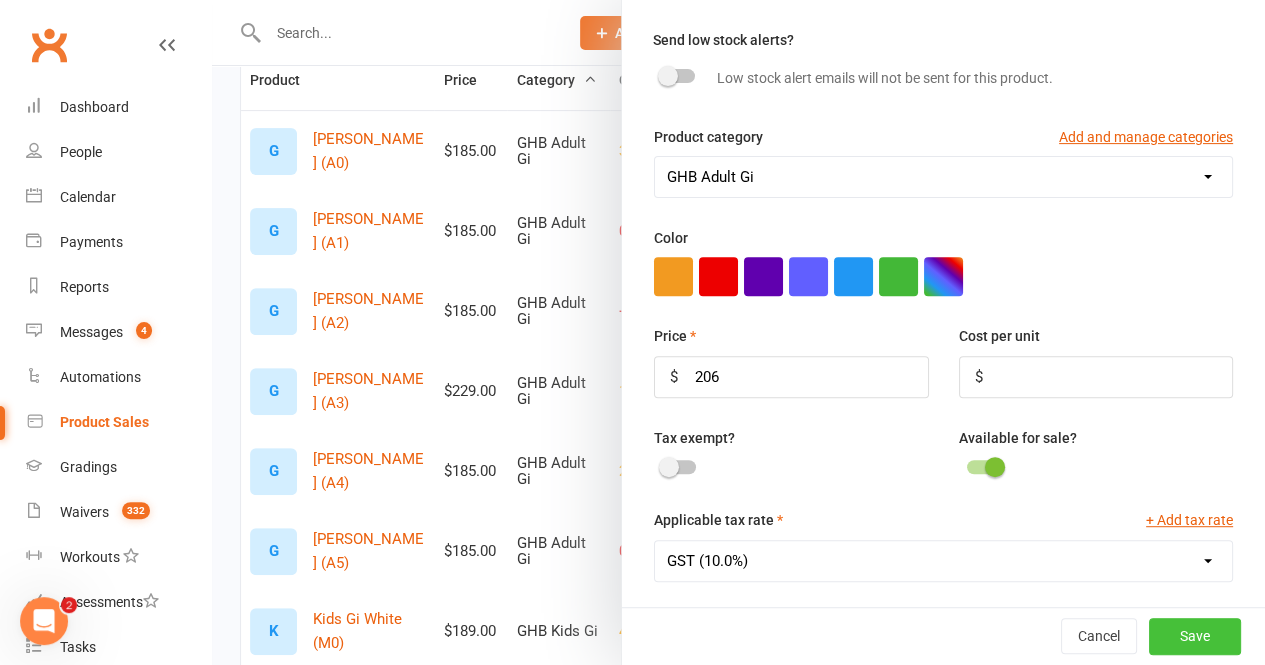 click on "Save" at bounding box center (1195, 637) 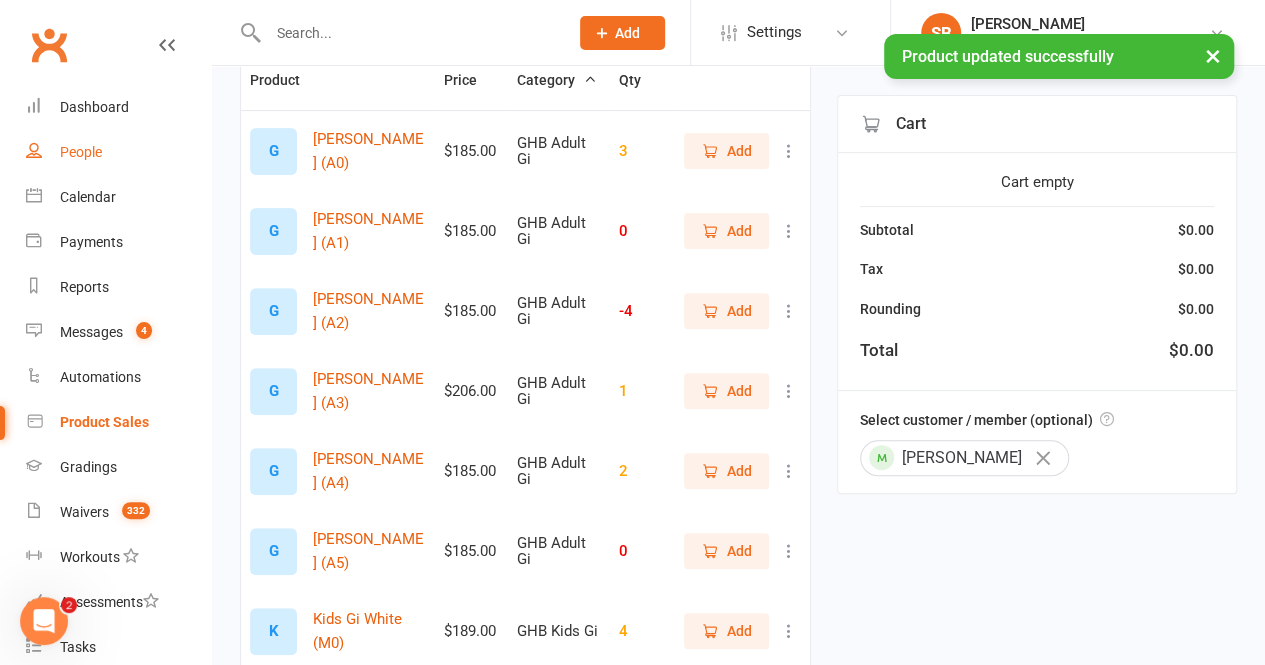 drag, startPoint x: 83, startPoint y: 124, endPoint x: 111, endPoint y: 133, distance: 29.410883 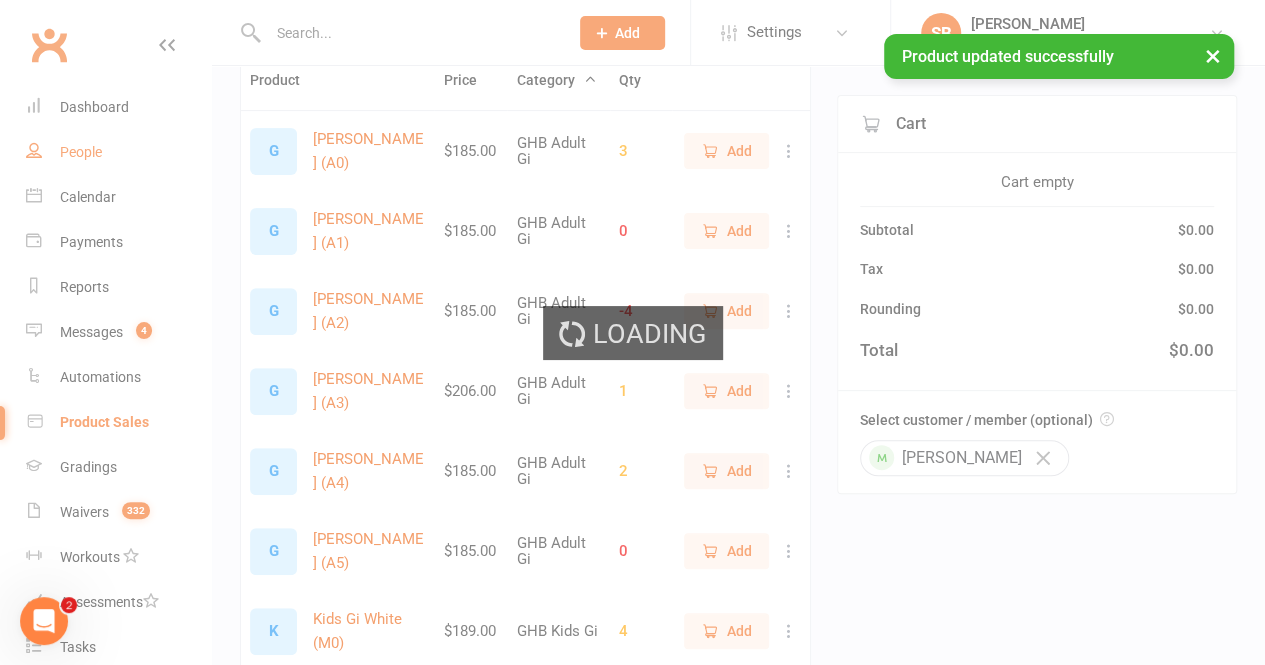 scroll, scrollTop: 0, scrollLeft: 0, axis: both 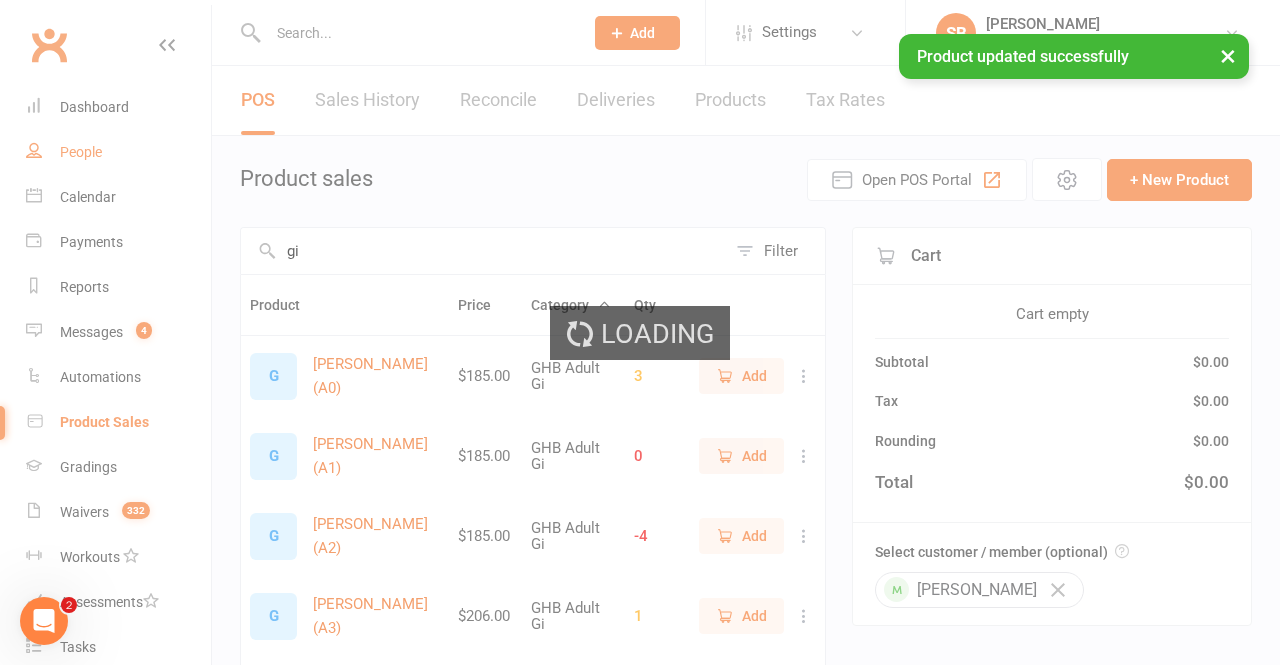 select on "100" 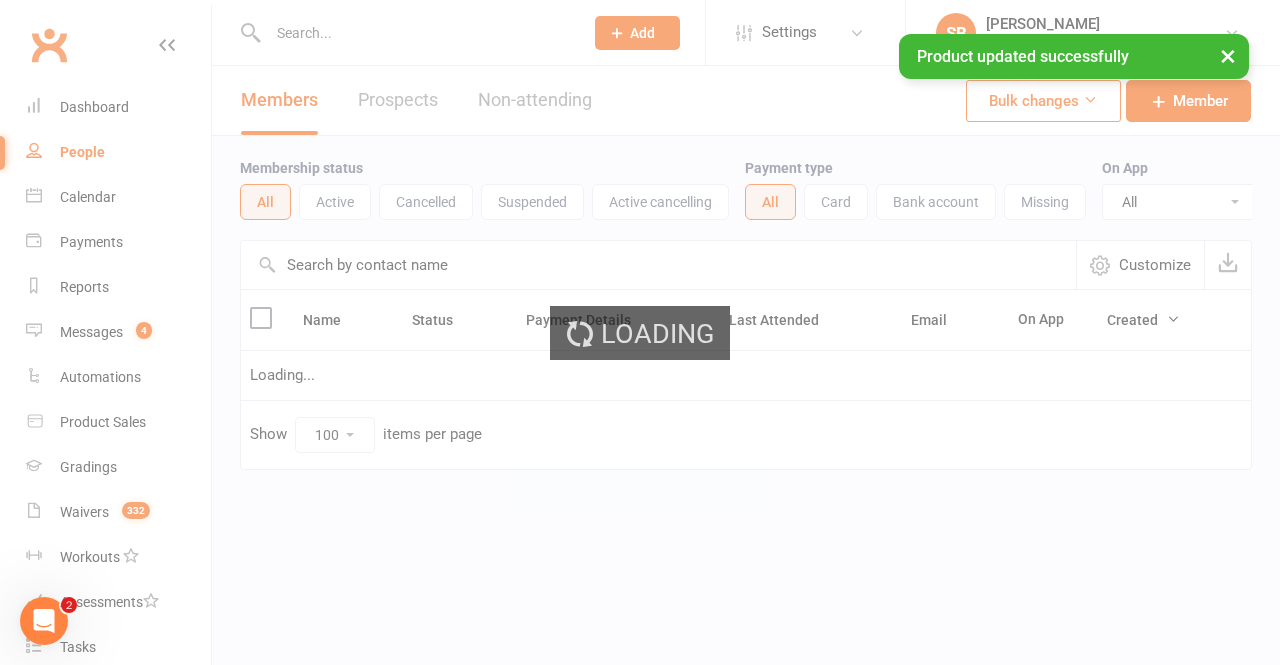 click on "Loading" at bounding box center (640, 332) 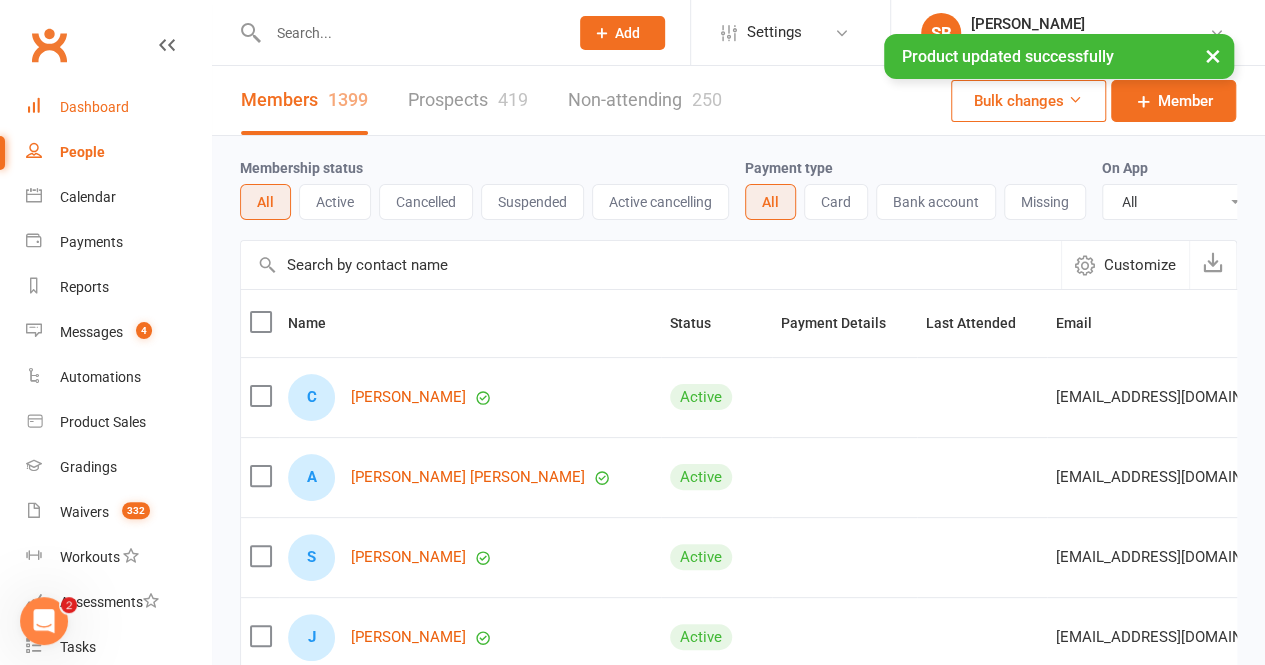 click on "Dashboard" at bounding box center [94, 107] 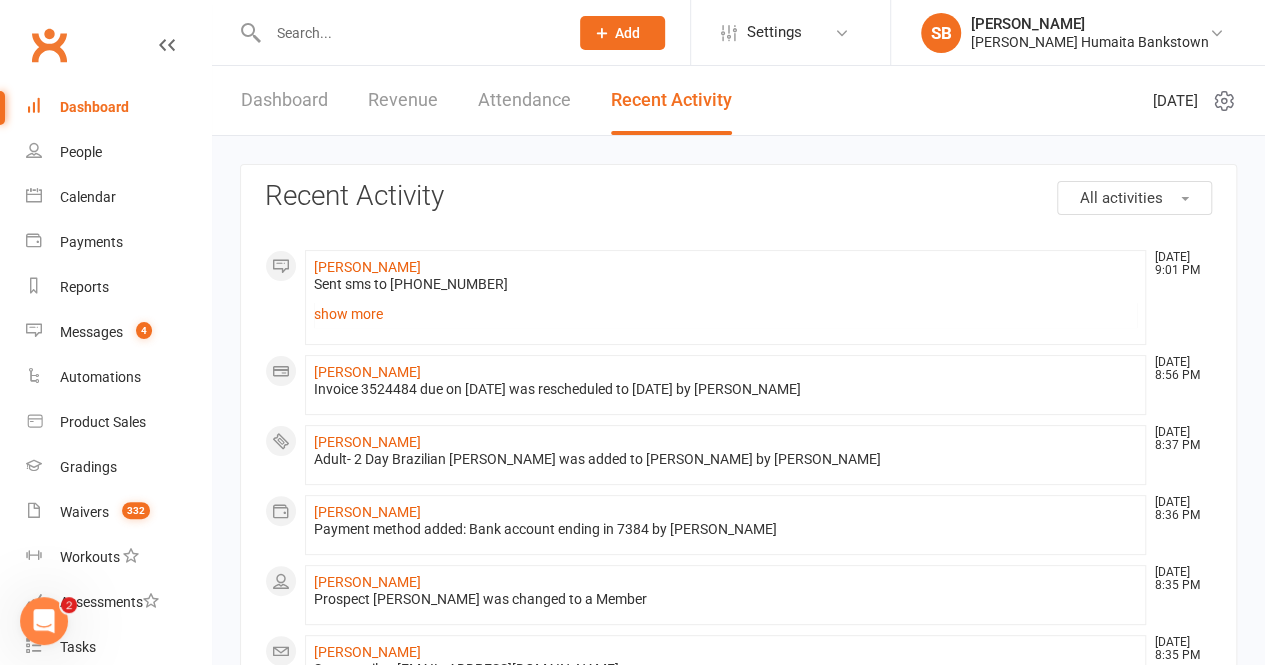 click on "Dashboard" at bounding box center (284, 100) 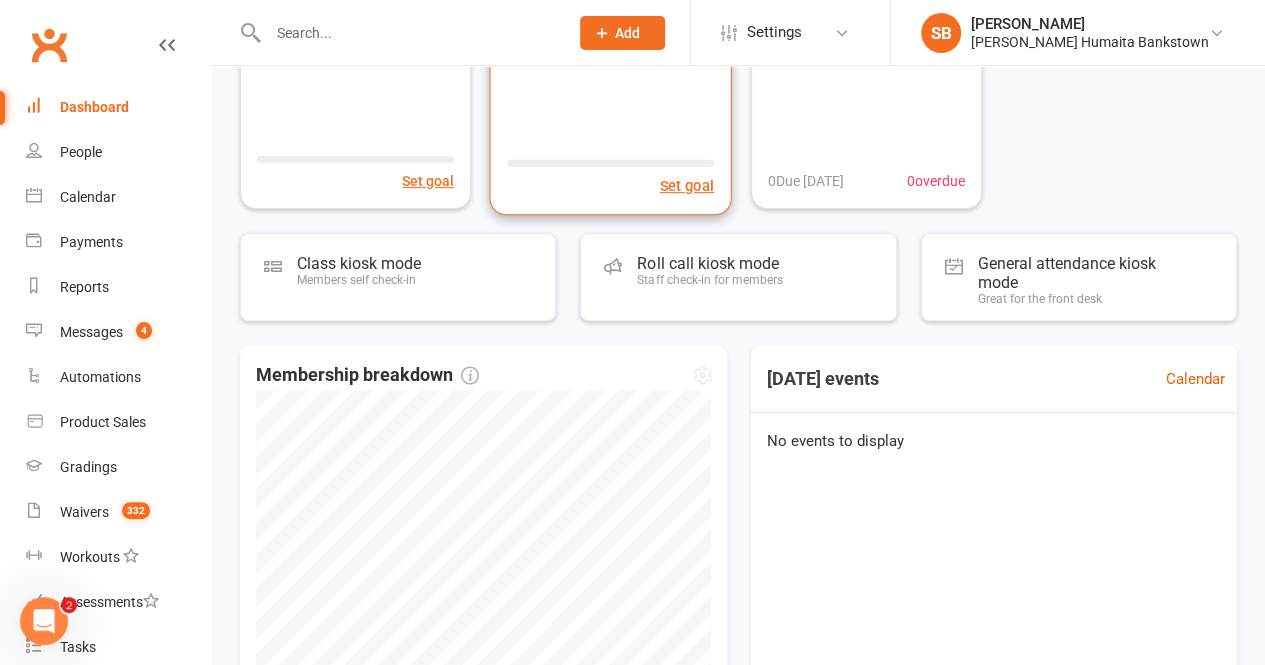 scroll, scrollTop: 204, scrollLeft: 0, axis: vertical 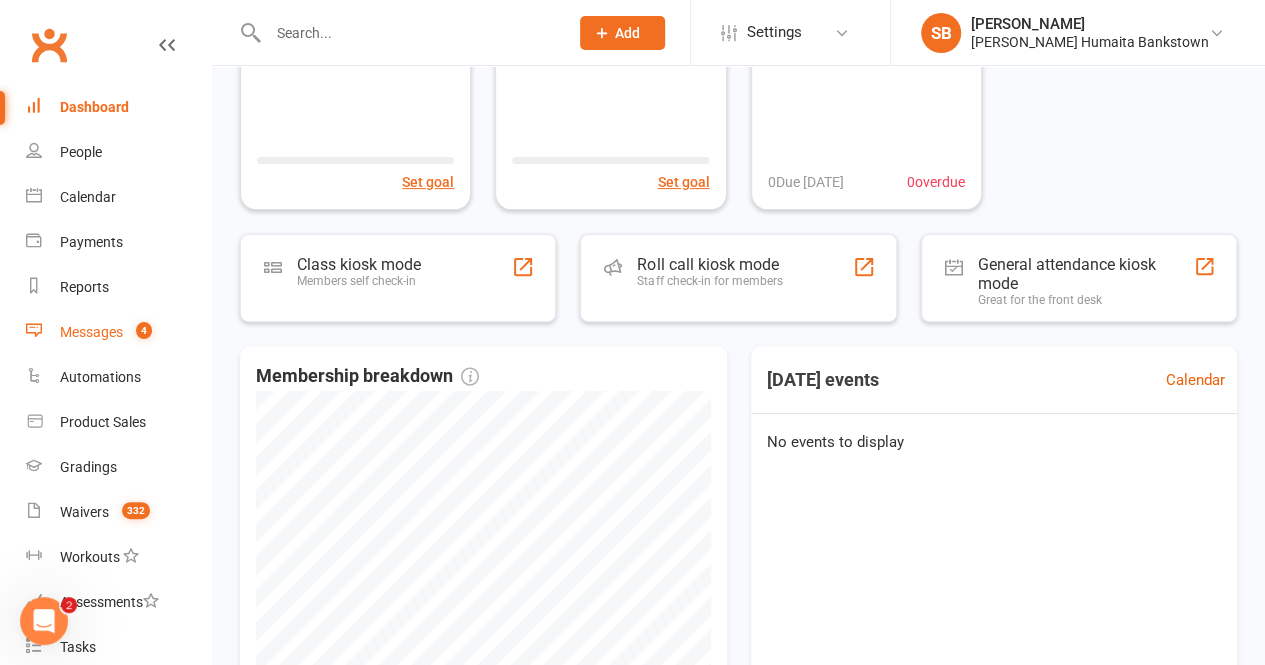 click on "Messages   4" at bounding box center (118, 332) 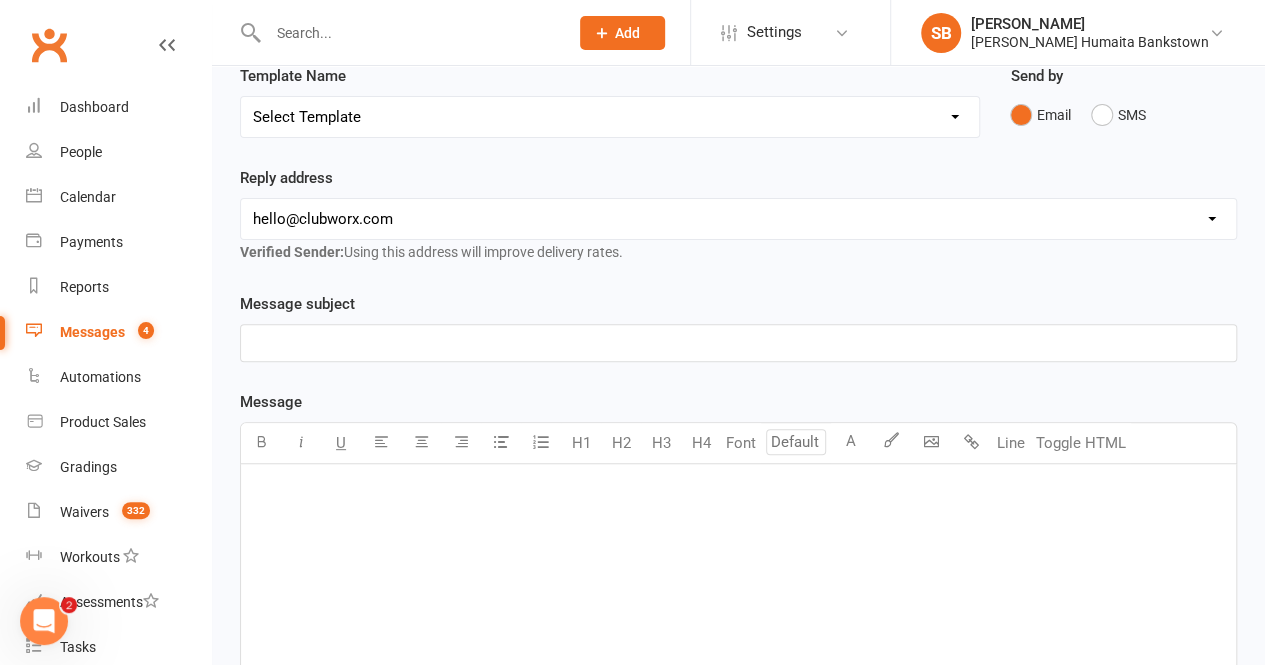 scroll, scrollTop: 0, scrollLeft: 0, axis: both 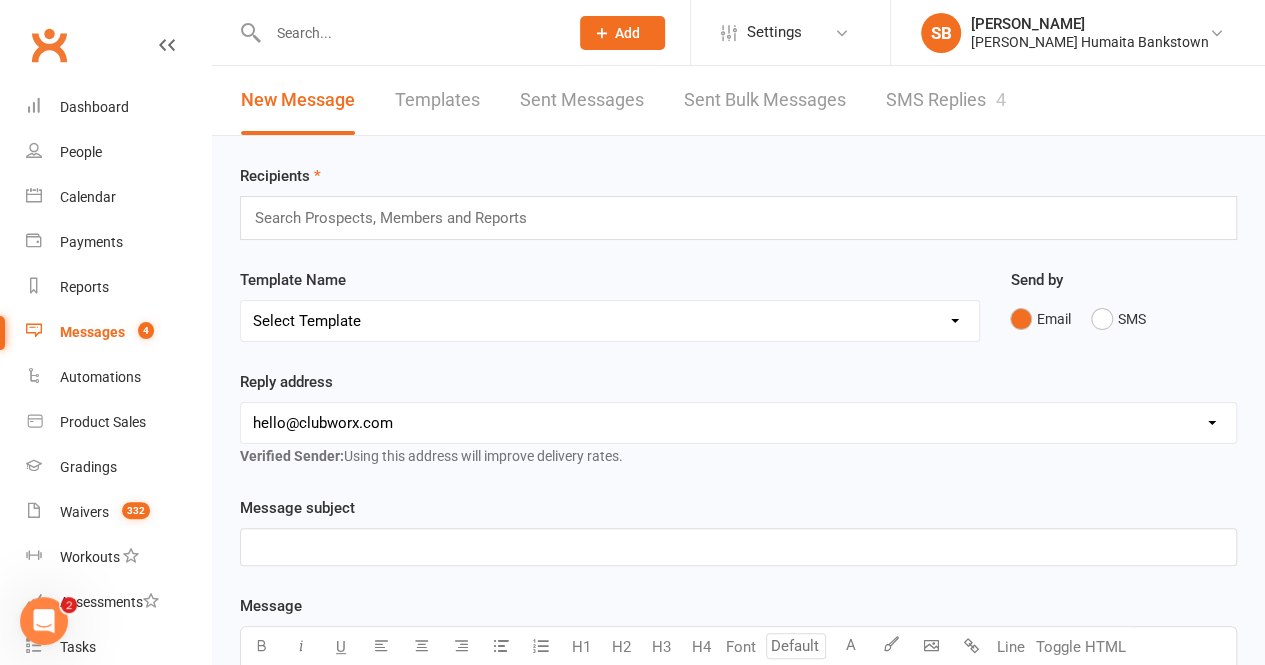 click on "SMS Replies  4" at bounding box center (946, 100) 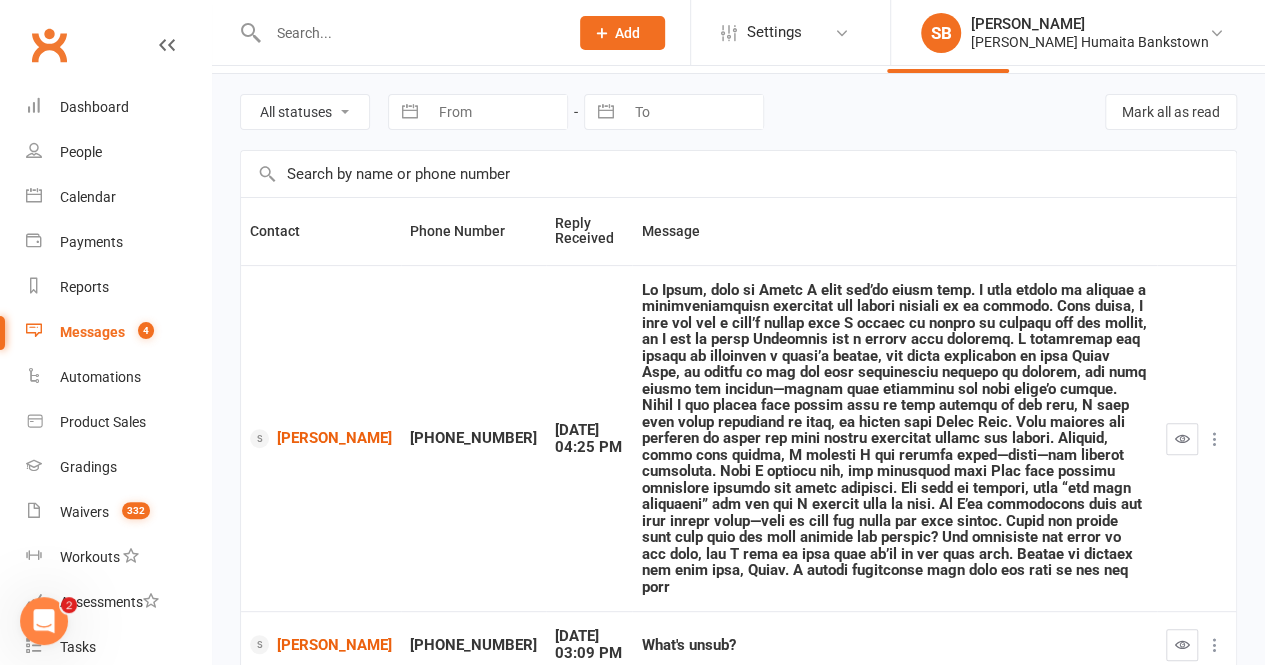 scroll, scrollTop: 61, scrollLeft: 0, axis: vertical 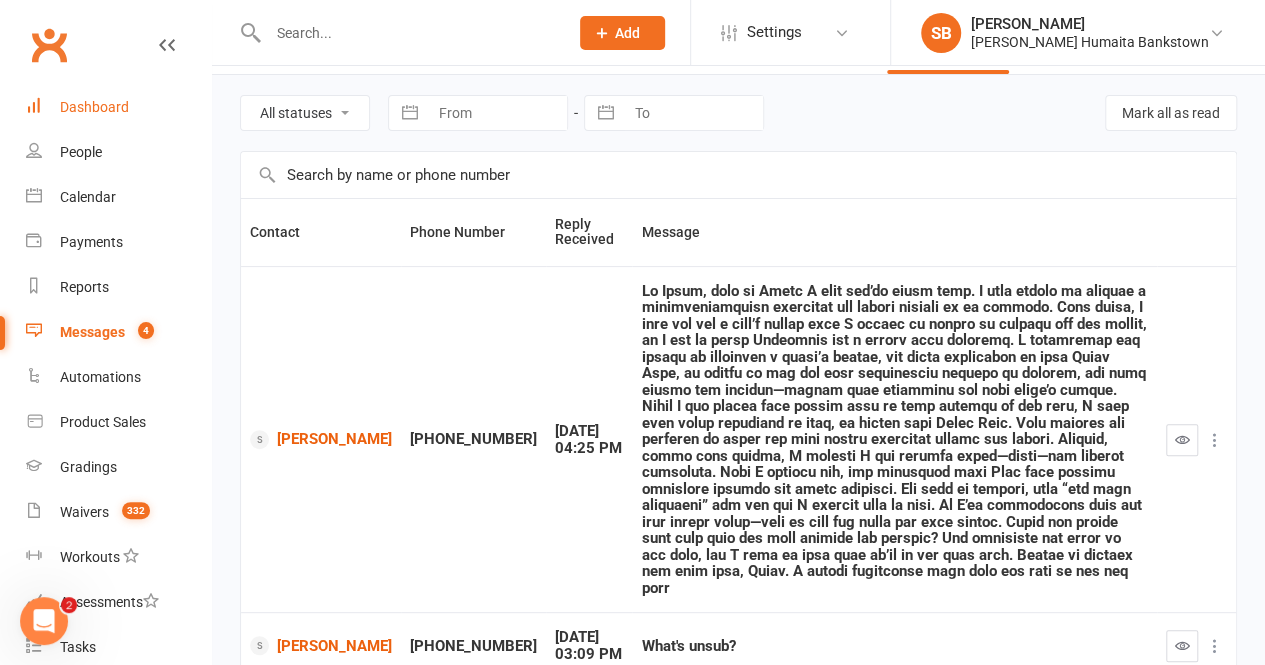 click on "Dashboard" at bounding box center [94, 107] 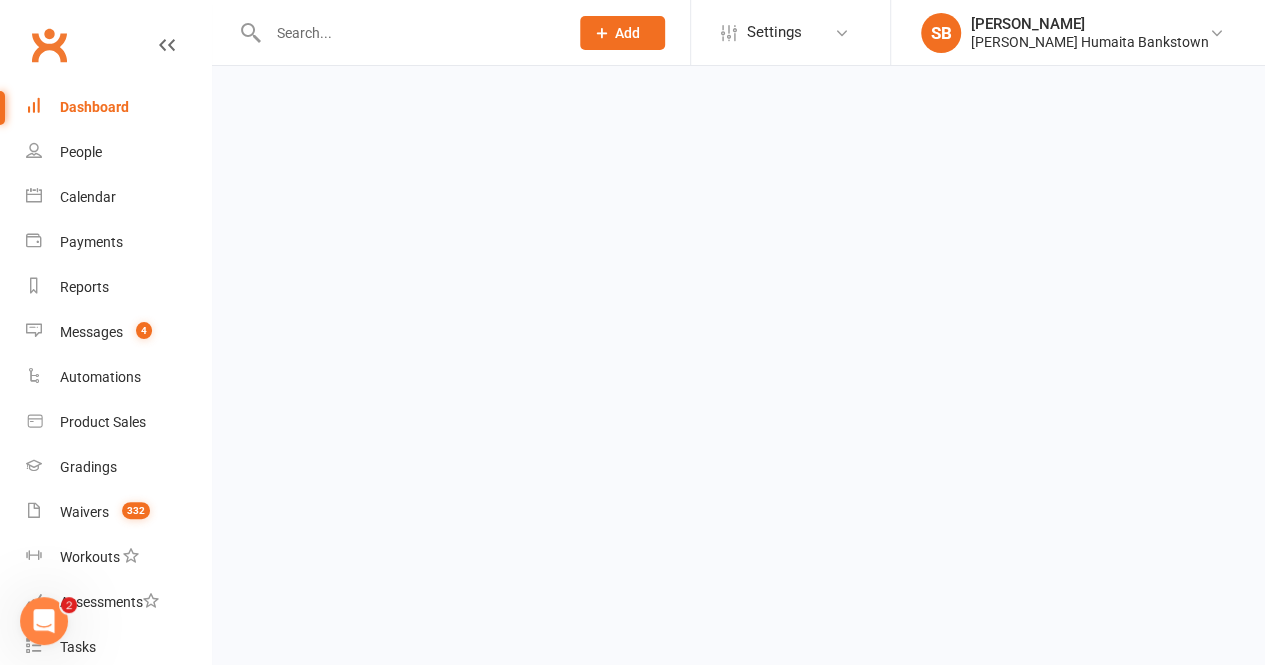 scroll, scrollTop: 0, scrollLeft: 0, axis: both 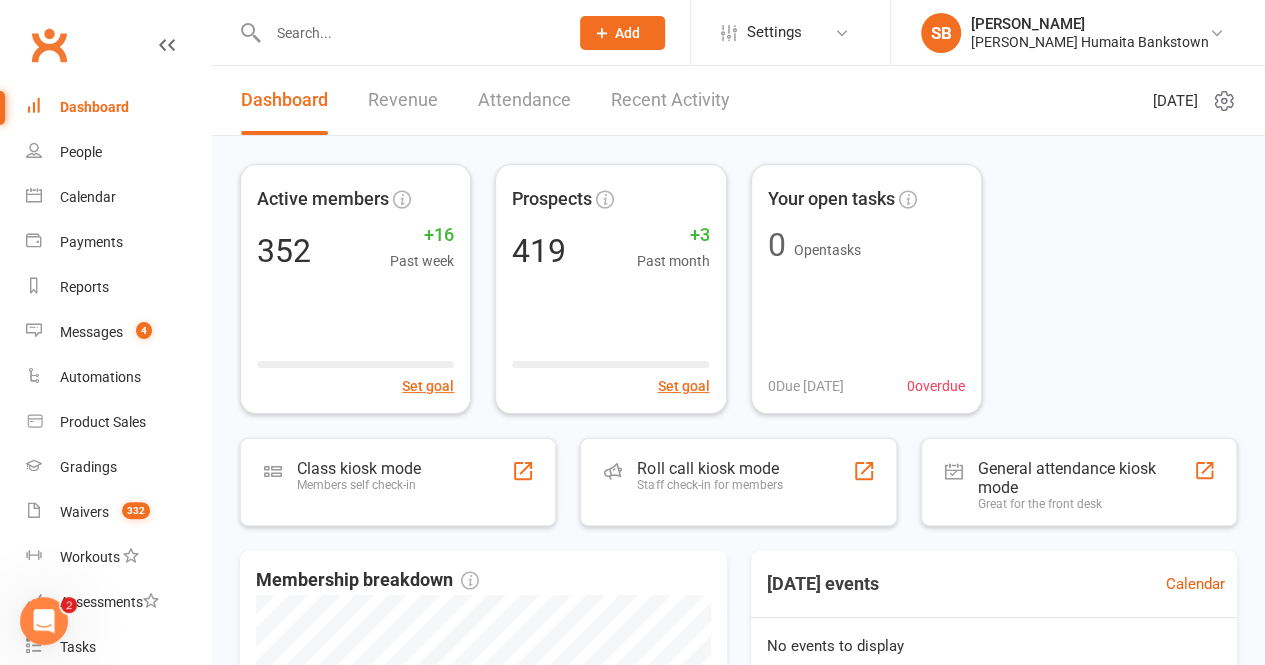 click at bounding box center [408, 33] 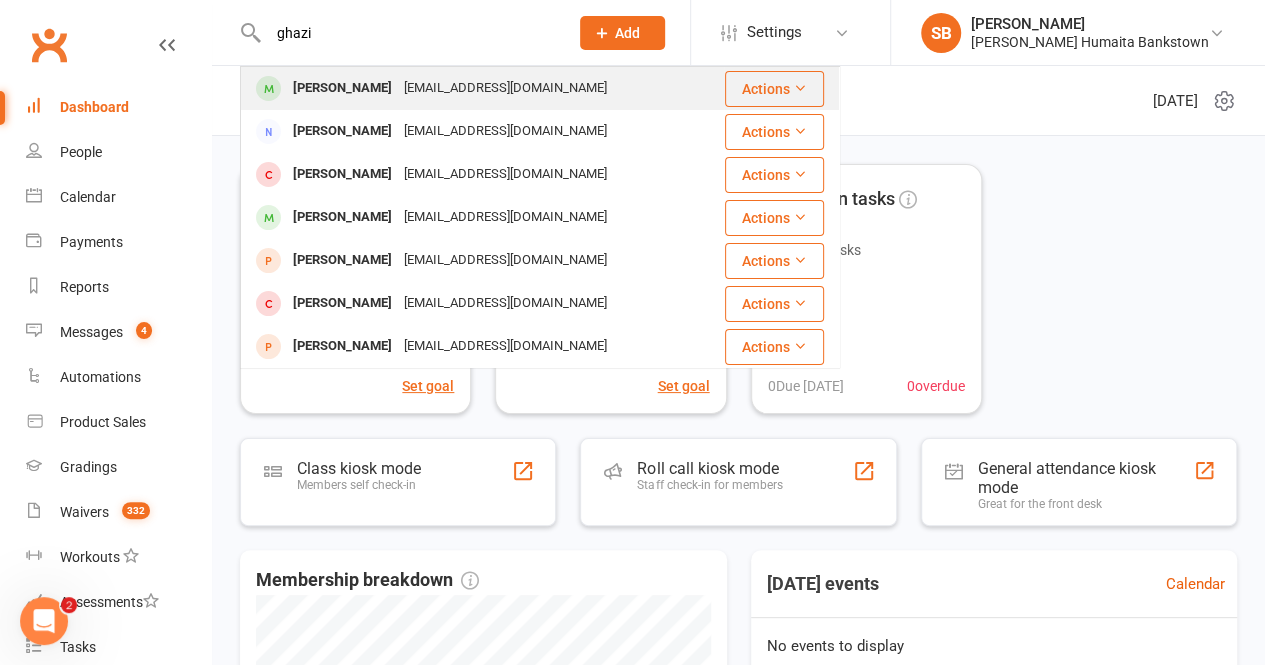 type on "ghazi" 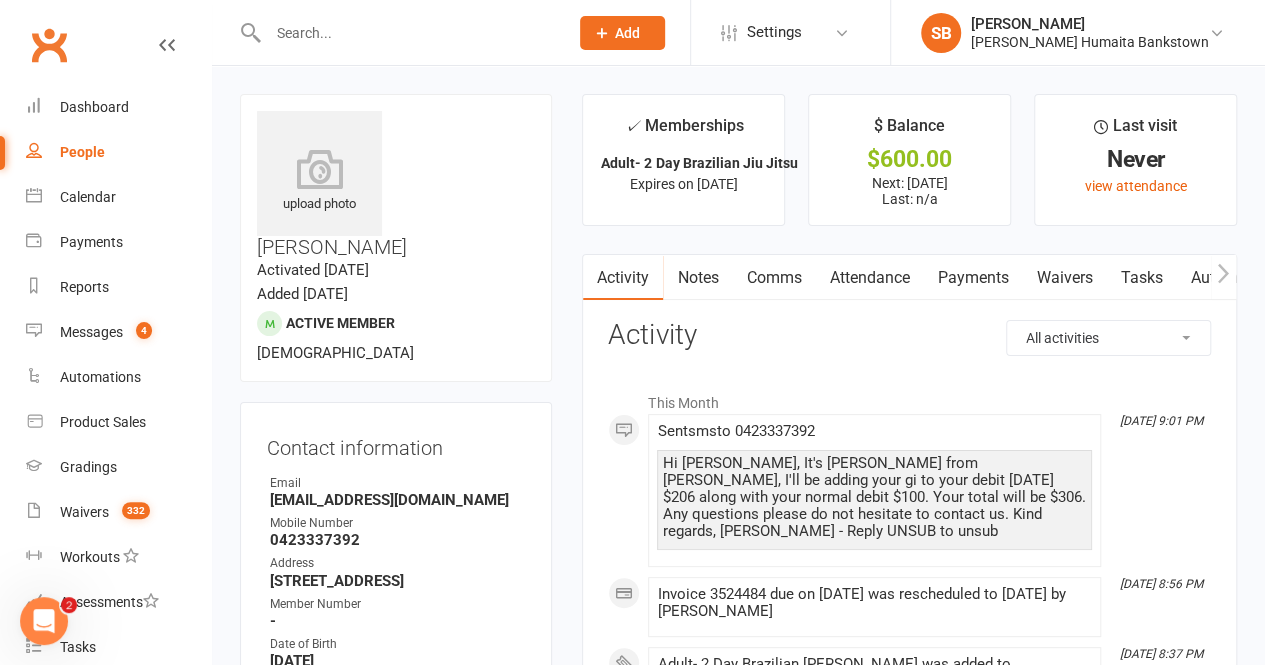 click on "Payments" at bounding box center [972, 278] 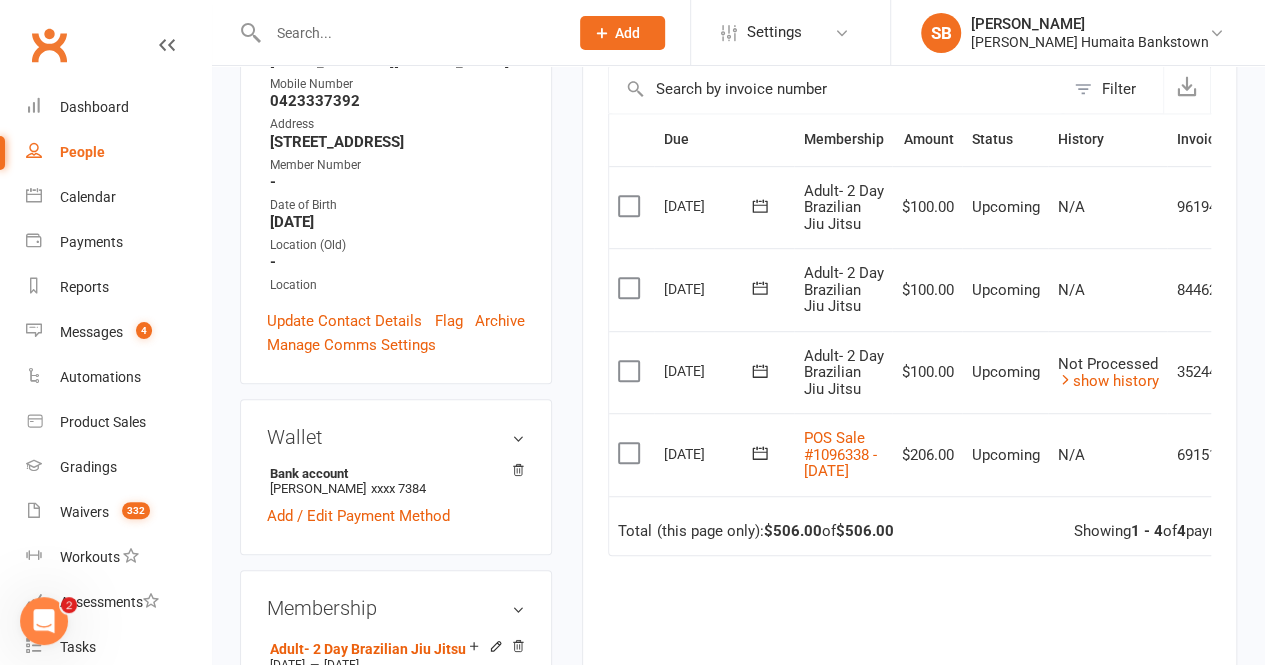scroll, scrollTop: 441, scrollLeft: 0, axis: vertical 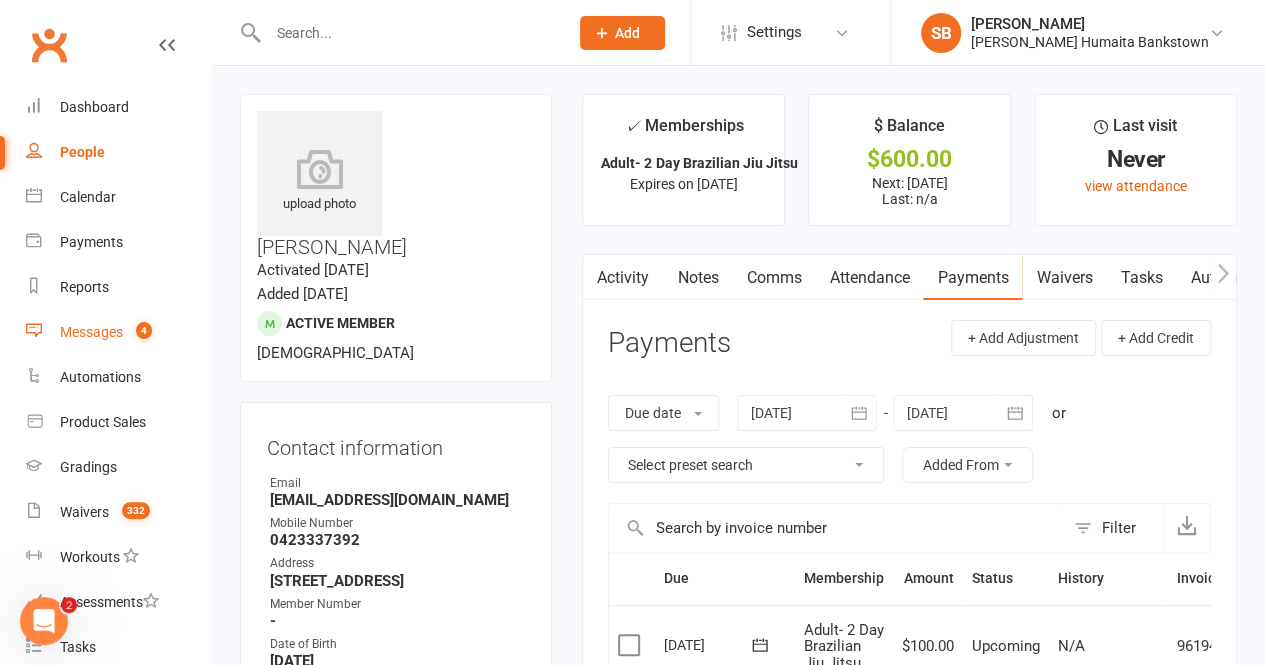 click on "Messages" at bounding box center [91, 332] 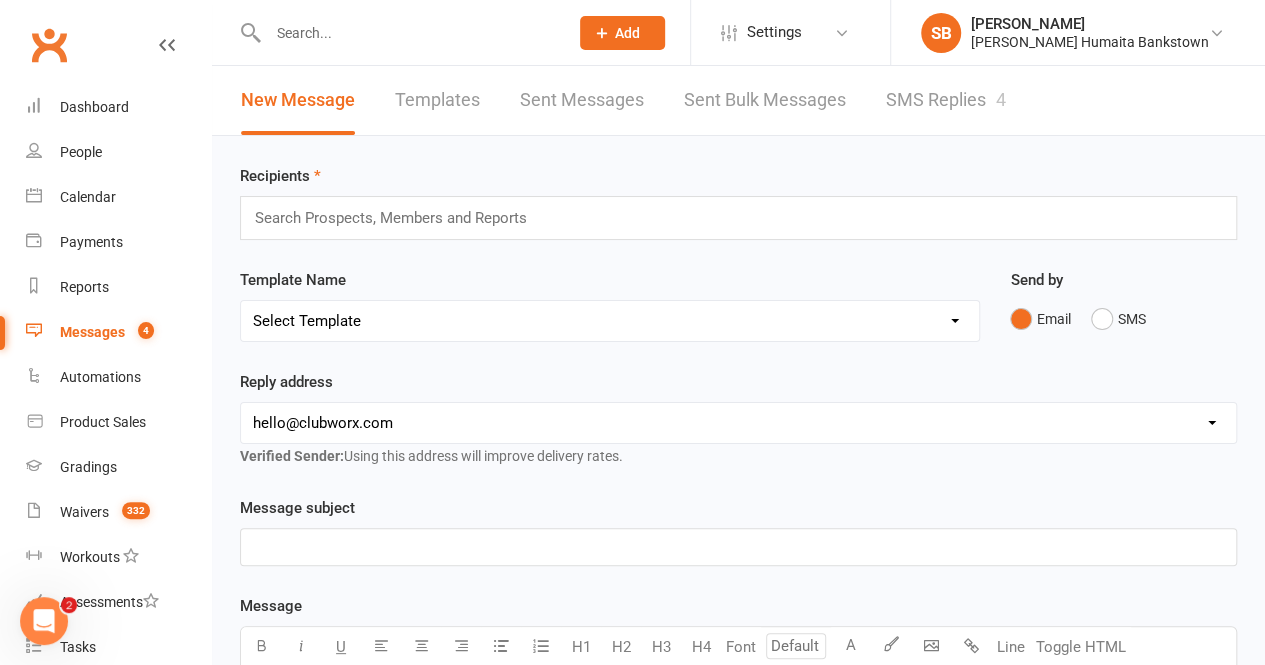 click on "New Message Templates Sent Messages Sent Bulk Messages SMS Replies  4" at bounding box center [623, 100] 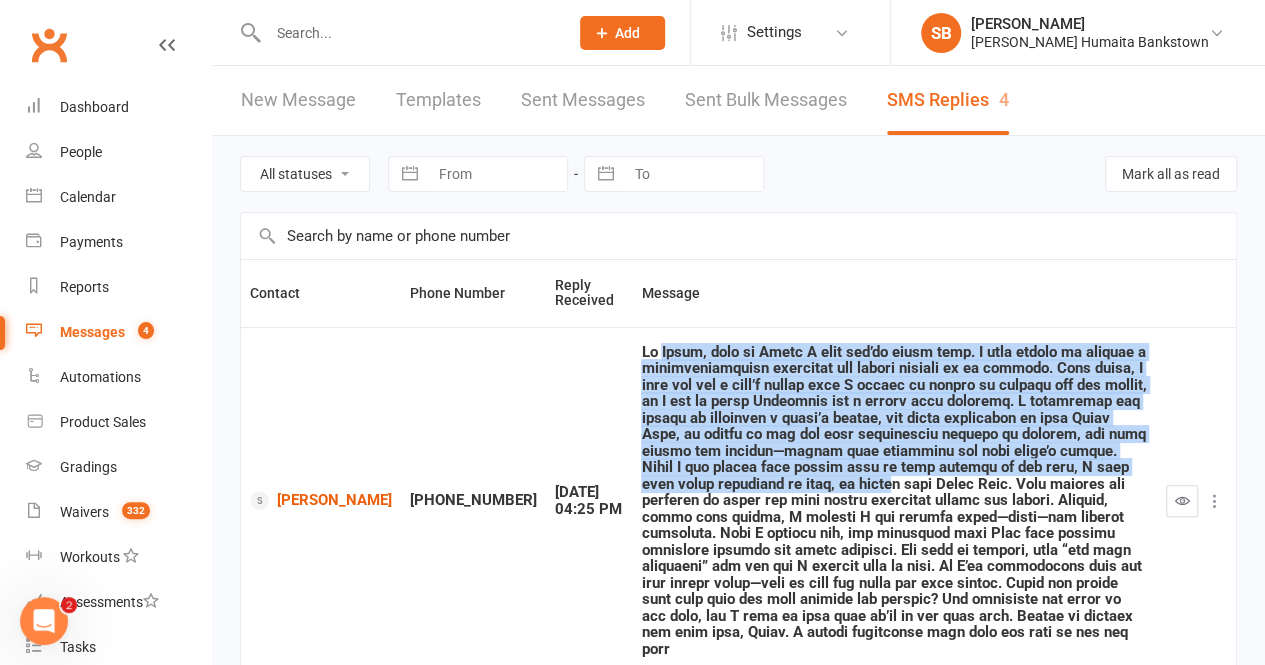 drag, startPoint x: 602, startPoint y: 351, endPoint x: 994, endPoint y: 461, distance: 407.14127 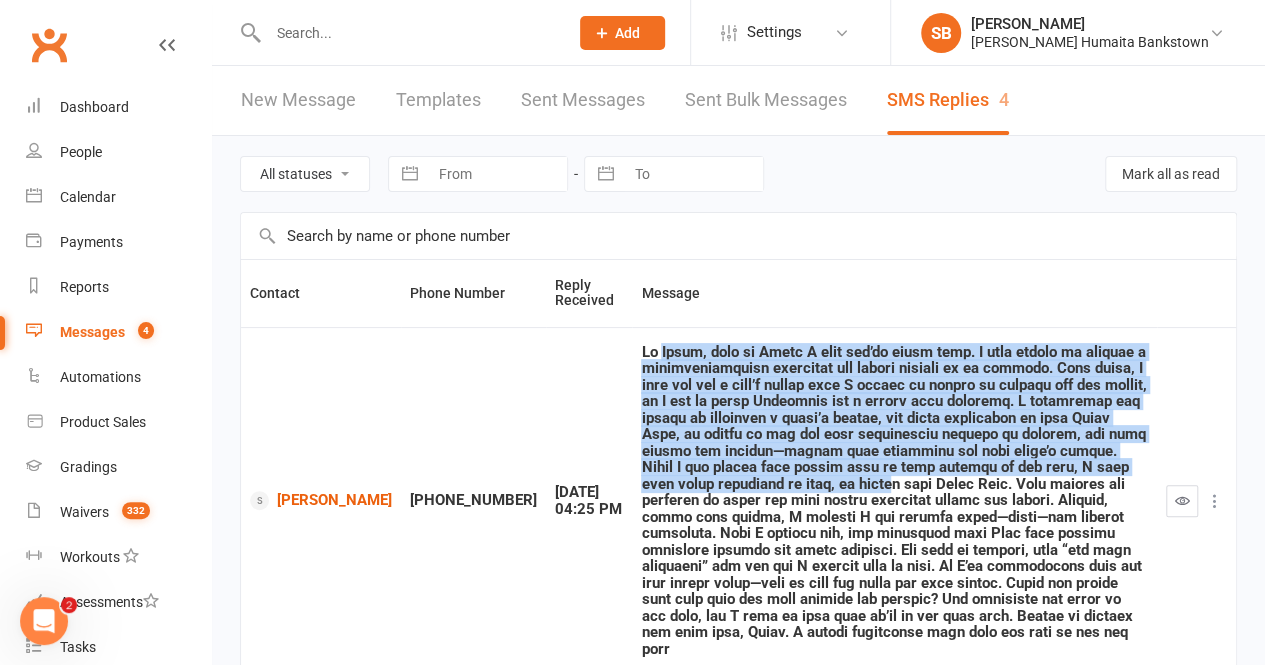 click at bounding box center [894, 501] 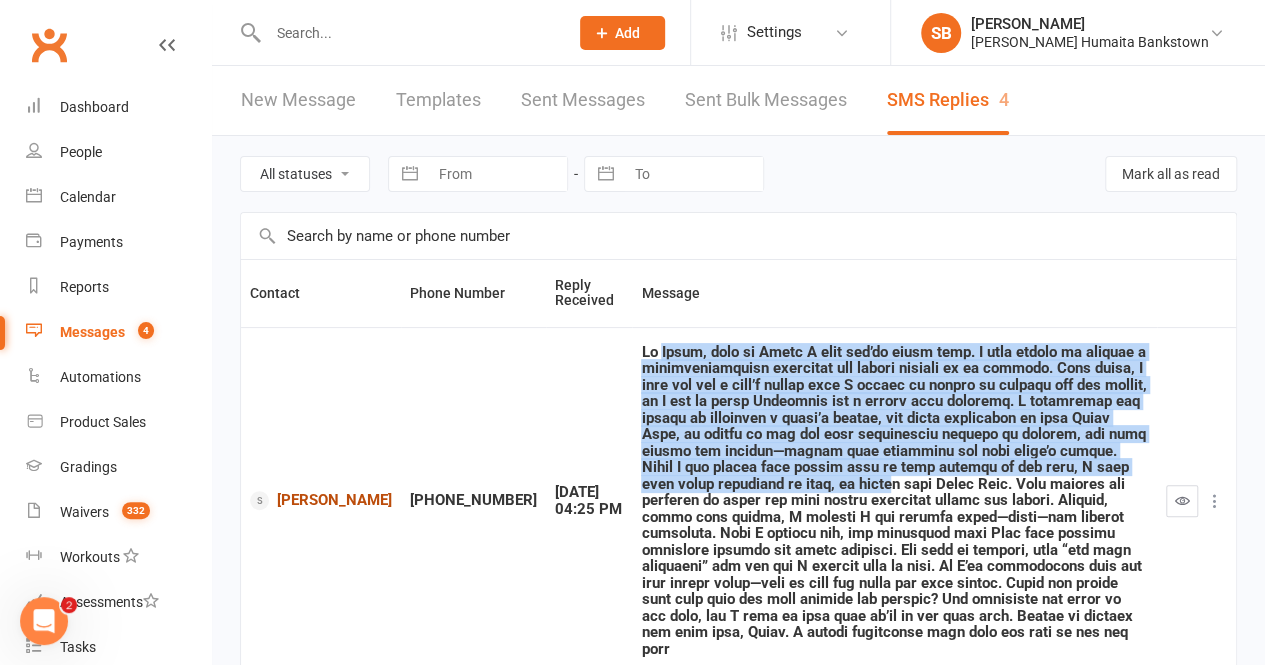 click on "Mahdi Javid" at bounding box center (321, 500) 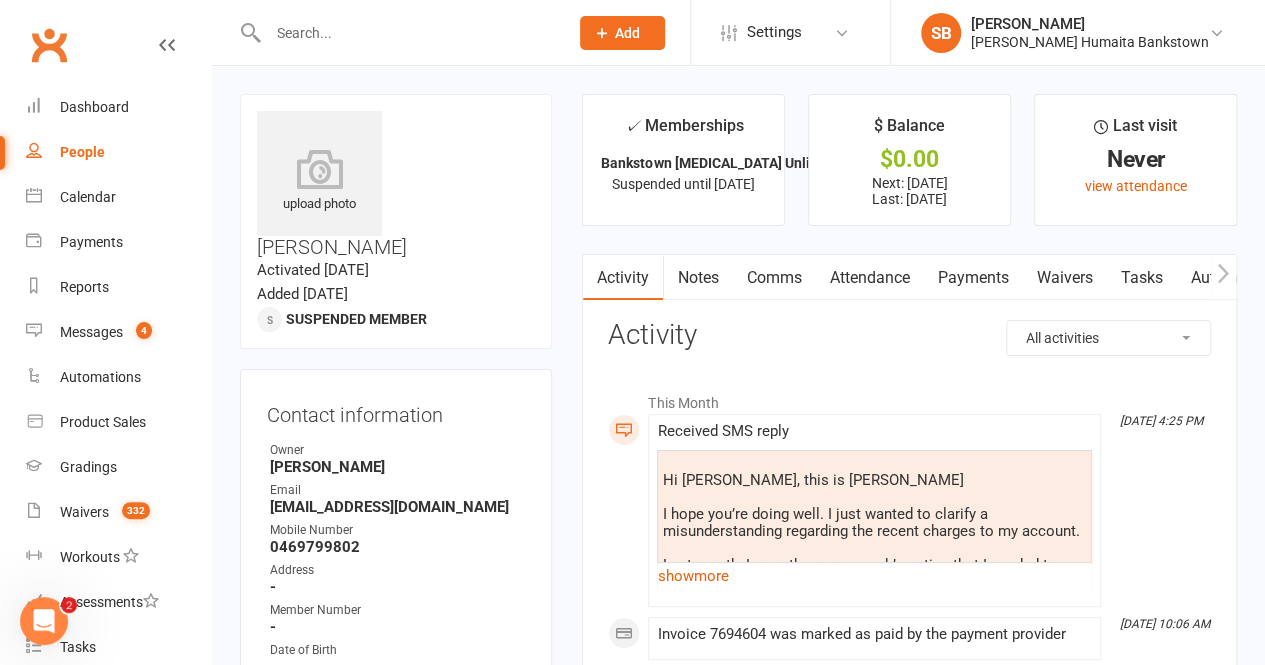 click on "Payments" at bounding box center [972, 278] 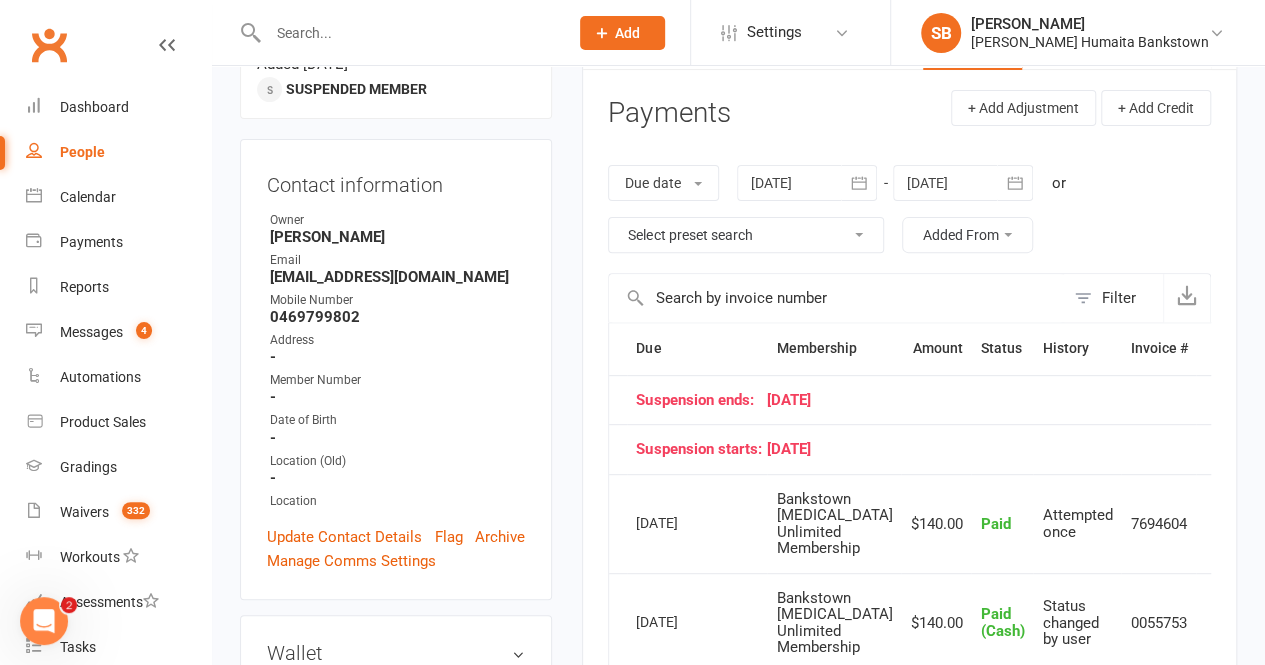 scroll, scrollTop: 43, scrollLeft: 0, axis: vertical 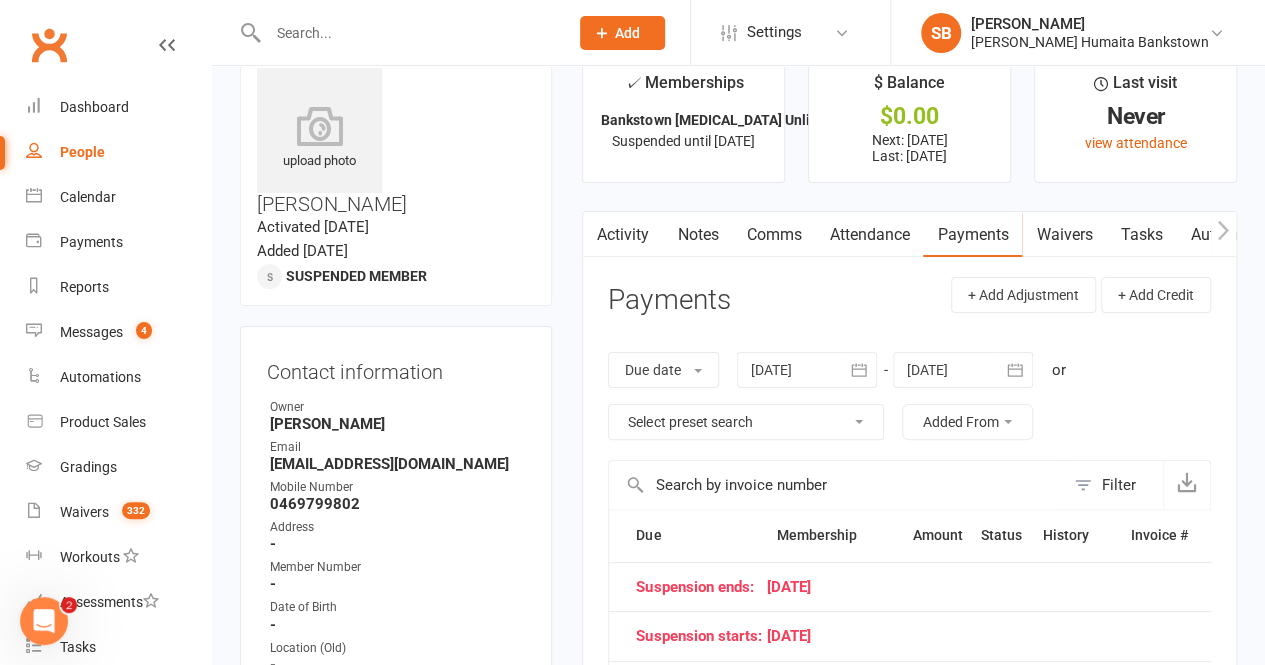 click on "Activity" at bounding box center (623, 235) 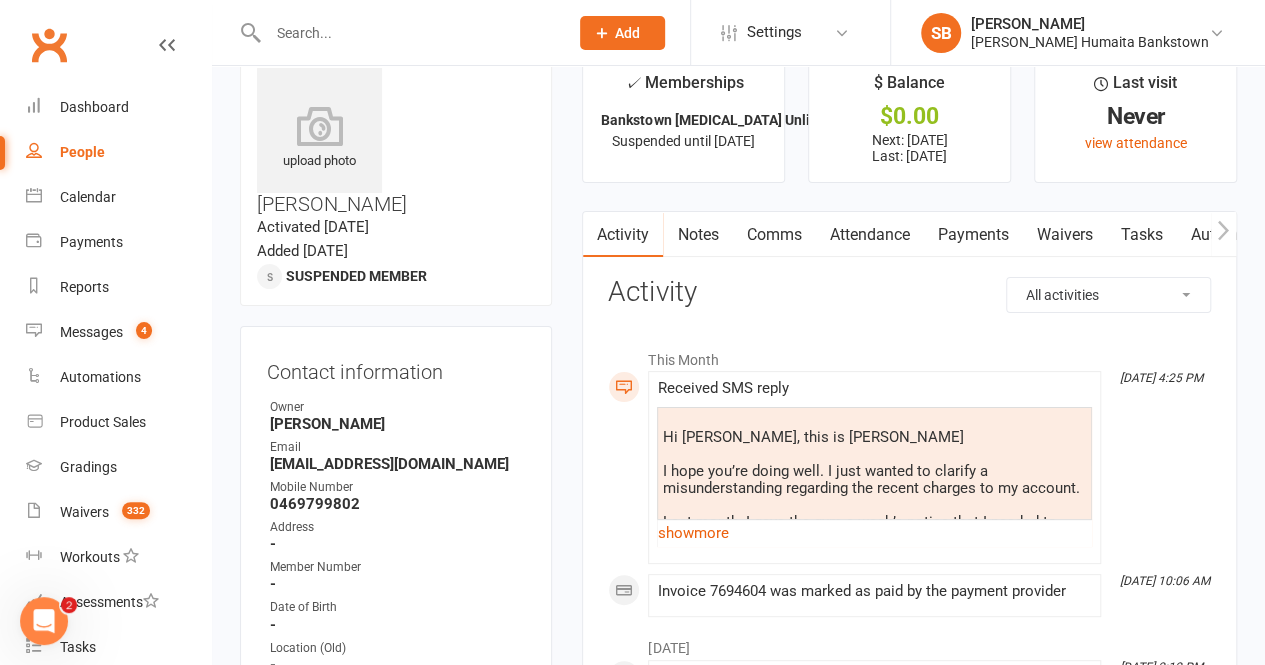 click on "show  more" 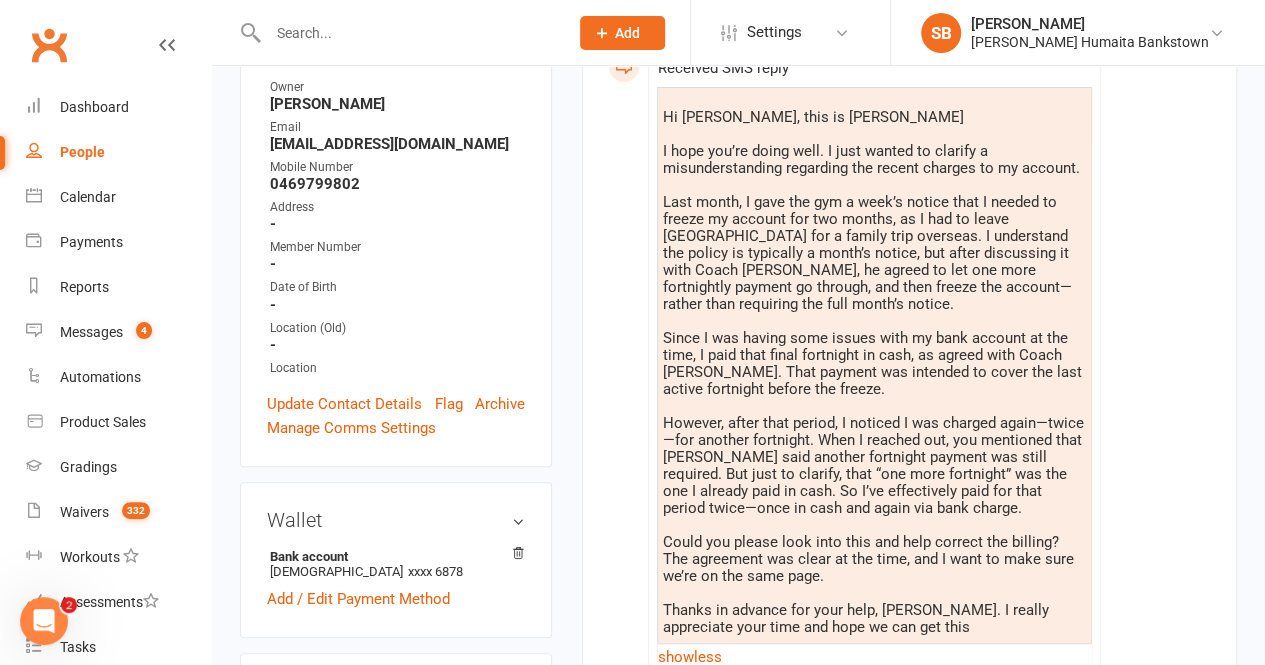 scroll, scrollTop: 362, scrollLeft: 0, axis: vertical 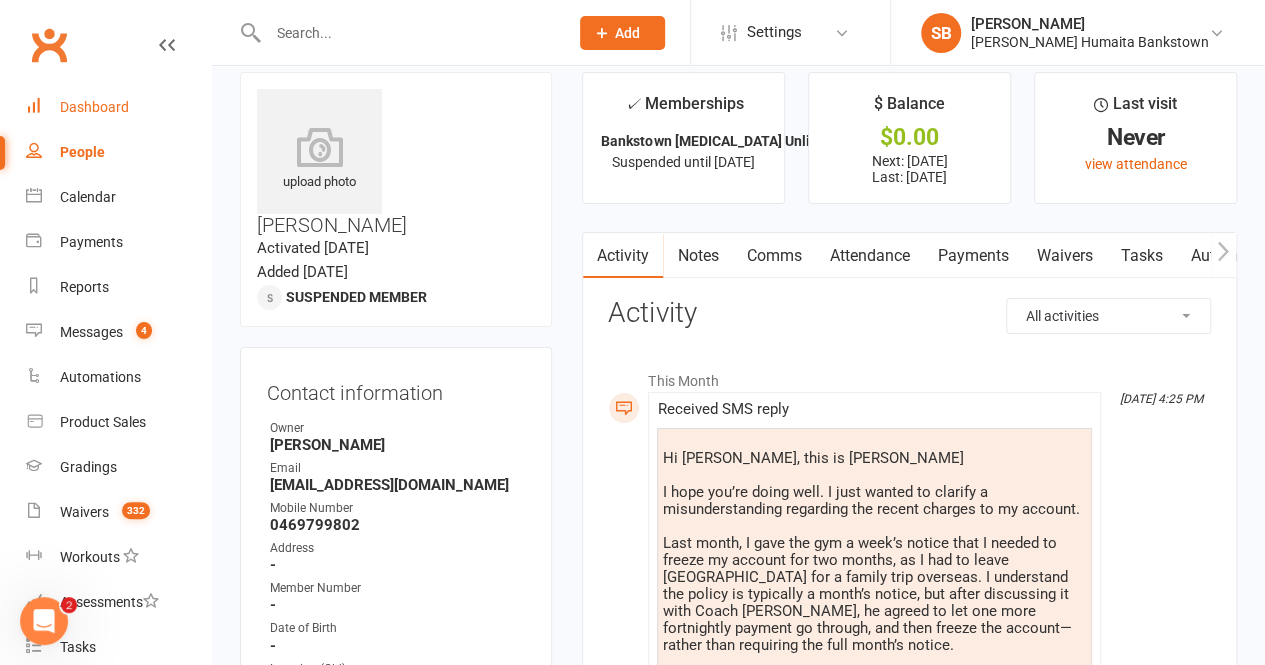 click on "Dashboard" at bounding box center (94, 107) 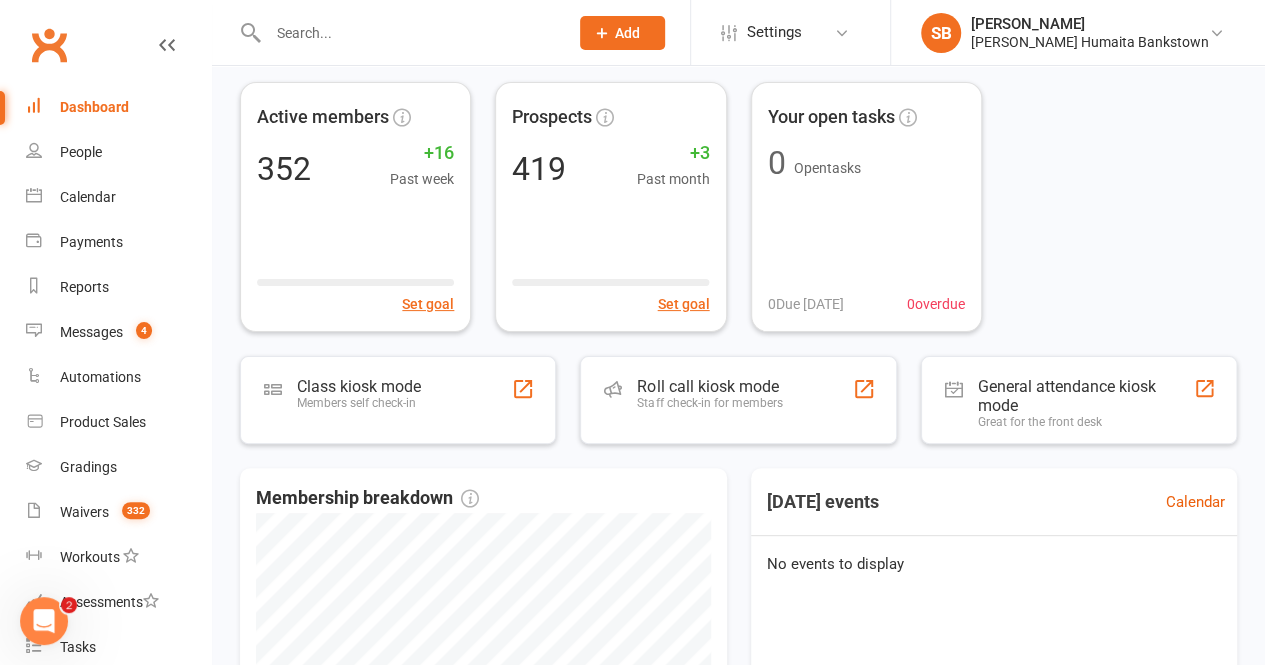 scroll, scrollTop: 0, scrollLeft: 0, axis: both 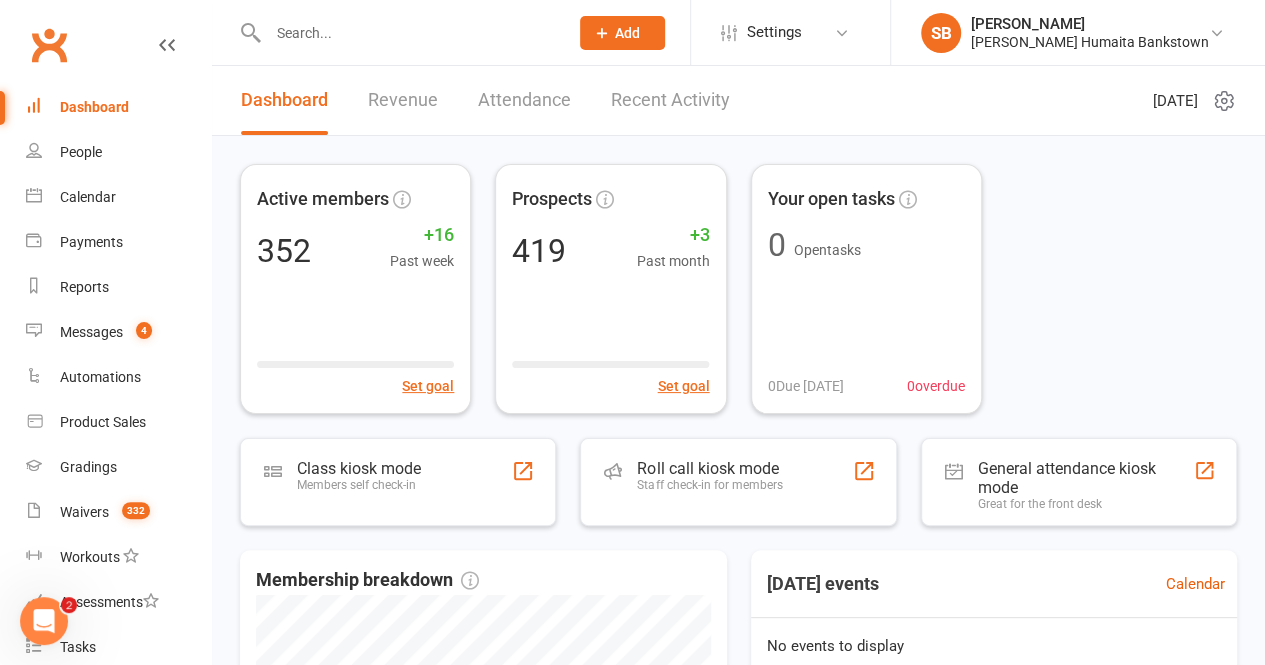click on "Recent Activity" at bounding box center [670, 100] 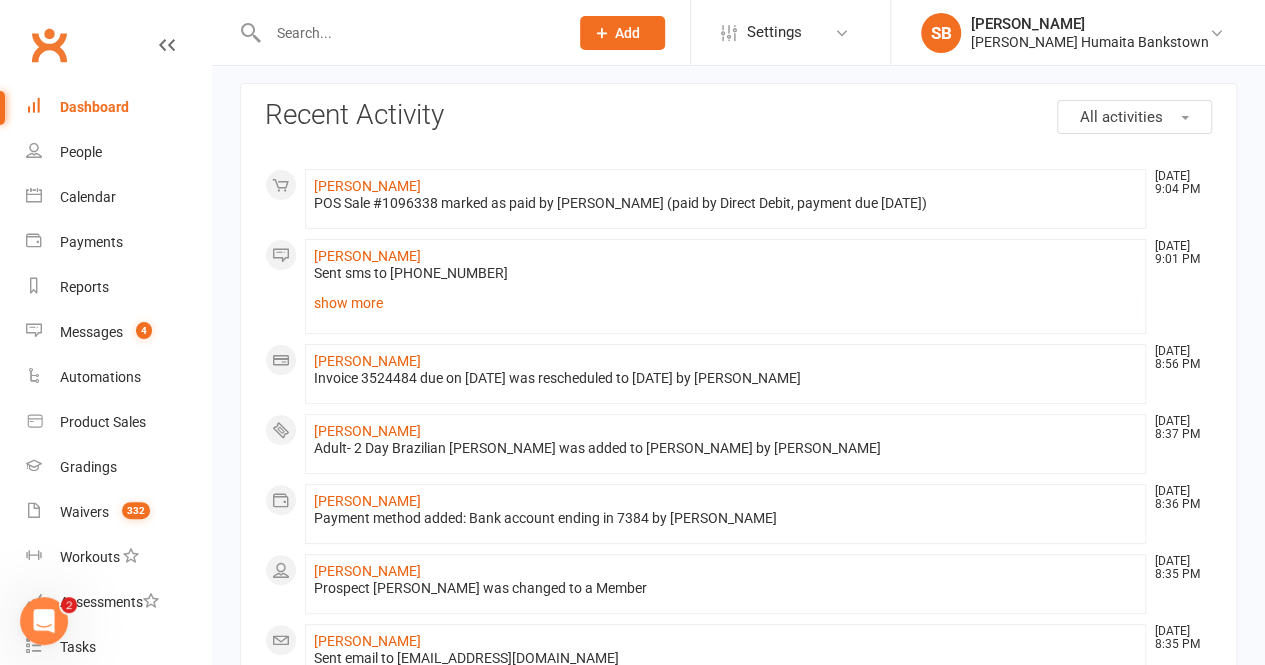 scroll, scrollTop: 0, scrollLeft: 0, axis: both 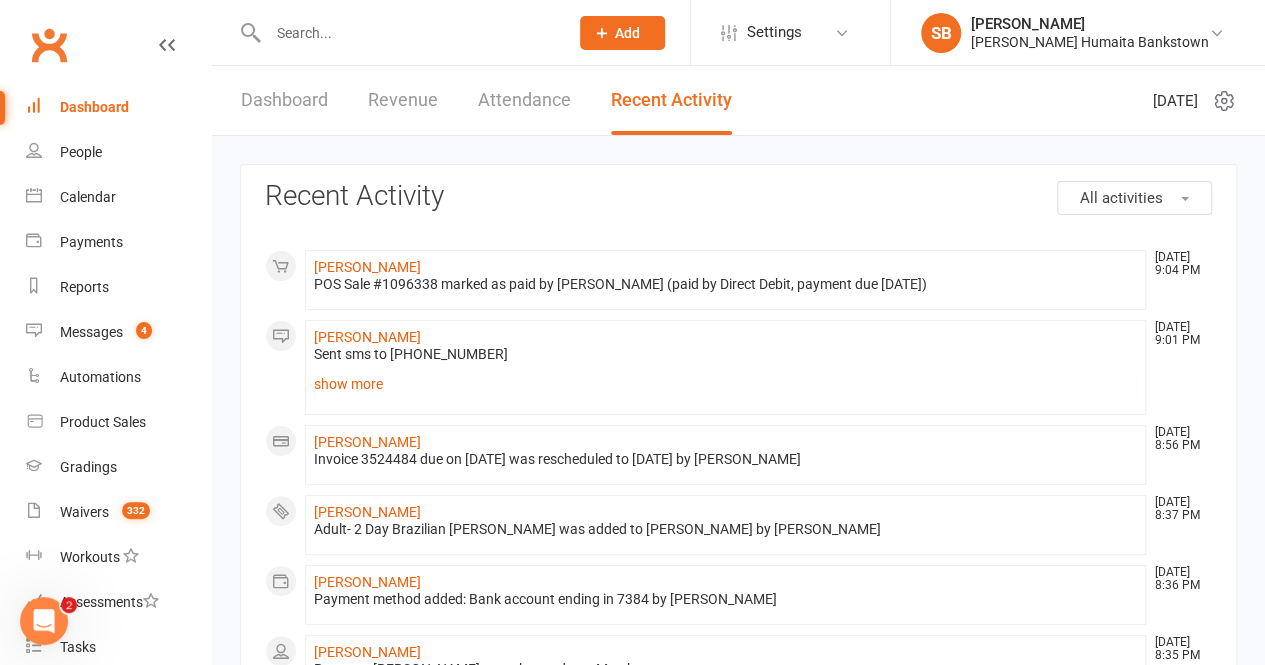 click on "Dashboard" at bounding box center (118, 107) 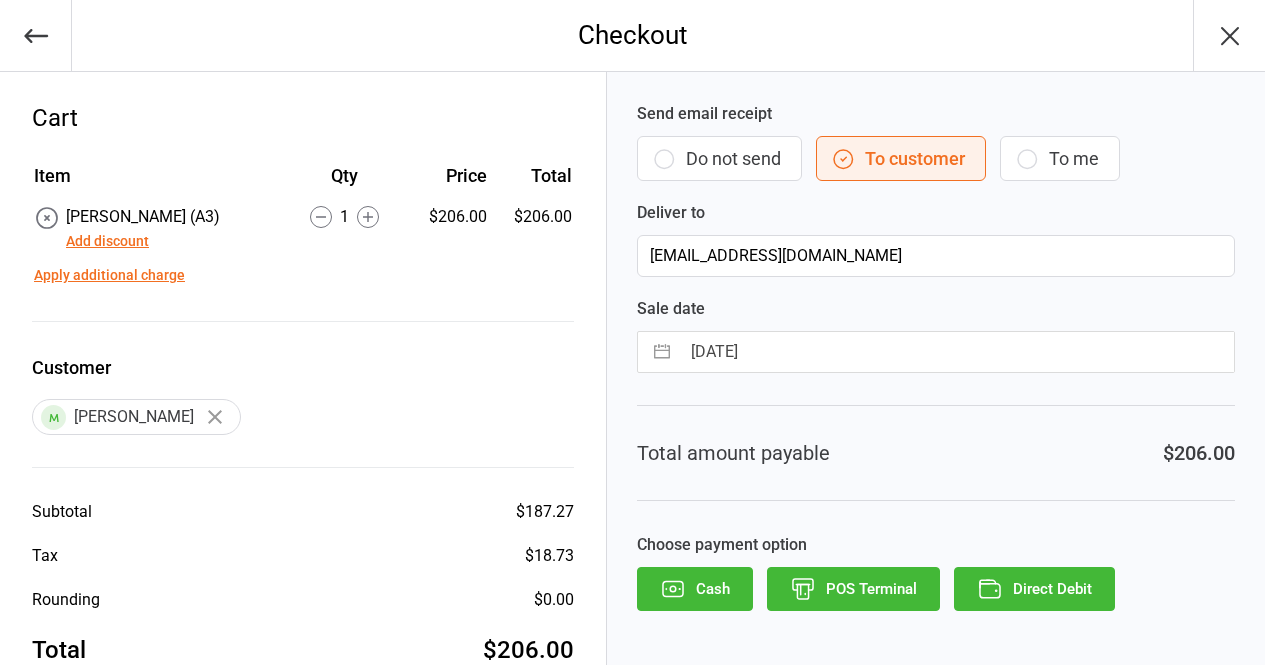 scroll, scrollTop: 0, scrollLeft: 0, axis: both 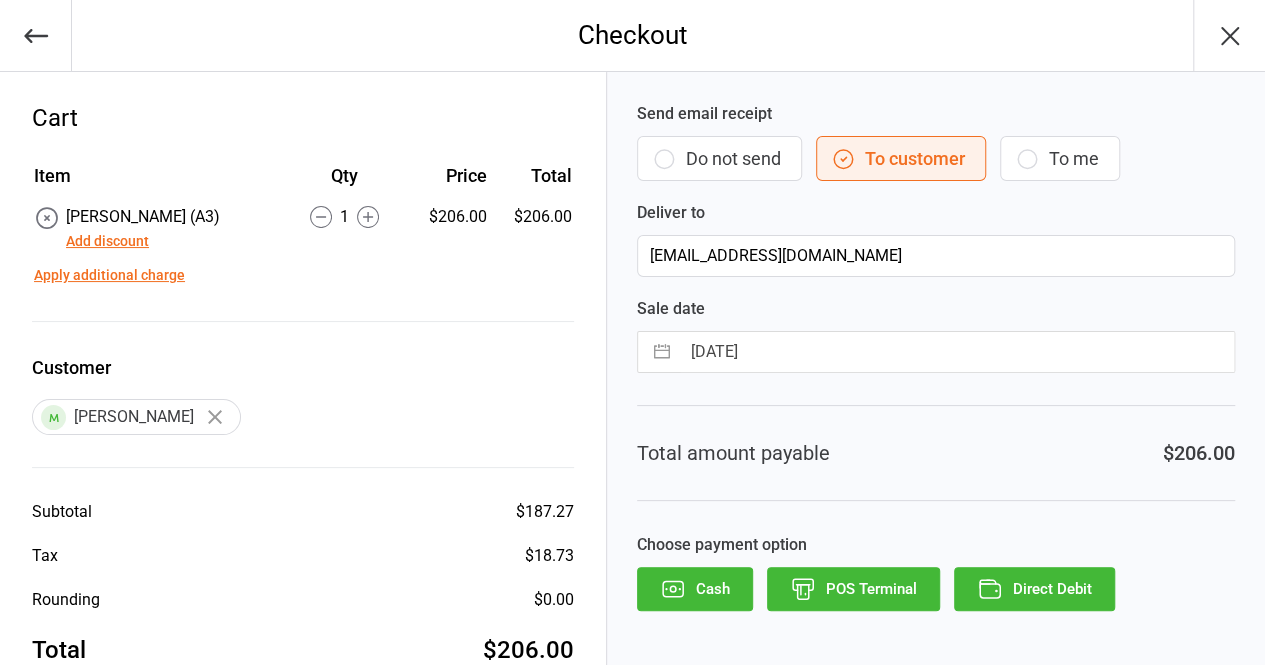 click 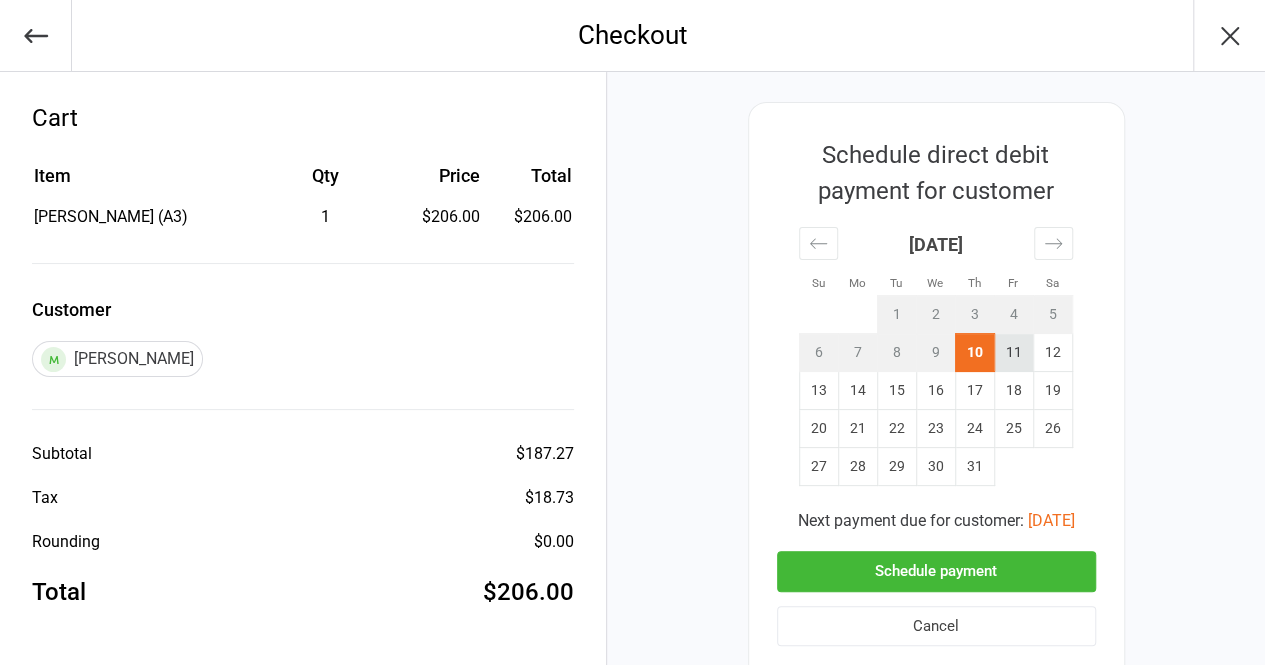 click on "11" at bounding box center (1013, 353) 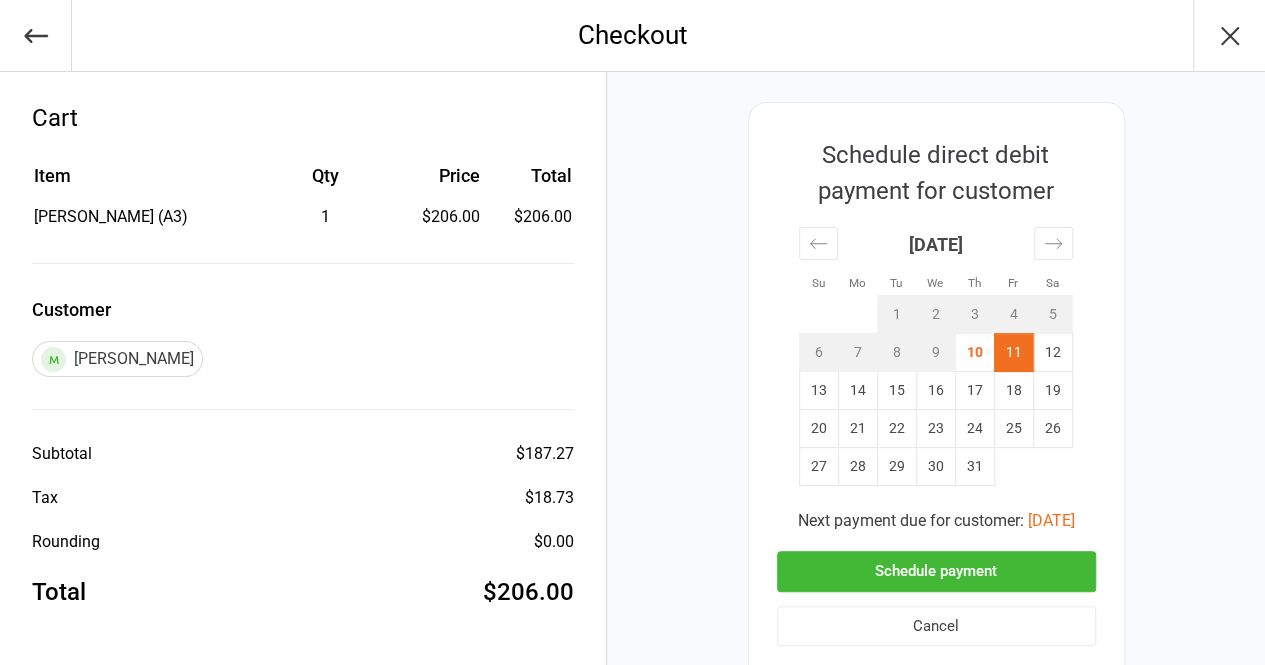 click on "Schedule payment" at bounding box center (936, 571) 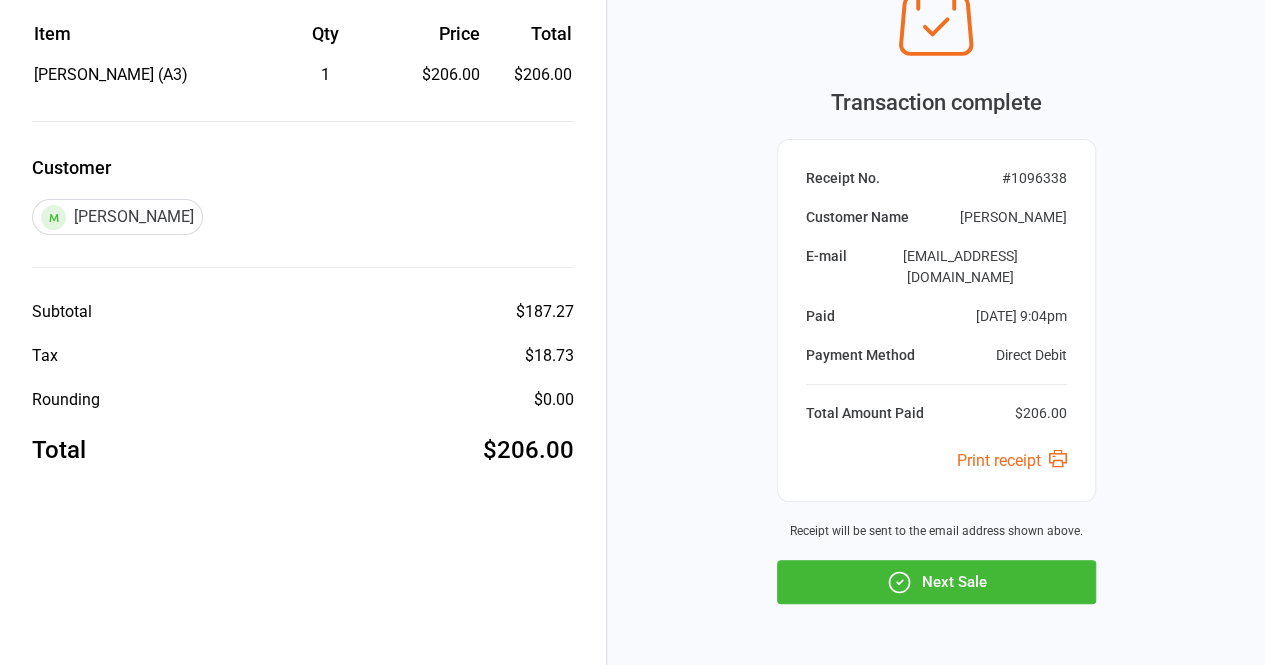 scroll, scrollTop: 143, scrollLeft: 0, axis: vertical 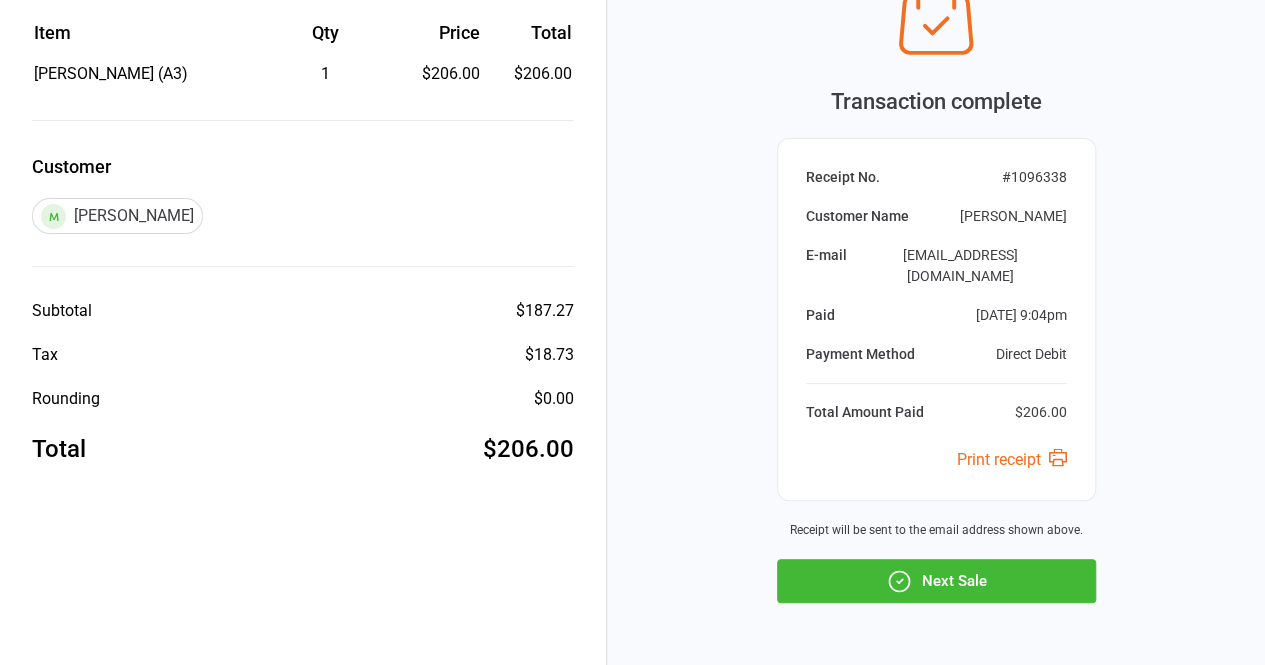 click on "Next Sale" at bounding box center (936, 581) 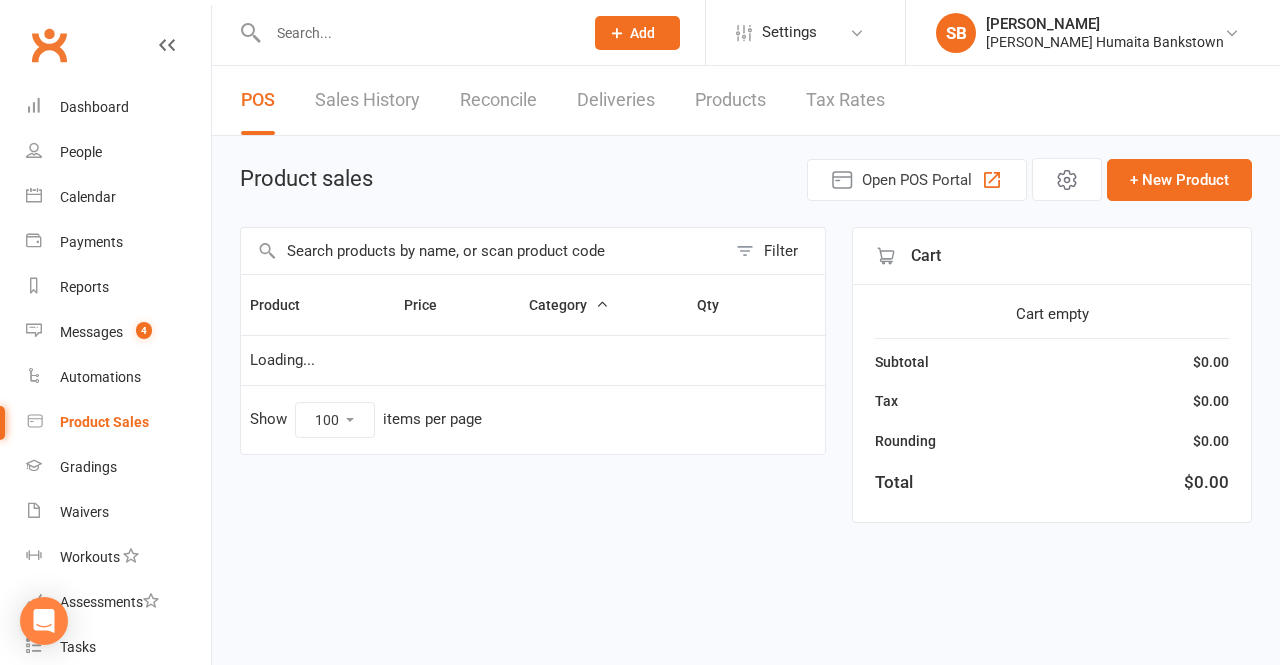 select on "100" 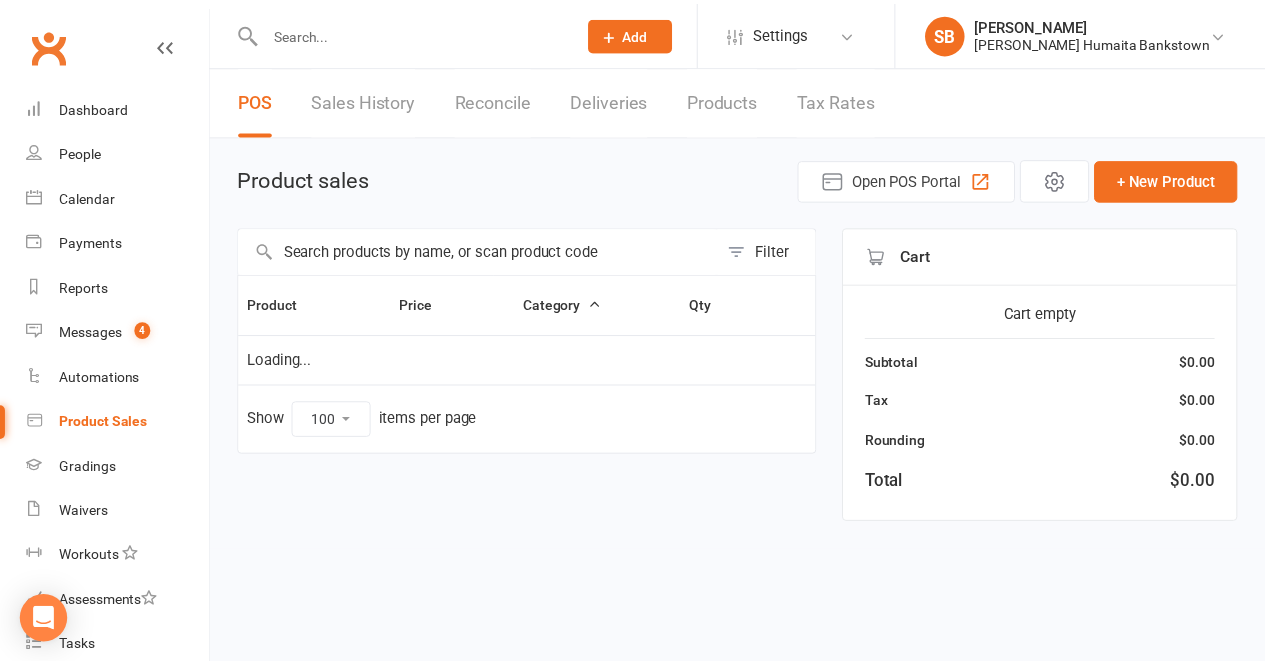 scroll, scrollTop: 0, scrollLeft: 0, axis: both 